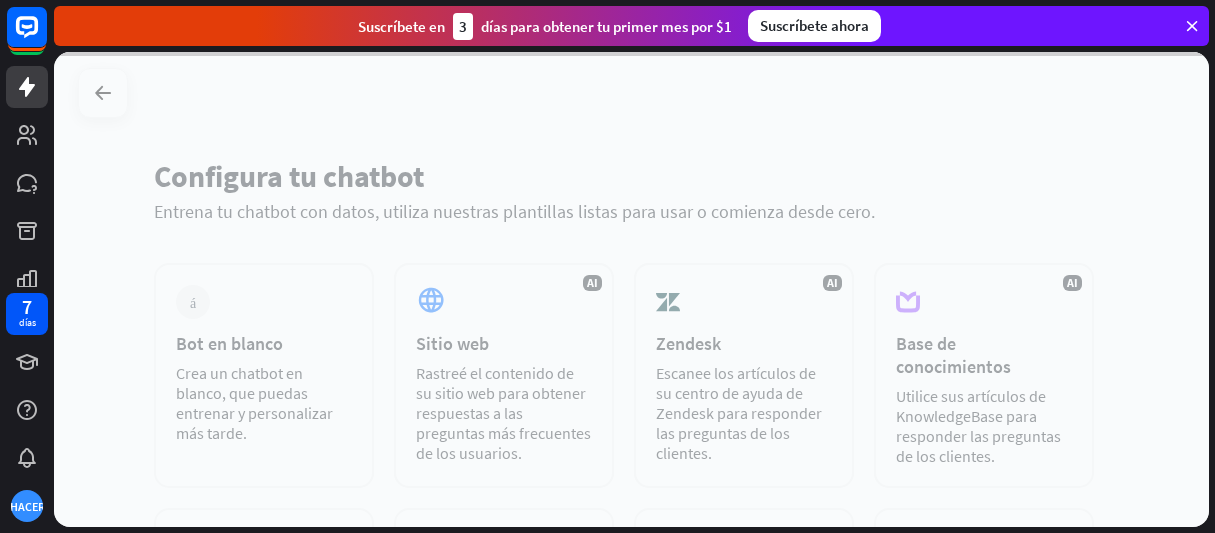 scroll, scrollTop: 0, scrollLeft: 0, axis: both 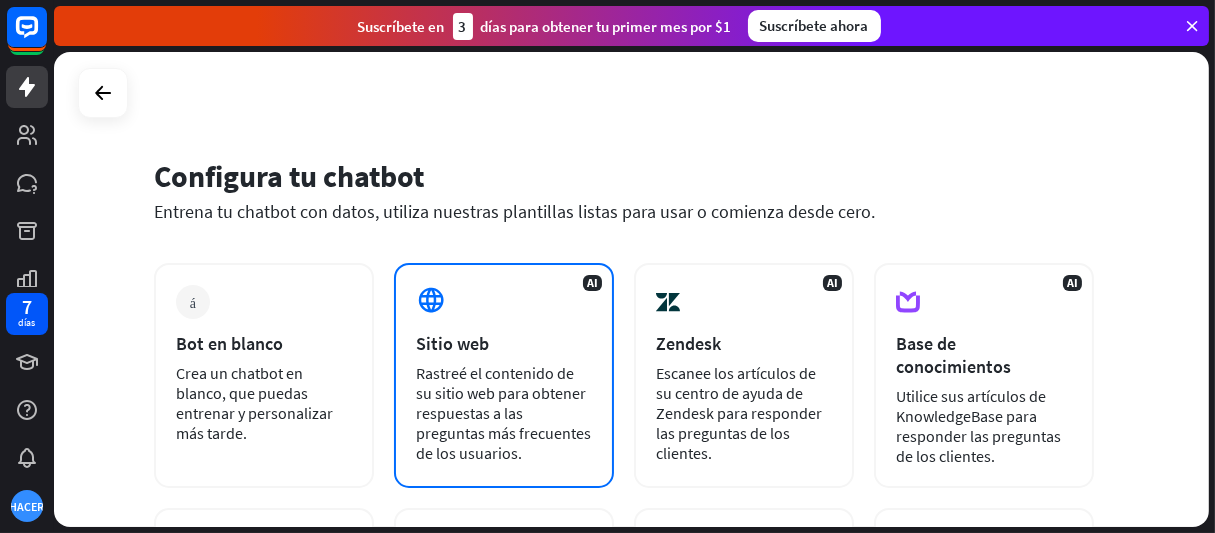click on "AI     Sitio web
Rastreé el contenido de su sitio web para obtener respuestas a las preguntas más frecuentes de los usuarios." at bounding box center (504, 375) 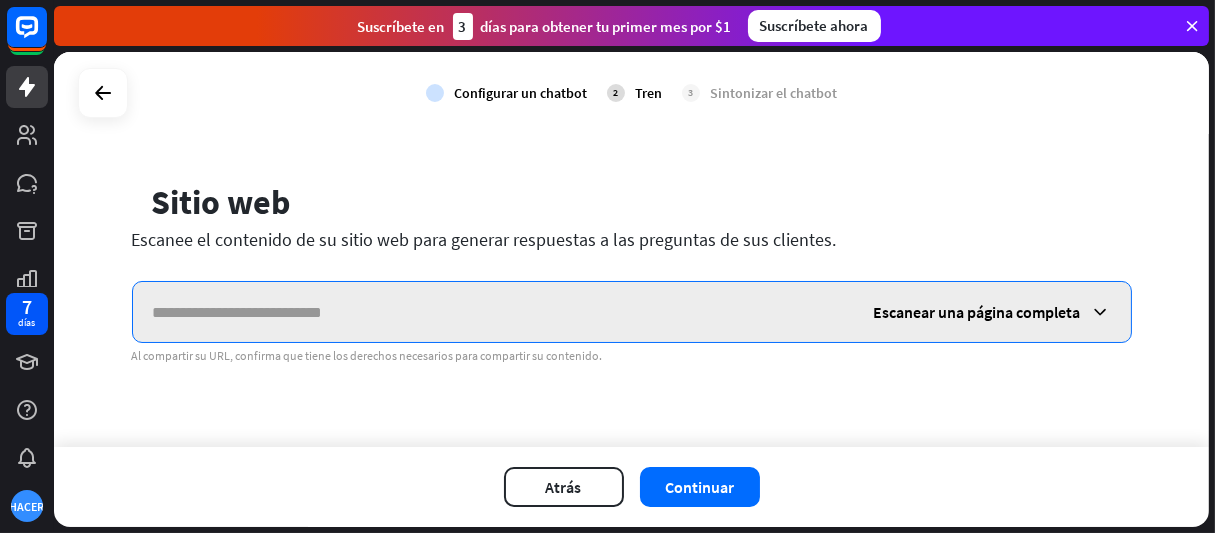 click at bounding box center [493, 312] 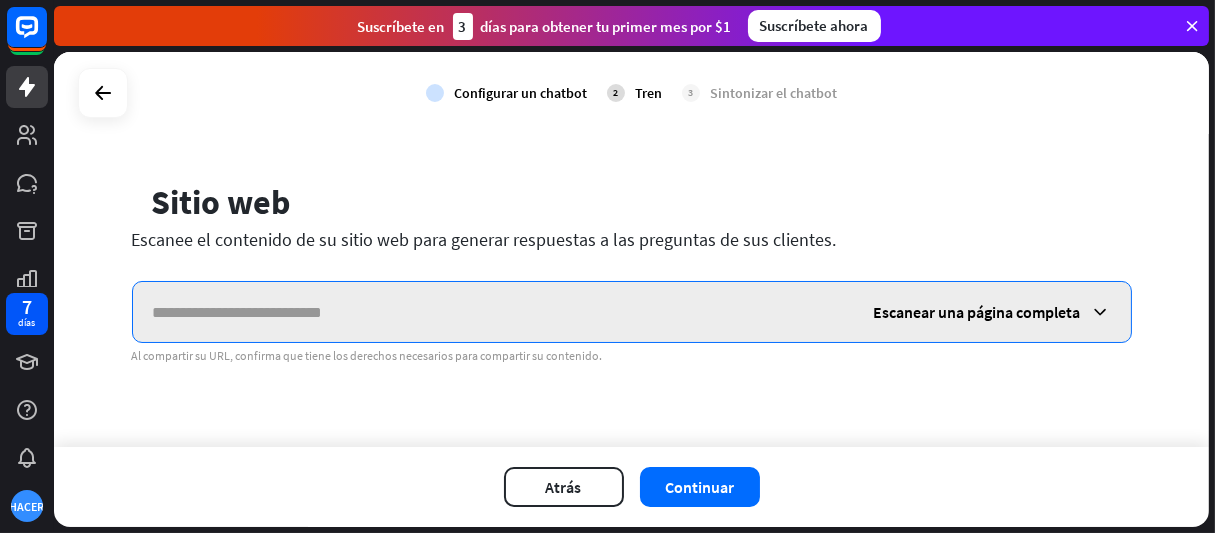 paste on "**********" 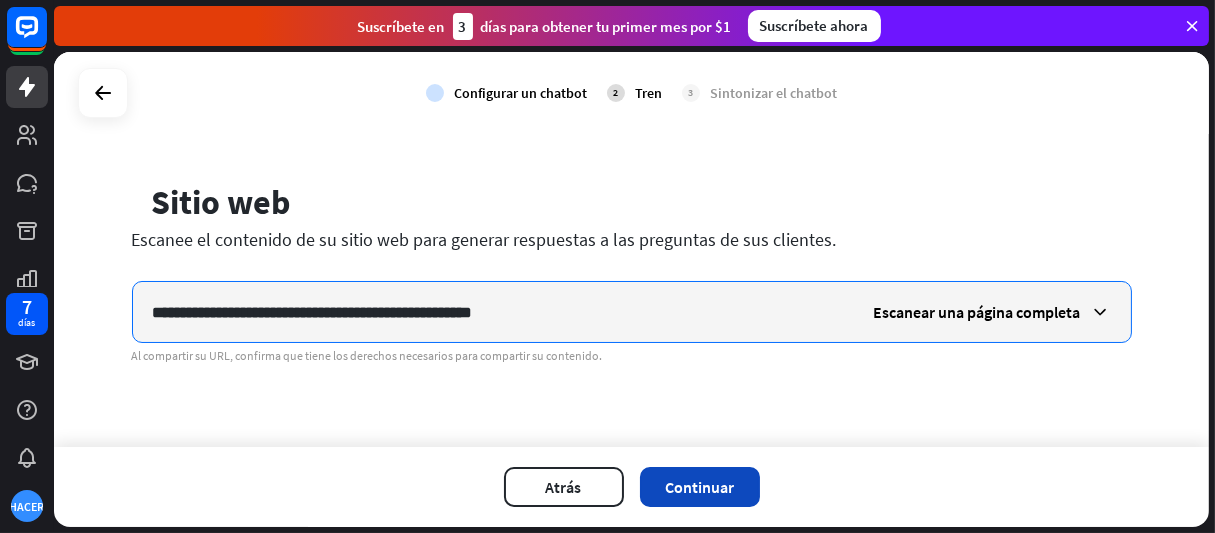 type on "**********" 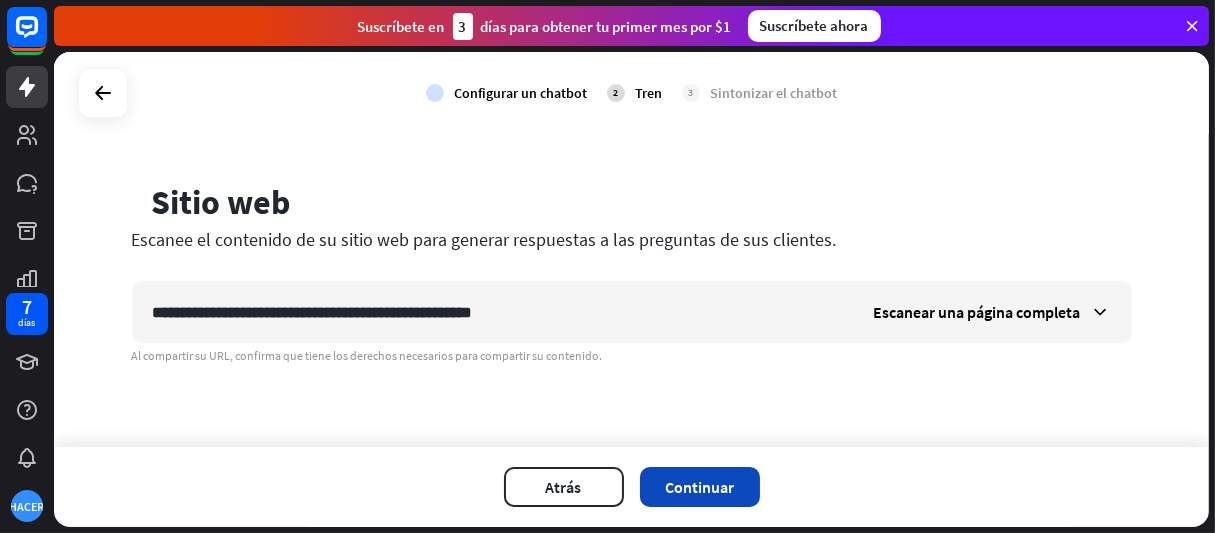 click on "Continuar" at bounding box center (699, 487) 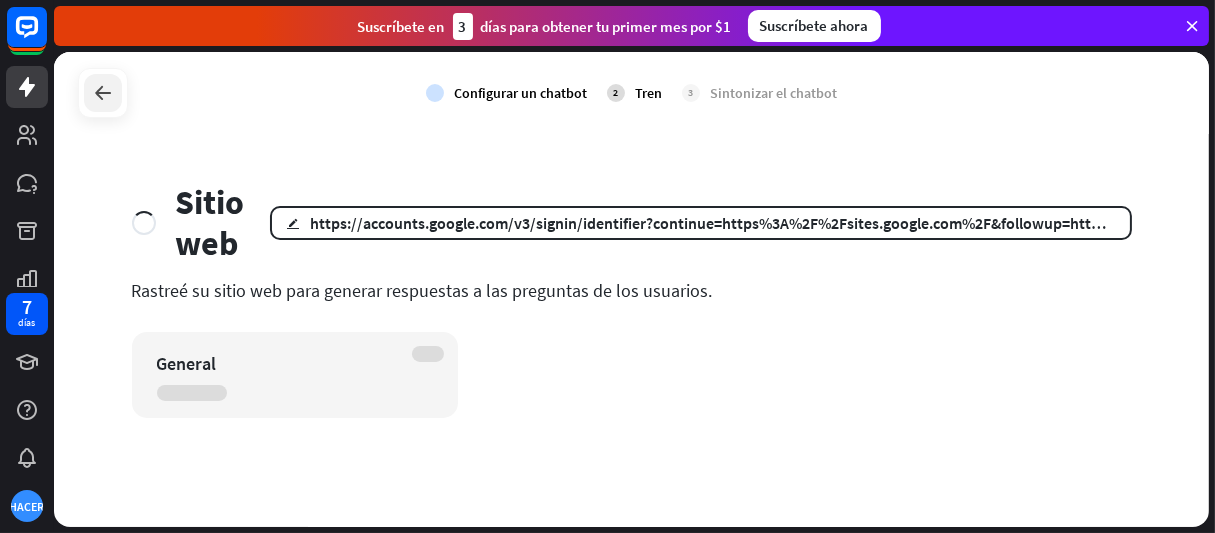 click at bounding box center (103, 93) 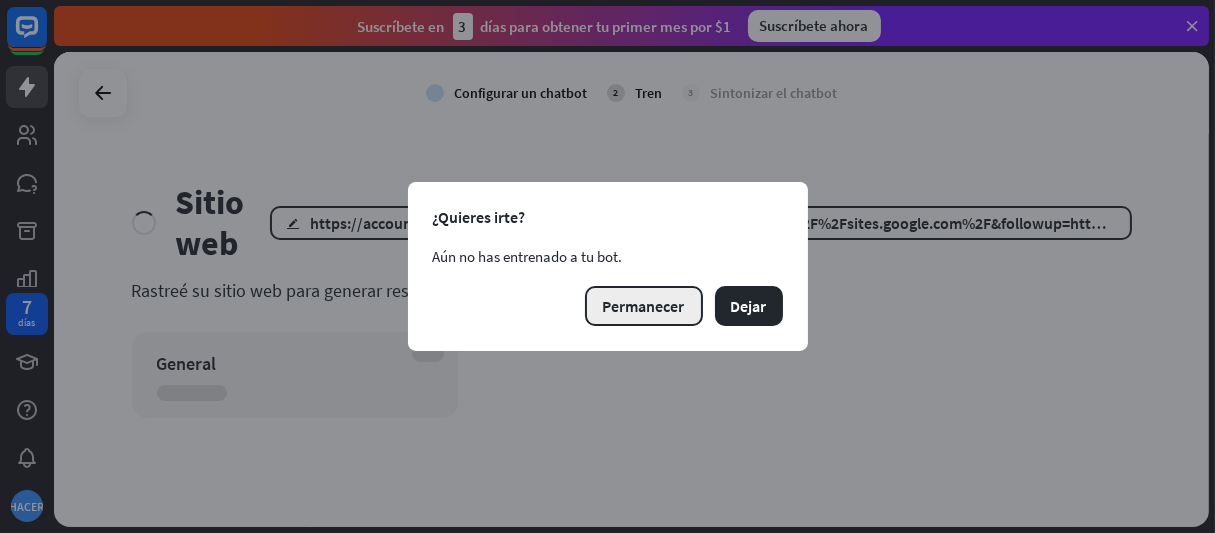 click on "Permanecer" at bounding box center [644, 306] 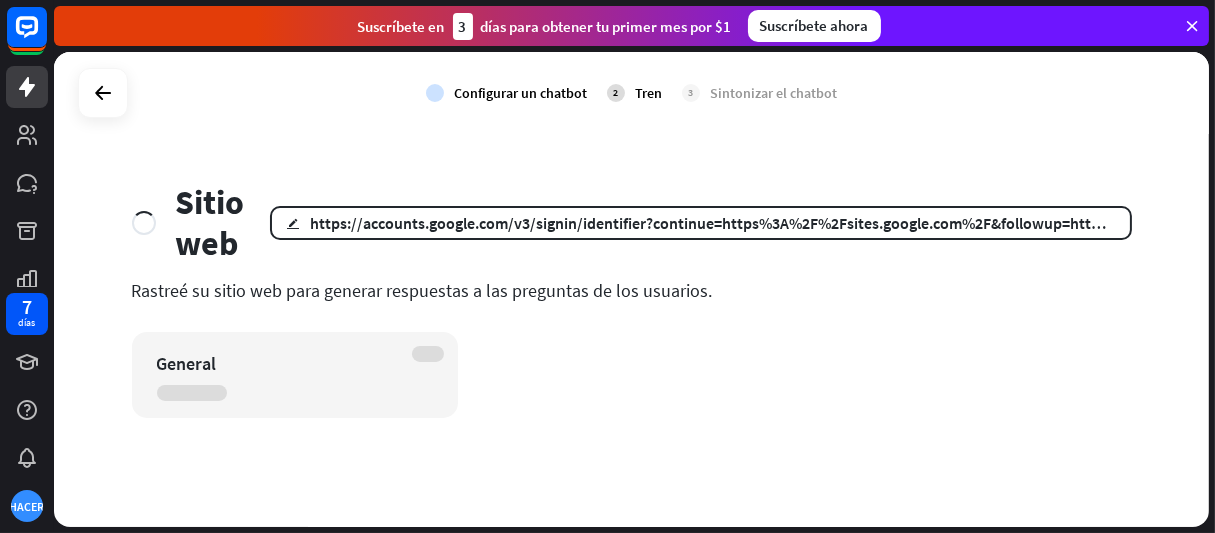 click on "Configurar un chatbot" at bounding box center (520, 93) 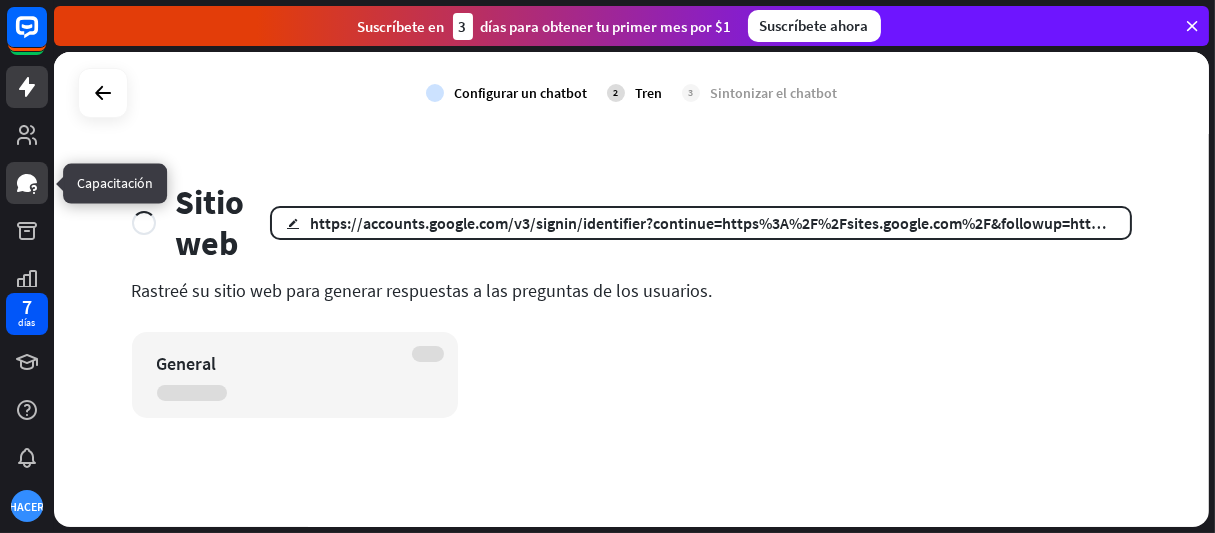 click 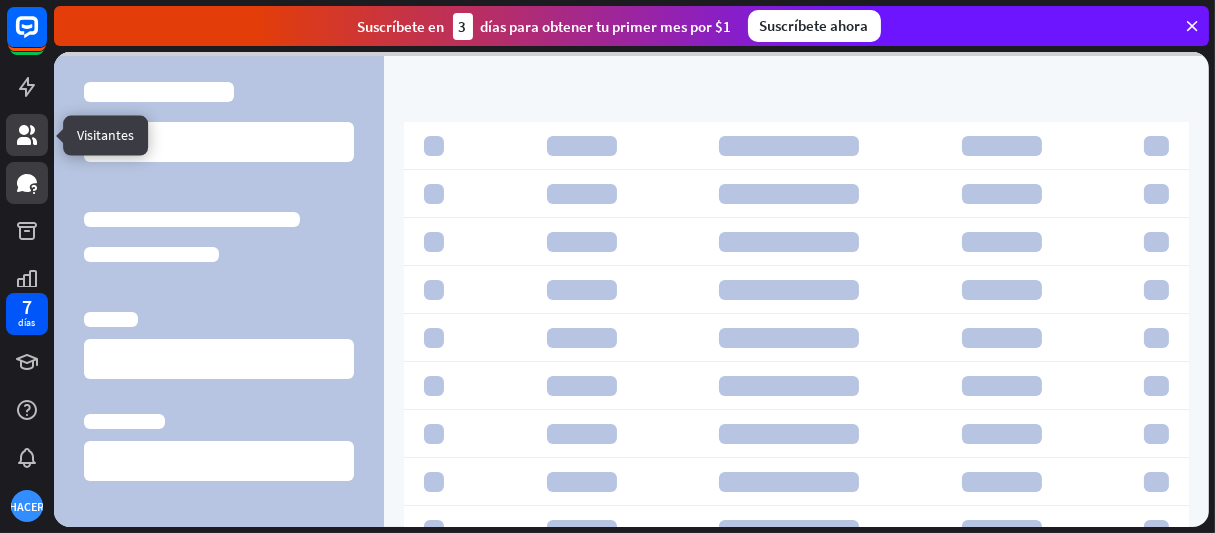 click 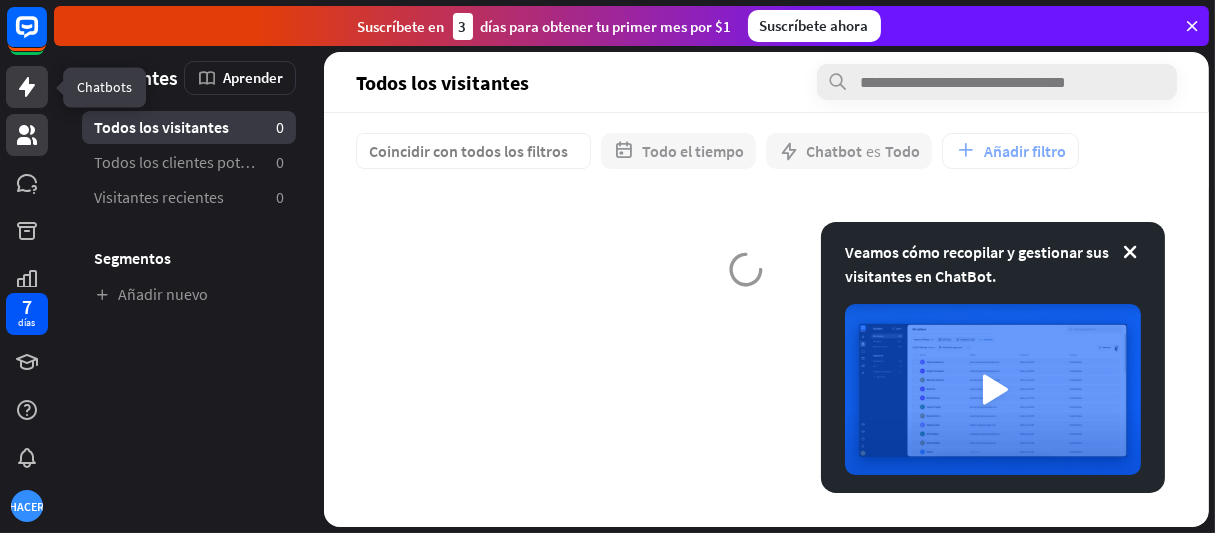 click 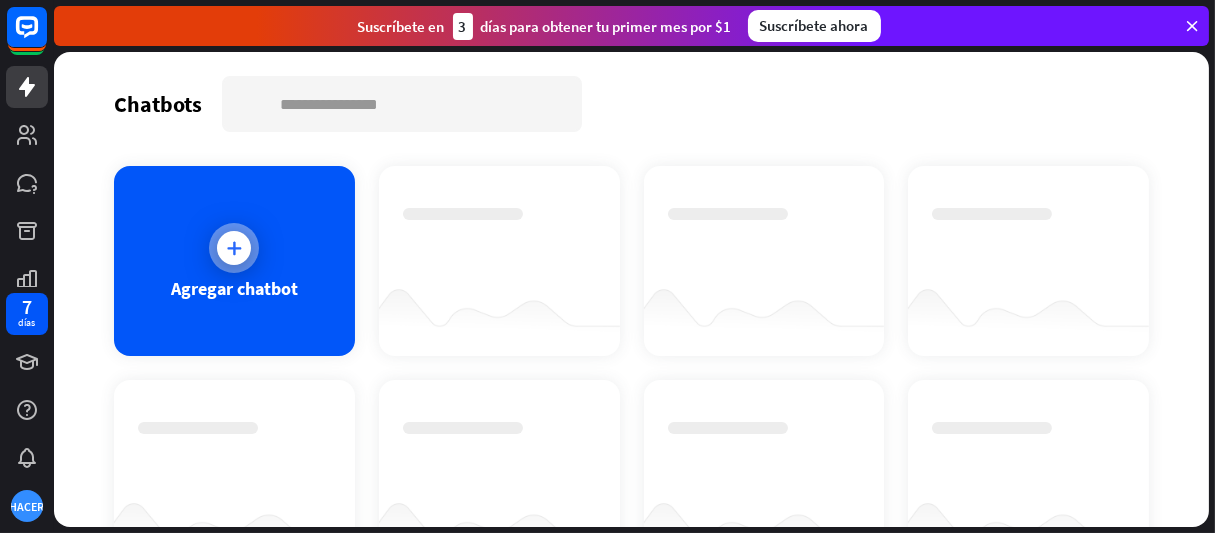 click on "Agregar chatbot" at bounding box center (234, 261) 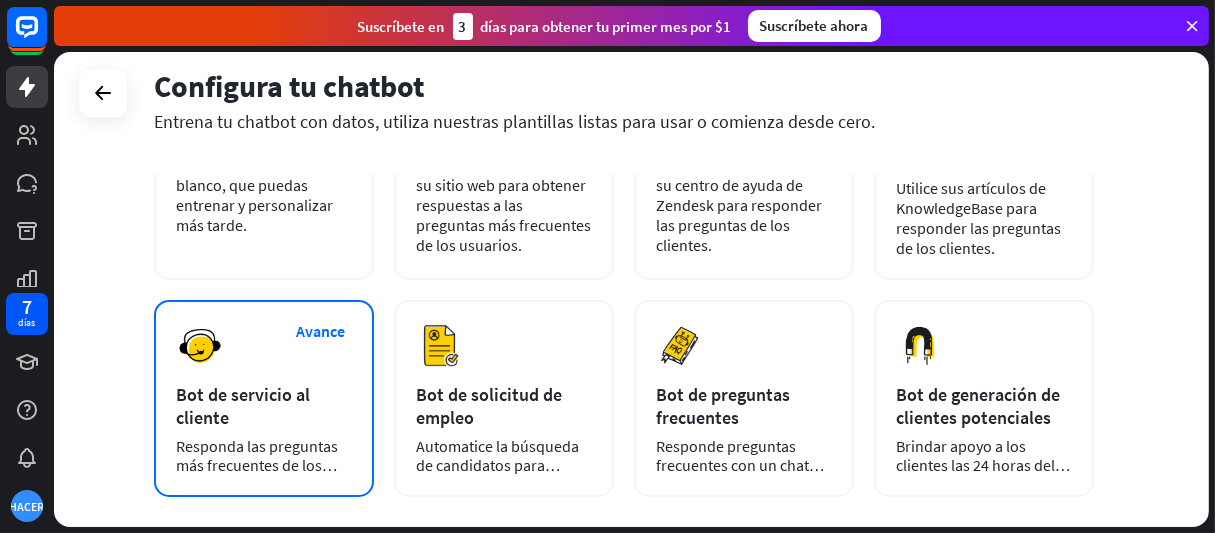 scroll, scrollTop: 222, scrollLeft: 0, axis: vertical 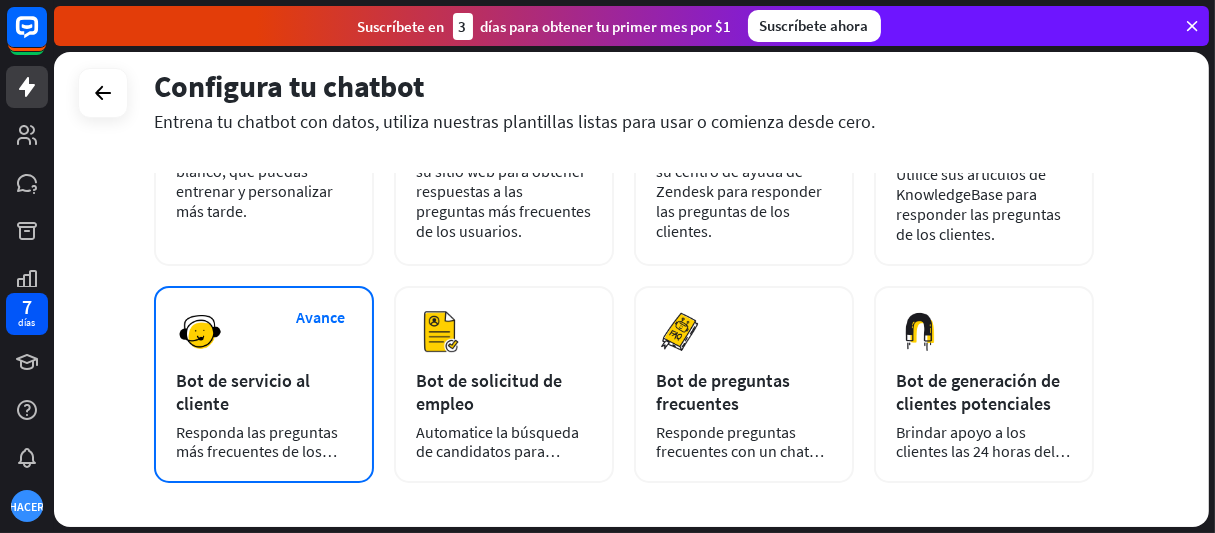 click on "Bot de servicio al cliente" at bounding box center [264, 392] 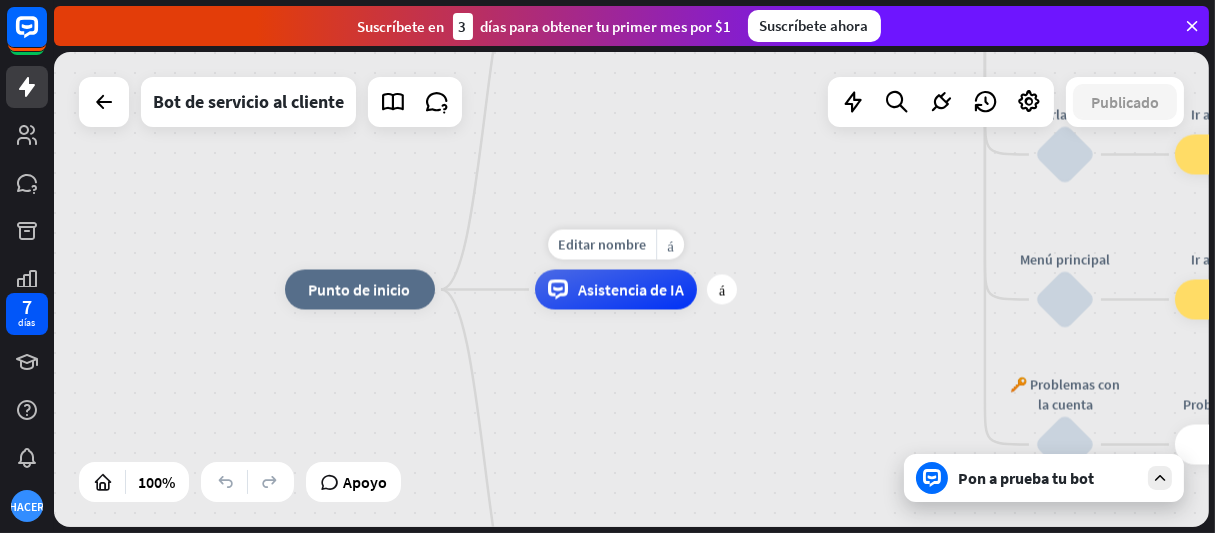 click on "Asistencia de IA" at bounding box center (631, 290) 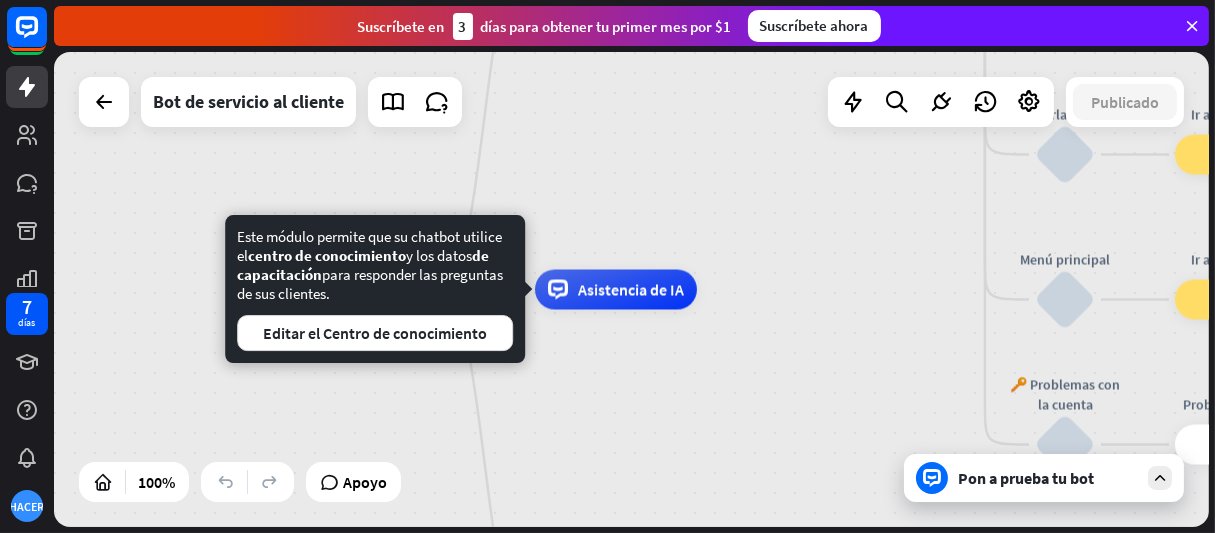 click on "inicio_2   Punto de inicio                 Mensaje de bienvenida   respuesta del bot de bloqueo   Respuesta del bot                 🔙 Menú principal   respuesta del bot de bloqueo   Respuesta del bot                 Nuestra oferta   bloquear_entrada_de_usuario                 Seleccione la categoría del producto   respuesta del bot de bloqueo   Respuesta del bot                 ❓ Pregunta   bloquear_entrada_de_usuario                 ¿Le puedo ayudar en algo?   respuesta del bot de bloqueo   Respuesta del bot                 Preguntas frecuentes   bloquear_entrada_de_usuario                 Escribe tu pregunta   respuesta del bot de bloqueo   Respuesta del bot                 Preguntas frecuentes   Preguntas frecuentes sobre bloques                 Comentario   bloquear_entrada_de_usuario                 Flujo de retroalimentación   árbol constructor   Fluir                 Hoja informativa   bloquear_entrada_de_usuario                 Flujo del boletín informativo     Fluir" at bounding box center (862, 527) 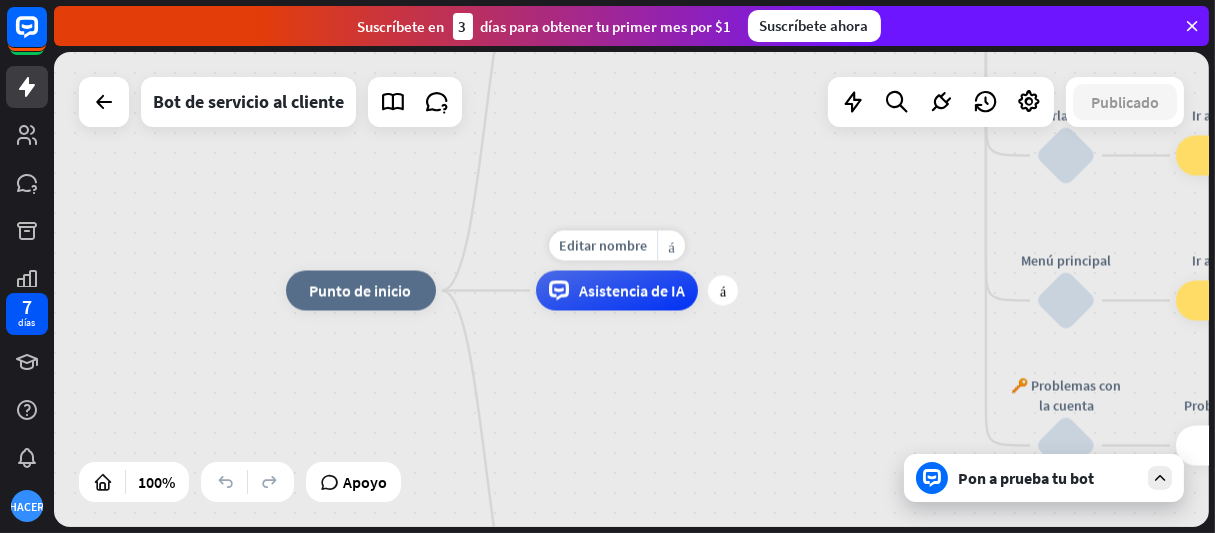 click on "Asistencia de IA" at bounding box center (617, 291) 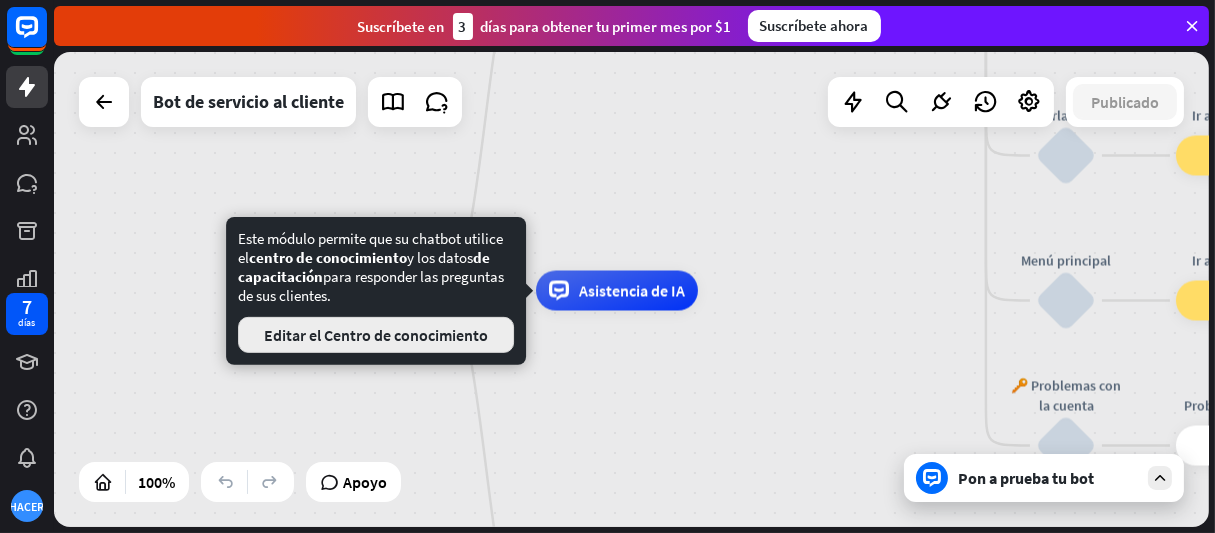 click on "Editar el Centro de conocimiento" at bounding box center [376, 335] 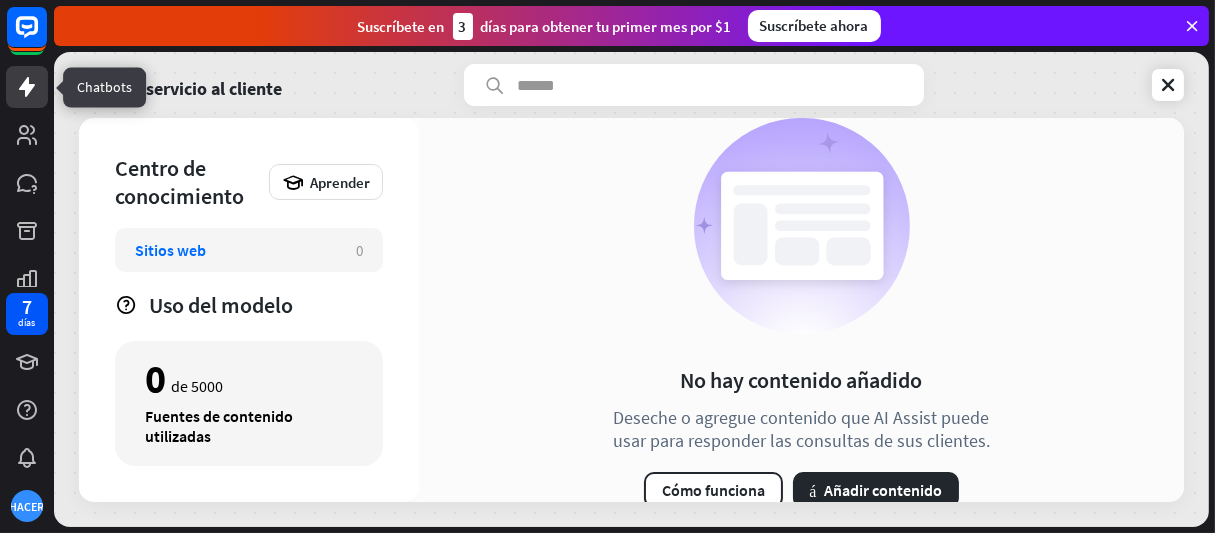 click 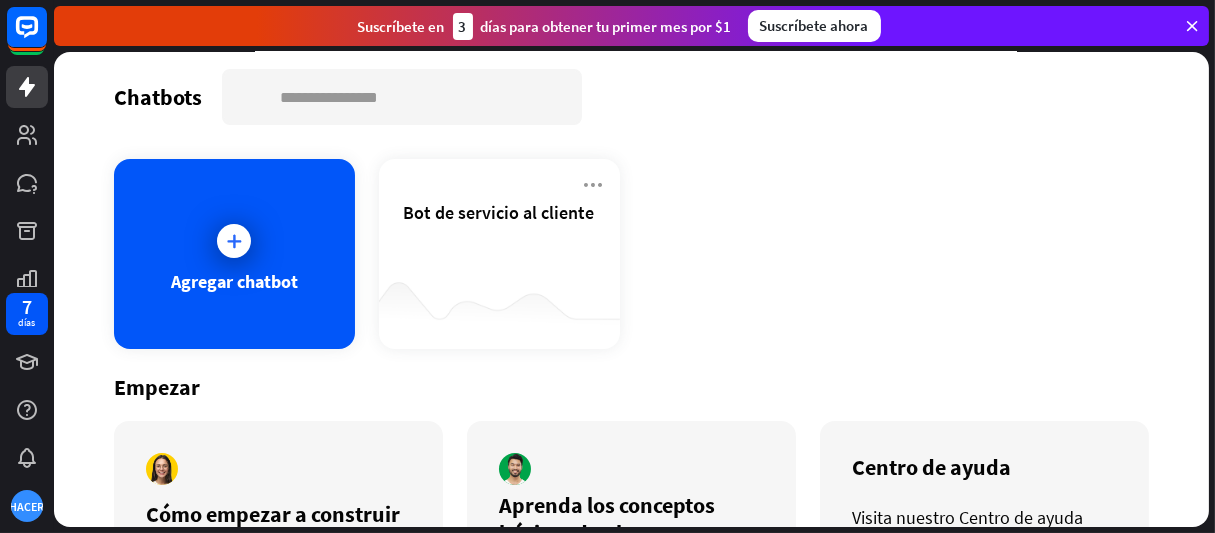 scroll, scrollTop: 0, scrollLeft: 0, axis: both 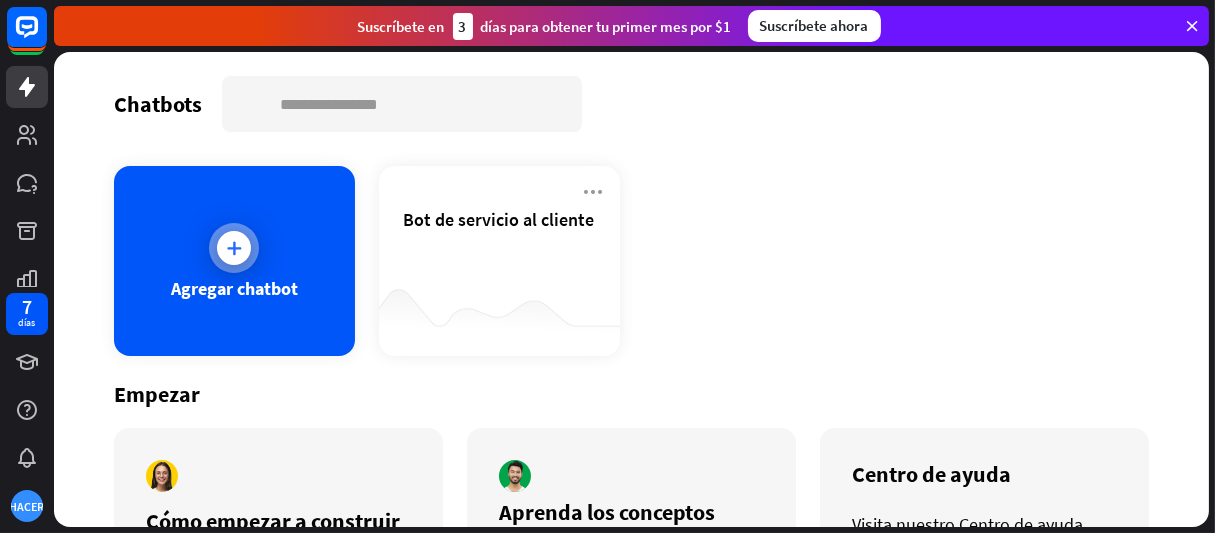 click on "Agregar chatbot" at bounding box center (234, 261) 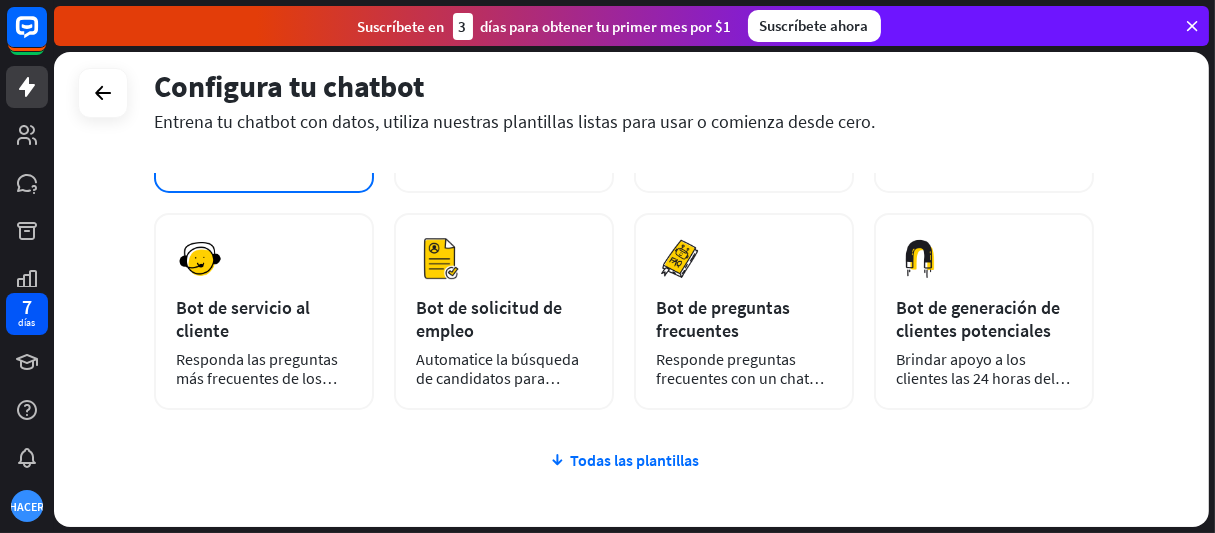 scroll, scrollTop: 333, scrollLeft: 0, axis: vertical 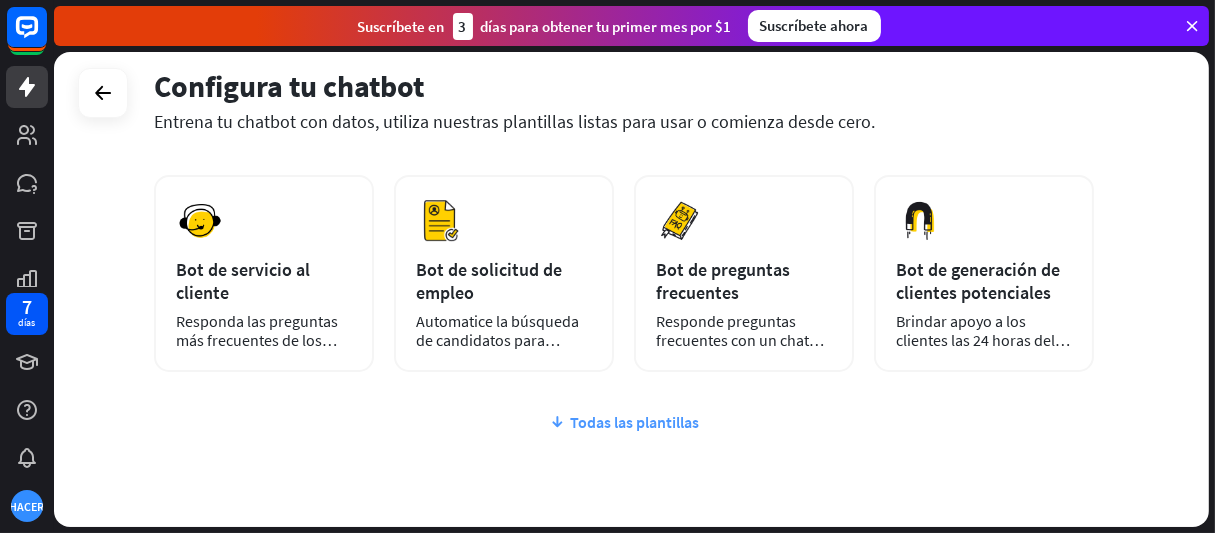 click on "Todas las plantillas" at bounding box center [634, 422] 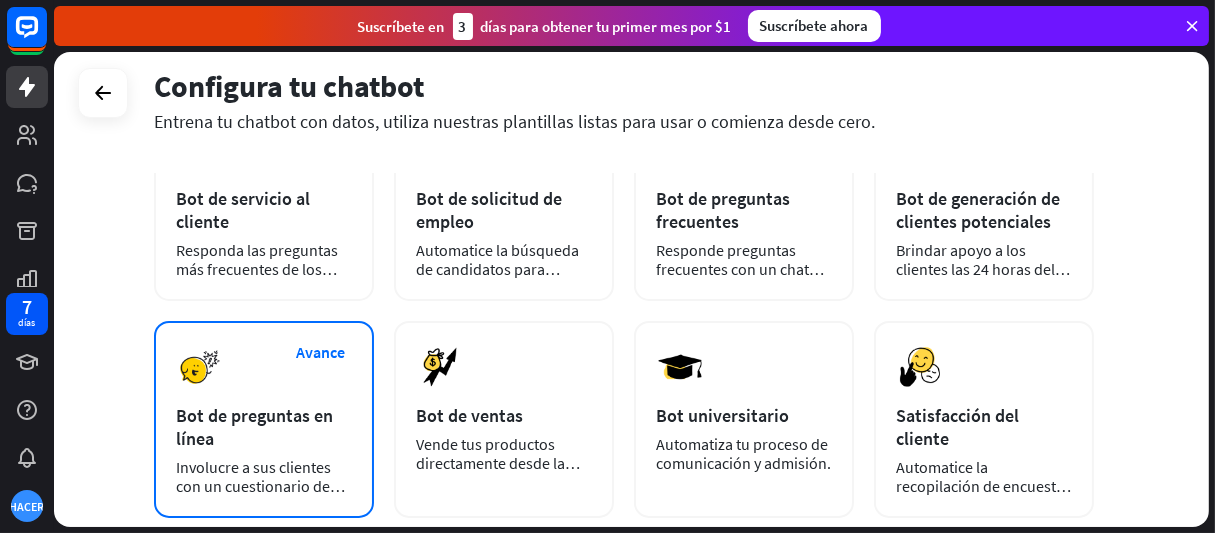scroll, scrollTop: 333, scrollLeft: 0, axis: vertical 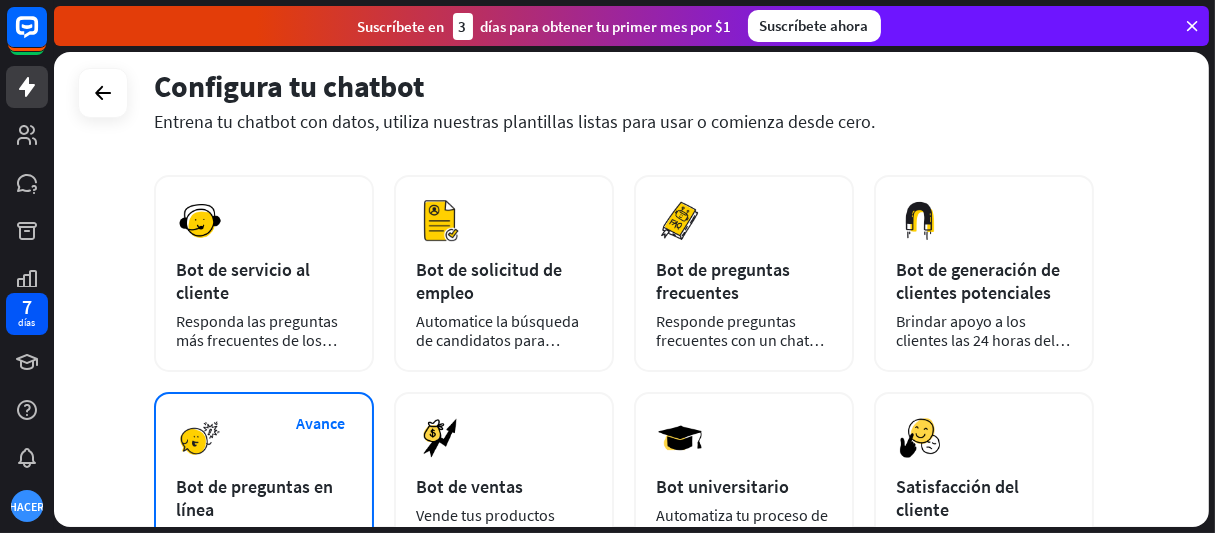 click on "Avance
Bot de servicio al cliente
Responda las preguntas más frecuentes de los clientes las 24 horas del día, los 7 días de la semana." at bounding box center (264, 273) 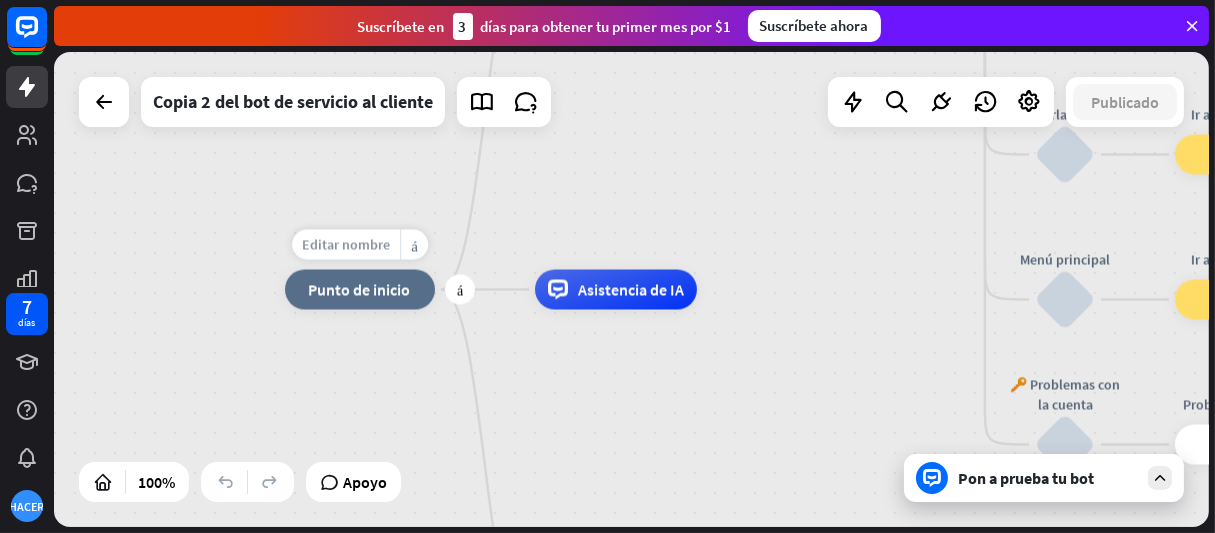 click on "Editar nombre" at bounding box center [346, 245] 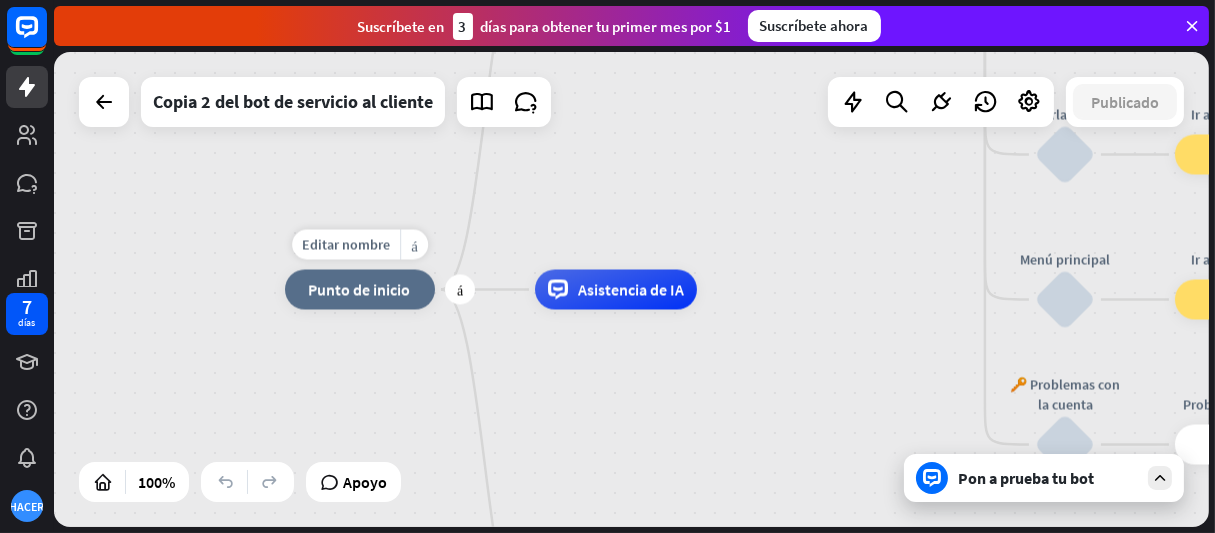 click on "Editar nombre" at bounding box center (346, 245) 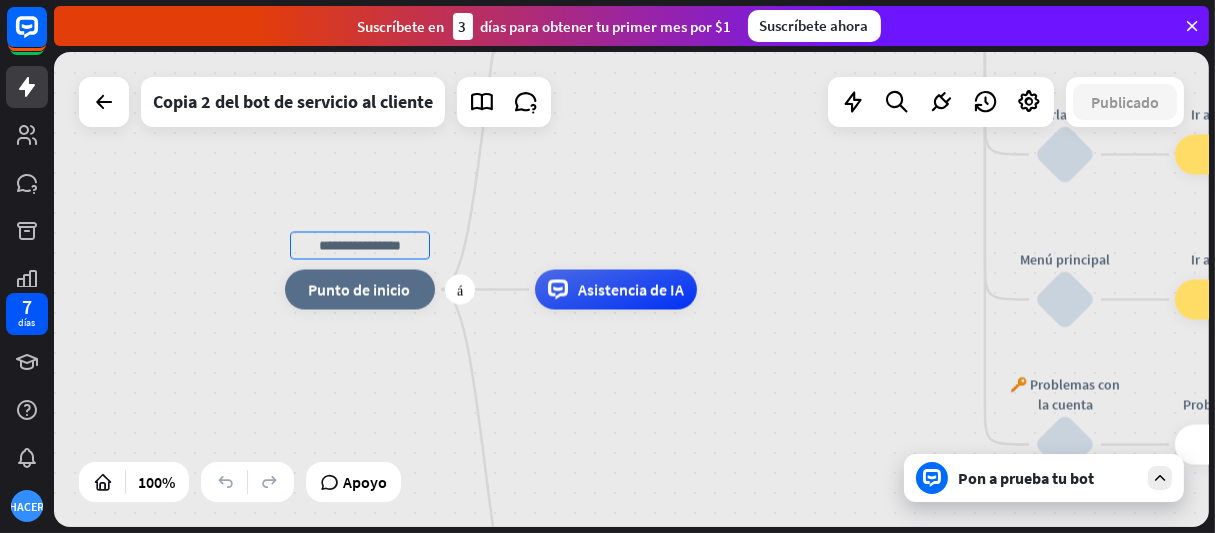 type on "*" 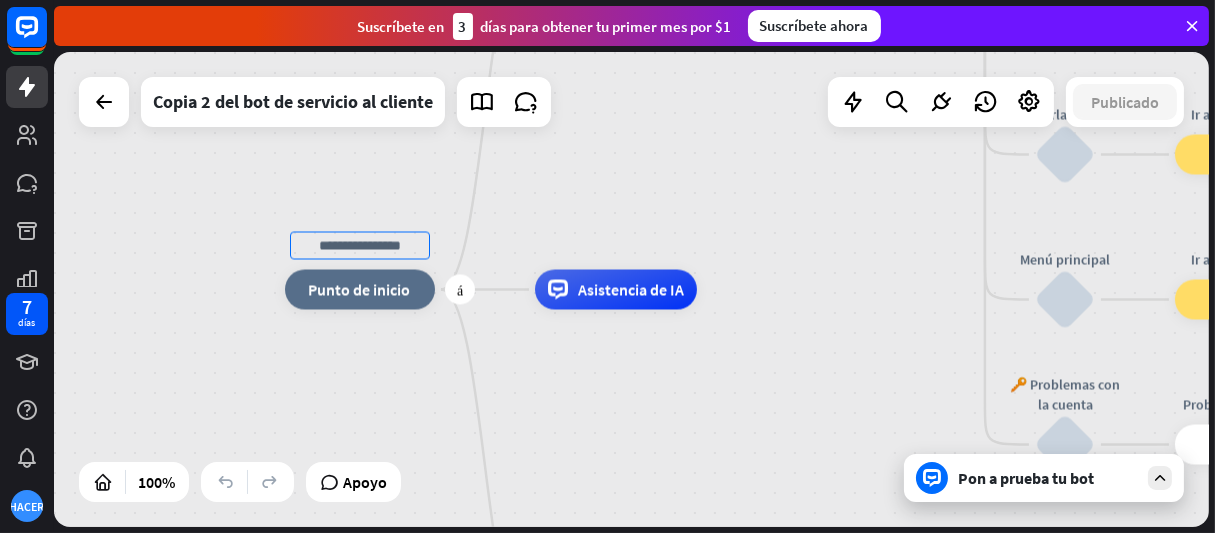 type on "*" 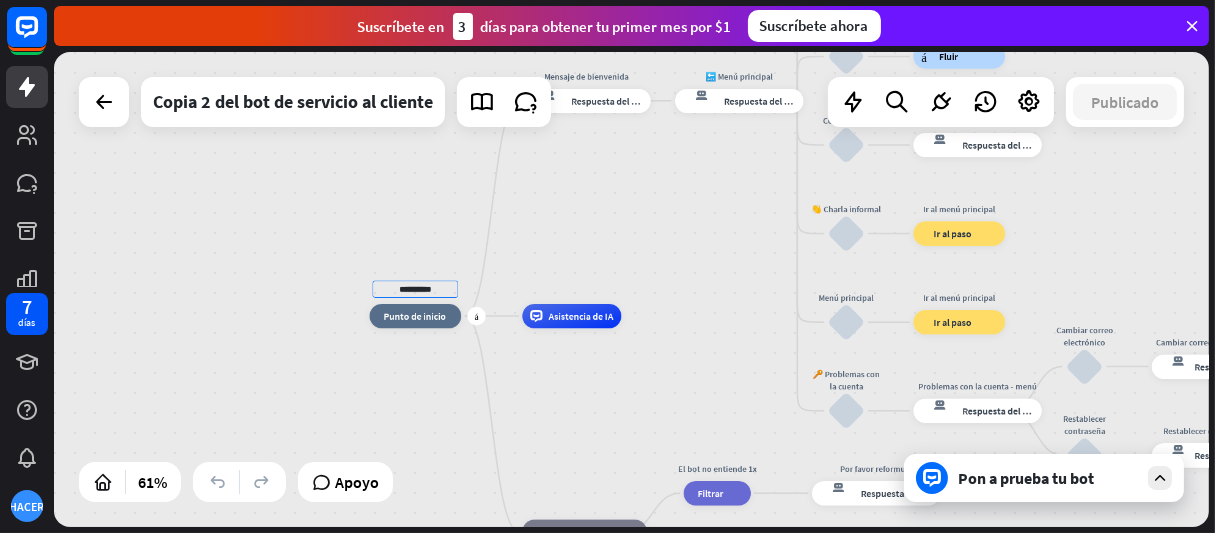 click on "**********" at bounding box center [416, 289] 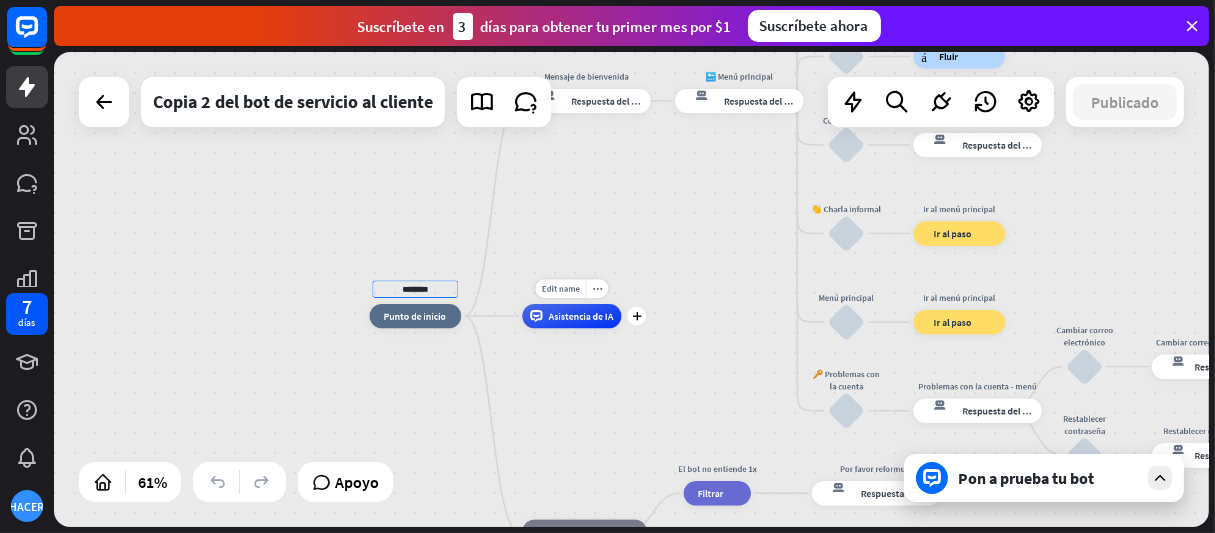 type on "********" 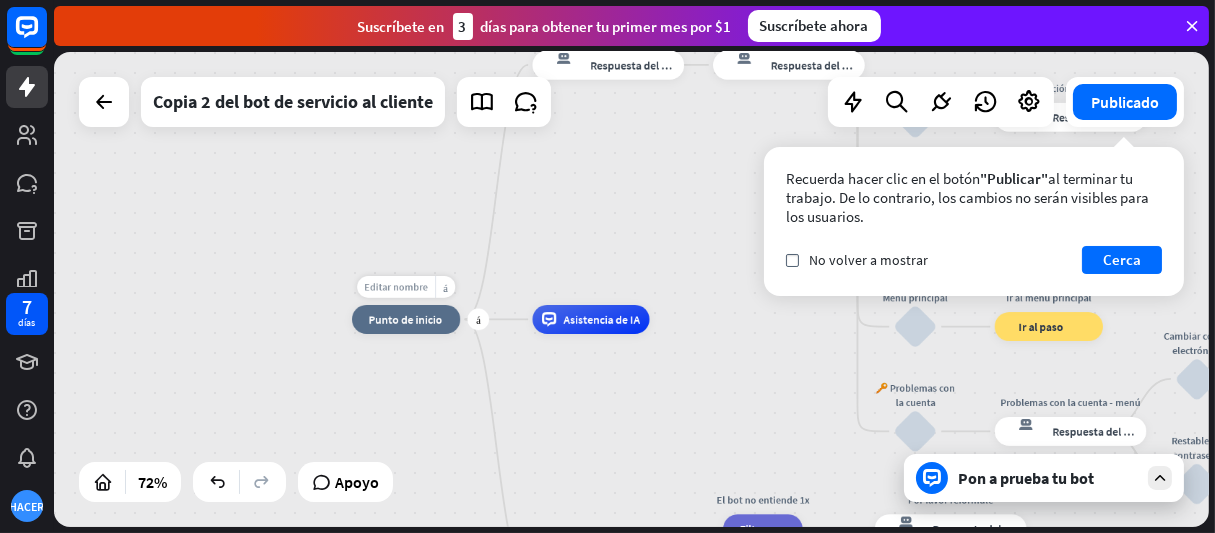 click on "Editar nombre" at bounding box center [396, 286] 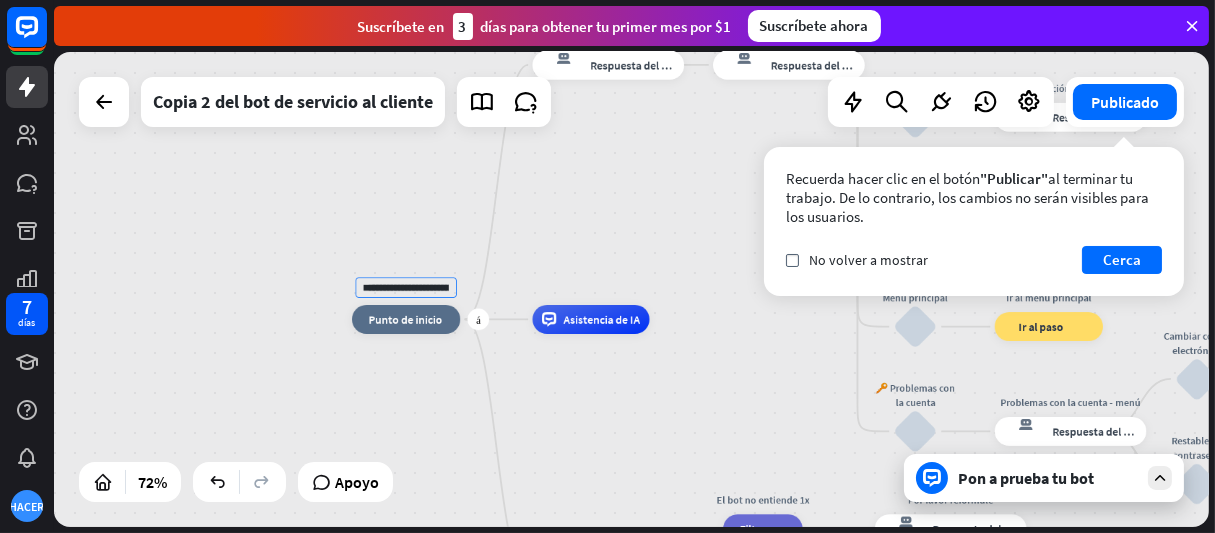 scroll, scrollTop: 0, scrollLeft: 0, axis: both 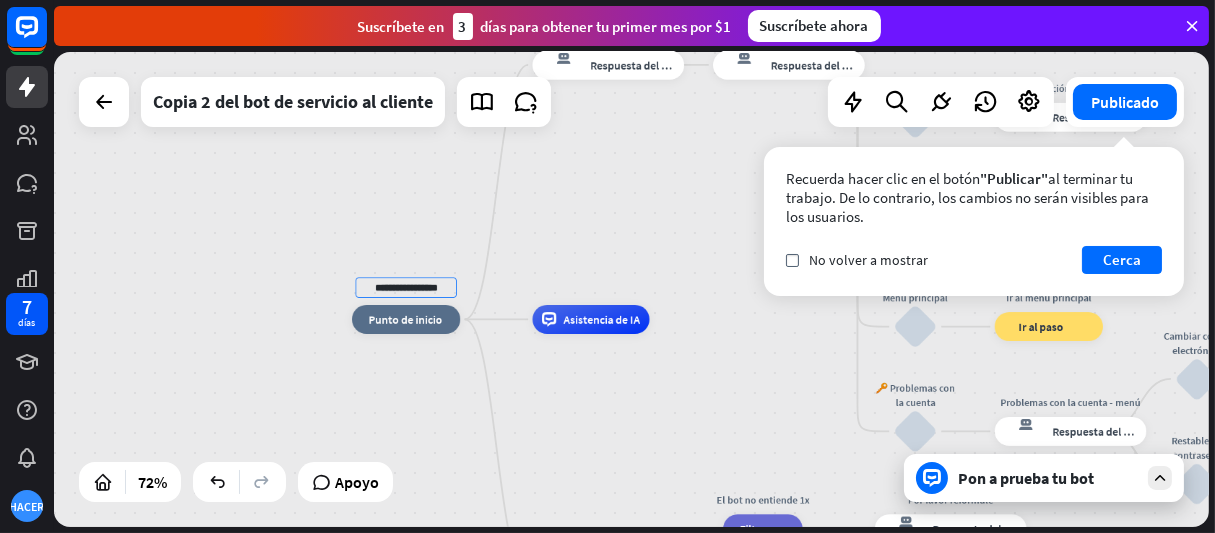 type on "**********" 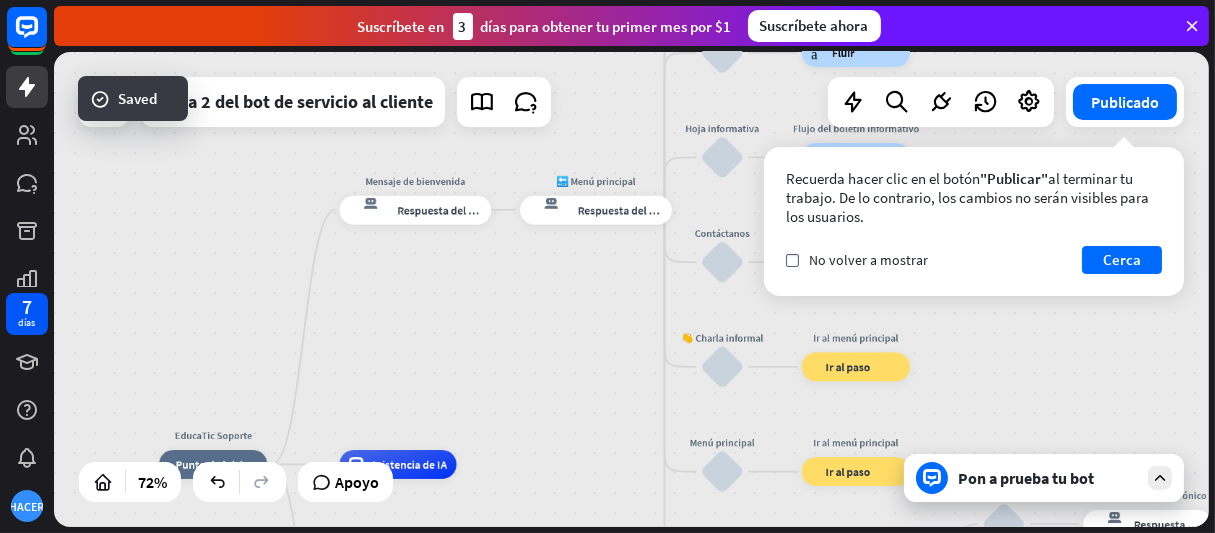 drag, startPoint x: 495, startPoint y: 310, endPoint x: 302, endPoint y: 455, distance: 241.40009 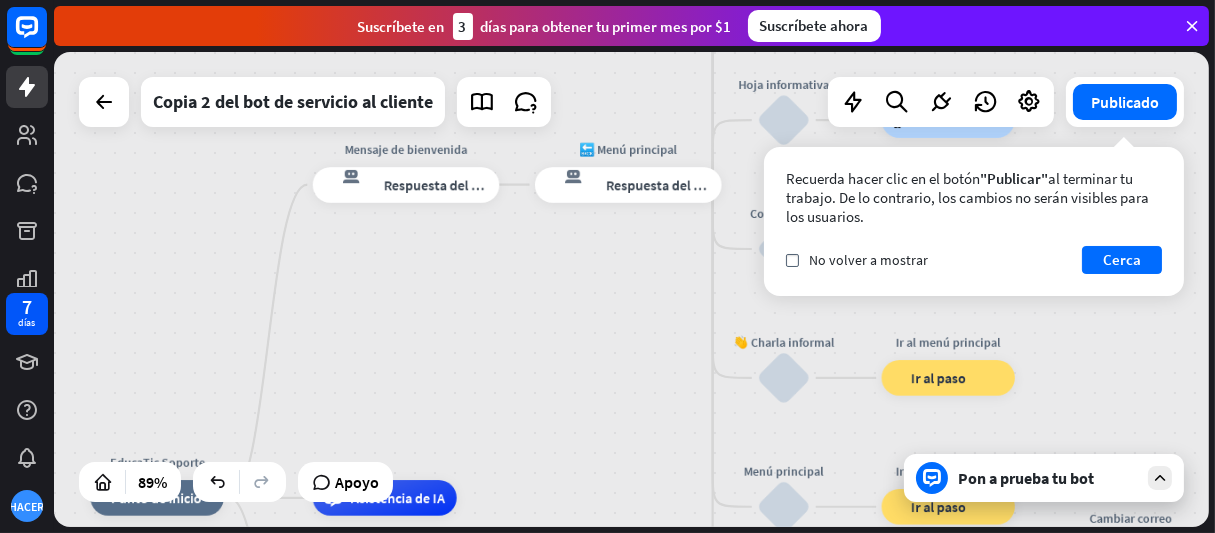 click on "Pon a prueba tu bot" at bounding box center [1026, 478] 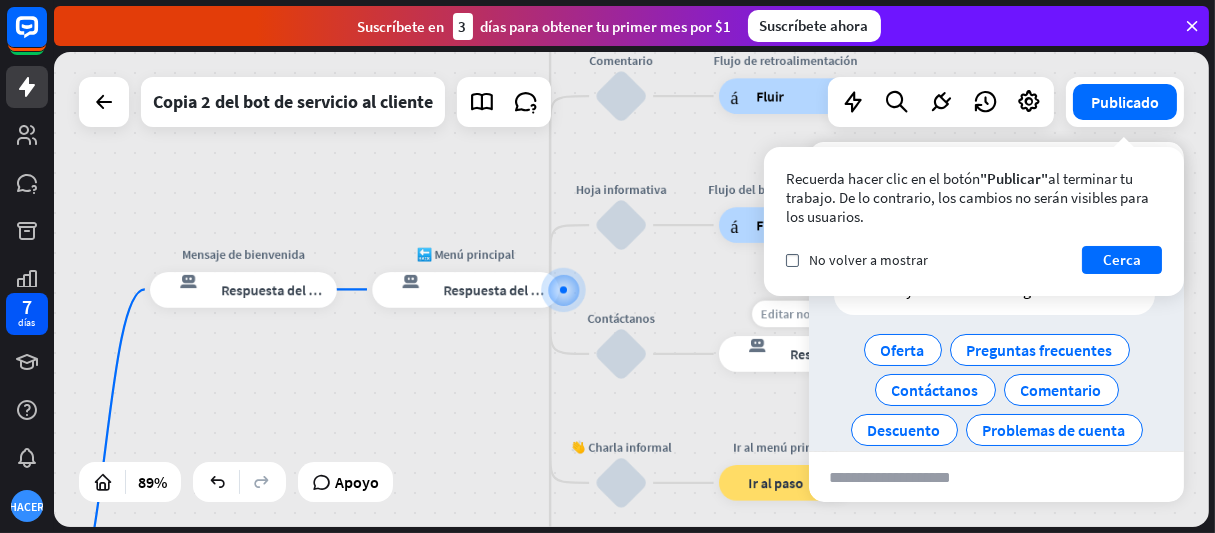 scroll, scrollTop: 124, scrollLeft: 0, axis: vertical 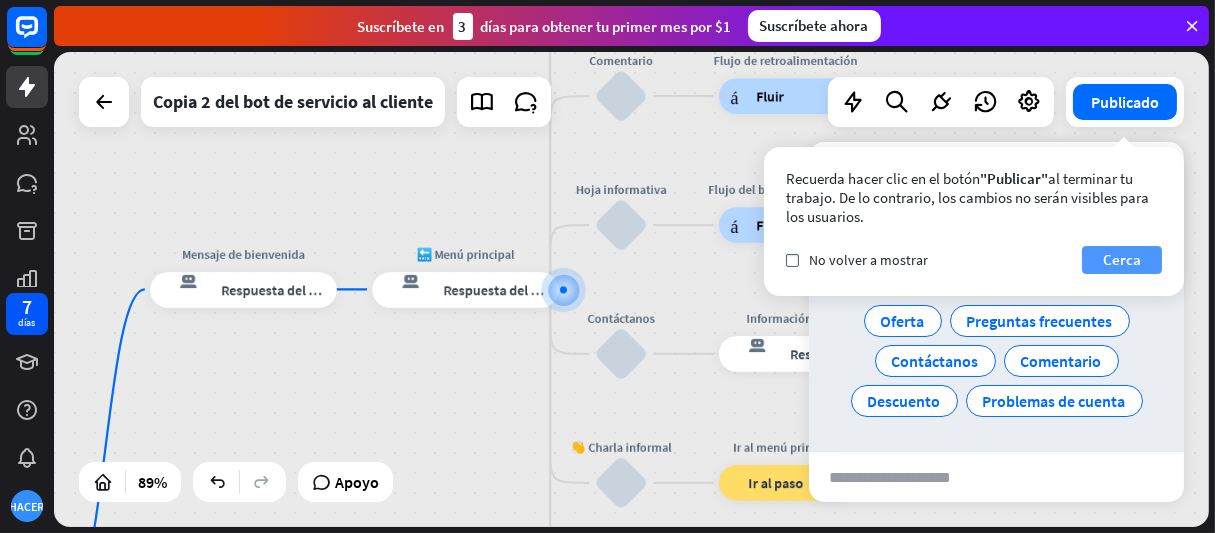click on "Cerca" at bounding box center (1122, 259) 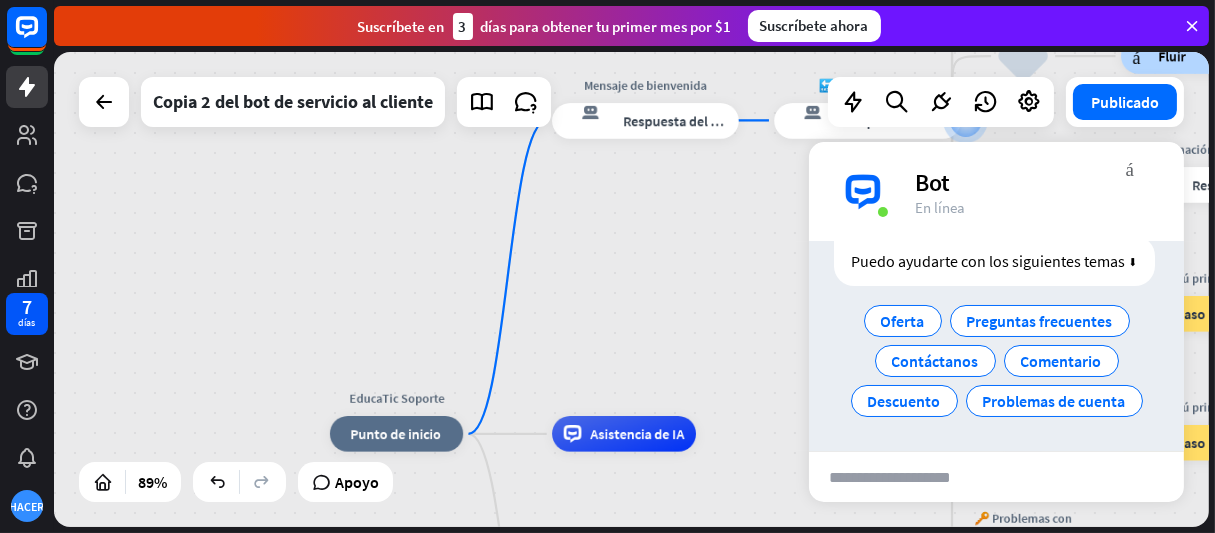 drag, startPoint x: 354, startPoint y: 357, endPoint x: 756, endPoint y: 188, distance: 436.07913 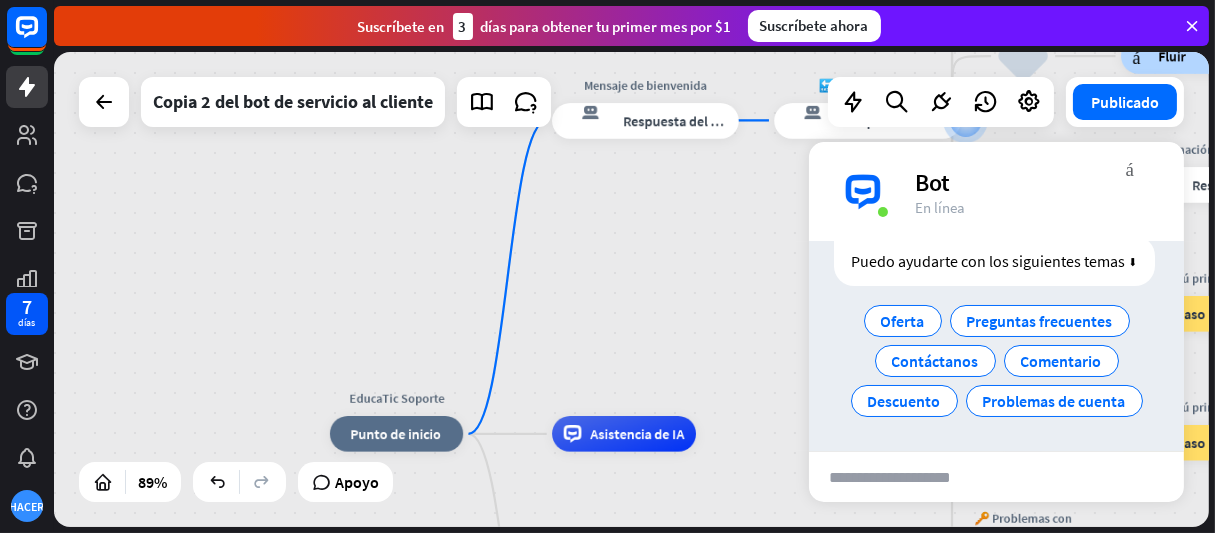 click on "EducaTic Soporte   inicio_2   Punto de inicio                 Mensaje de bienvenida   respuesta del bot de bloqueo   Respuesta del bot                 🔙 Menú principal   respuesta del bot de bloqueo   Respuesta del bot                     Nuestra oferta   bloquear_entrada_de_usuario                 Seleccione la categoría del producto   respuesta del bot de bloqueo   Respuesta del bot                 ❓ Pregunta   bloquear_entrada_de_usuario                 ¿Le puedo ayudar en algo?   respuesta del bot de bloqueo   Respuesta del bot                 Preguntas frecuentes   bloquear_entrada_de_usuario                 Escribe tu pregunta   respuesta del bot de bloqueo   Respuesta del bot                 Preguntas frecuentes   Preguntas frecuentes sobre bloques                 Comentario   bloquear_entrada_de_usuario                 Flujo de retroalimentación   árbol constructor   Fluir                 Hoja informativa   bloquear_entrada_de_usuario                   árbol constructor" at bounding box center [631, 289] 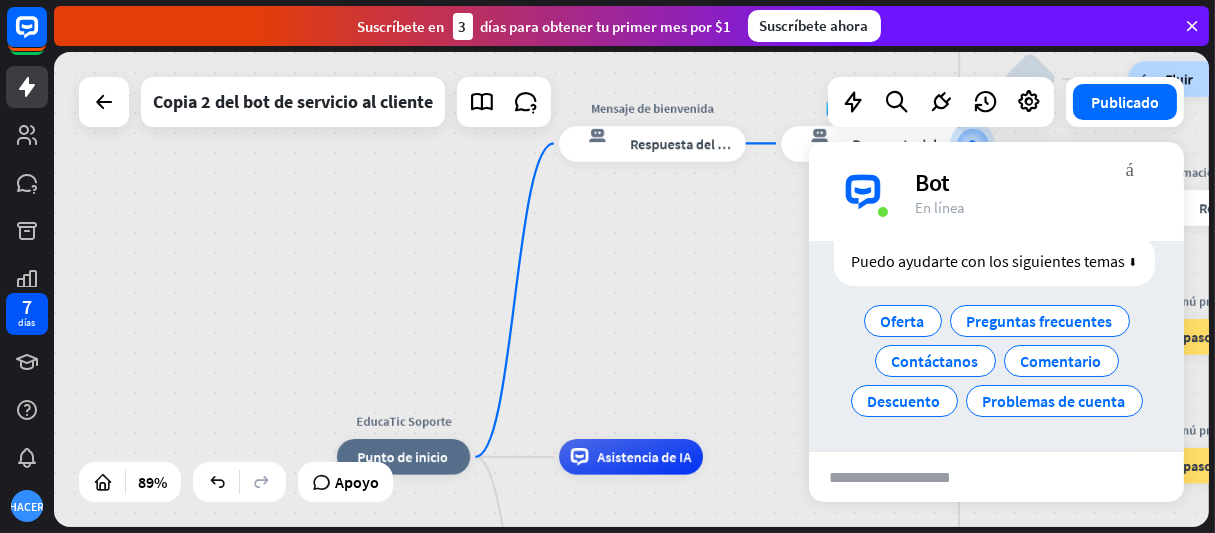 drag, startPoint x: 701, startPoint y: 203, endPoint x: 710, endPoint y: 235, distance: 33.24154 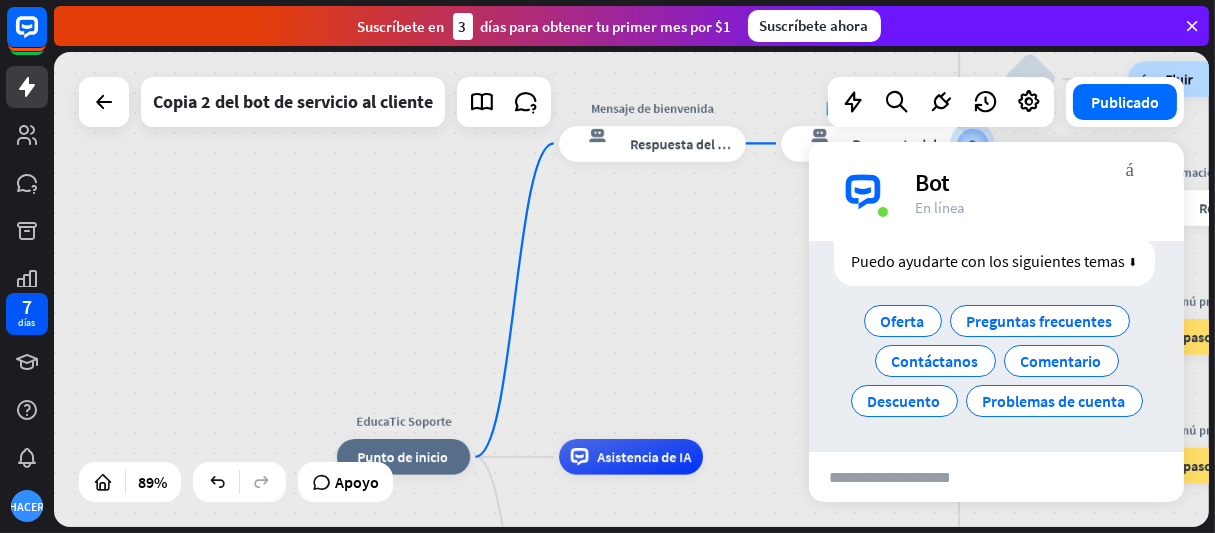 click on "EducaTic Soporte   inicio_2   Punto de inicio                 Mensaje de bienvenida   respuesta del bot de bloqueo   Respuesta del bot                 🔙 Menú principal   respuesta del bot de bloqueo   Respuesta del bot                     Nuestra oferta   bloquear_entrada_de_usuario                 Seleccione la categoría del producto   respuesta del bot de bloqueo   Respuesta del bot                 ❓ Pregunta   bloquear_entrada_de_usuario                 ¿Le puedo ayudar en algo?   respuesta del bot de bloqueo   Respuesta del bot                 Preguntas frecuentes   bloquear_entrada_de_usuario                 Escribe tu pregunta   respuesta del bot de bloqueo   Respuesta del bot                 Preguntas frecuentes   Preguntas frecuentes sobre bloques                 Comentario   bloquear_entrada_de_usuario                 Flujo de retroalimentación   árbol constructor   Fluir                 Hoja informativa   bloquear_entrada_de_usuario                   árbol constructor" at bounding box center [631, 289] 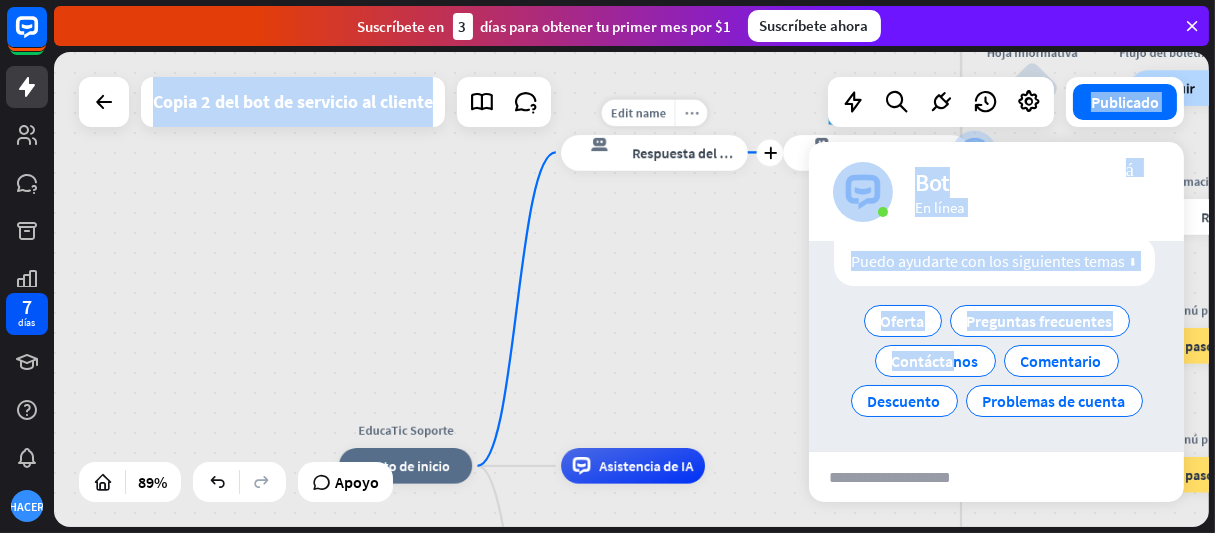 scroll, scrollTop: 0, scrollLeft: 0, axis: both 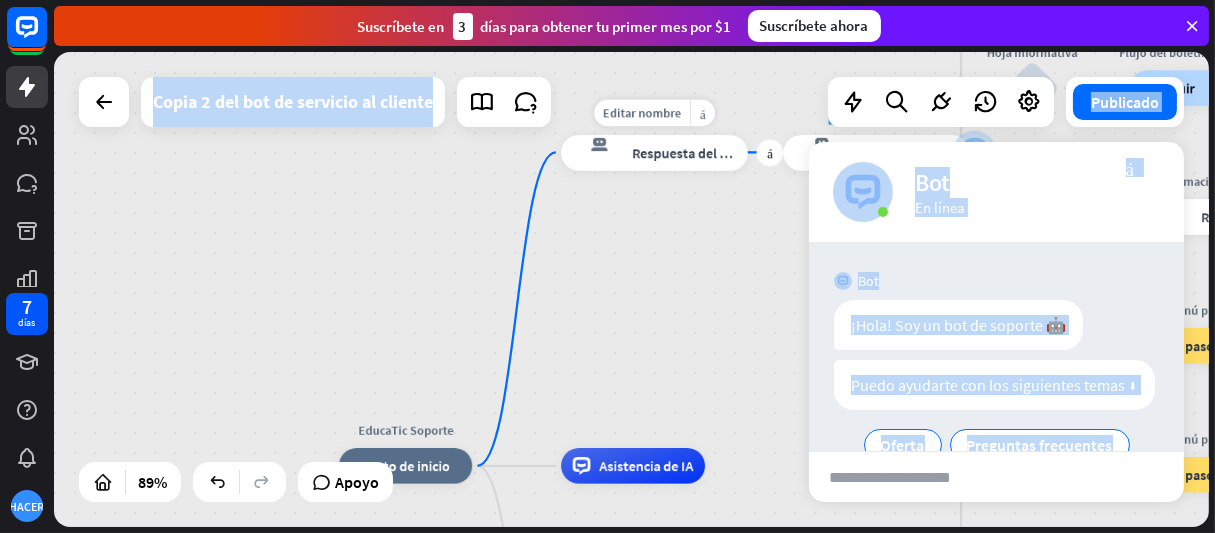 drag, startPoint x: 943, startPoint y: 384, endPoint x: 675, endPoint y: 160, distance: 349.28497 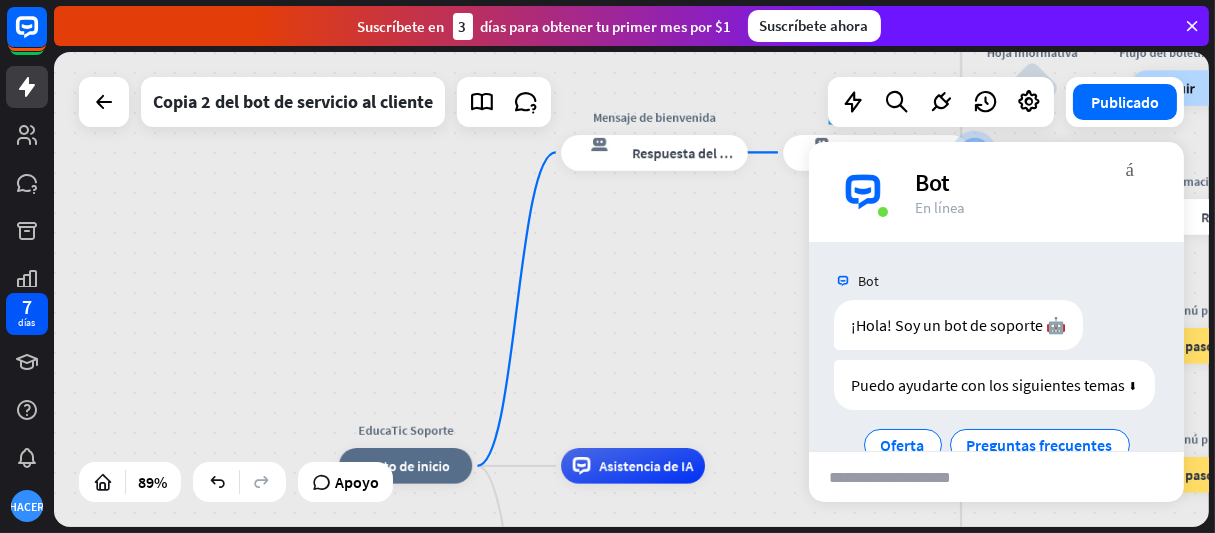 click at bounding box center [907, 477] 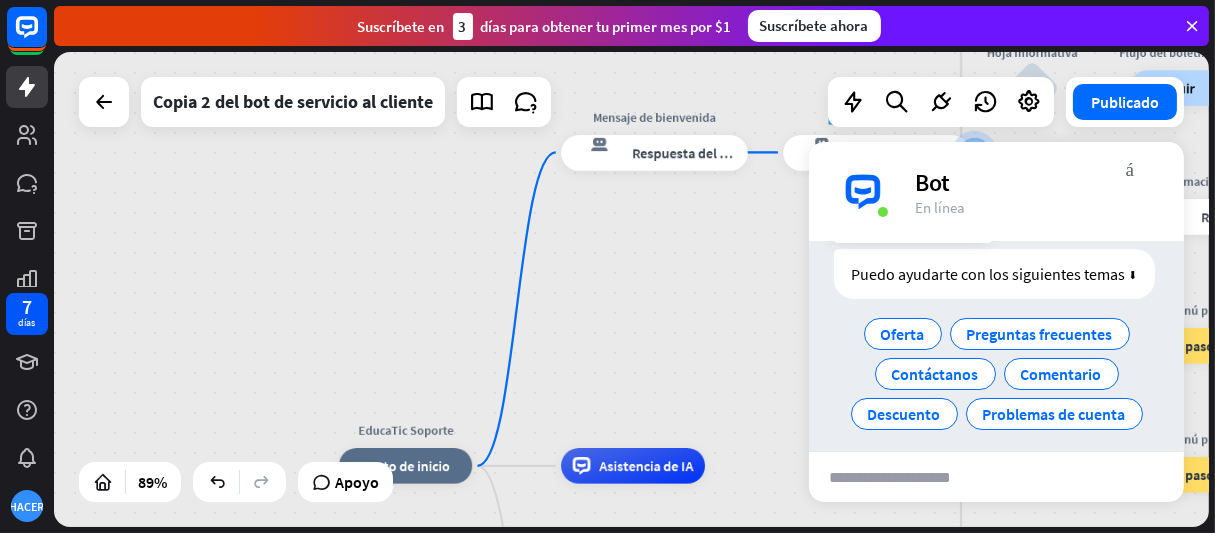scroll, scrollTop: 143, scrollLeft: 0, axis: vertical 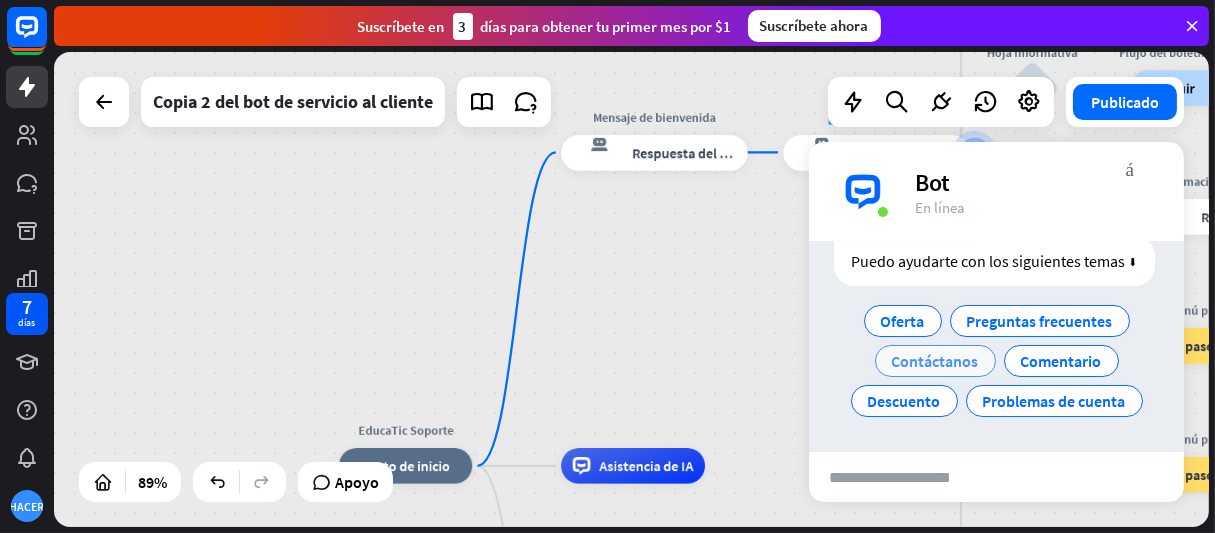 click on "Contáctanos" at bounding box center [935, 361] 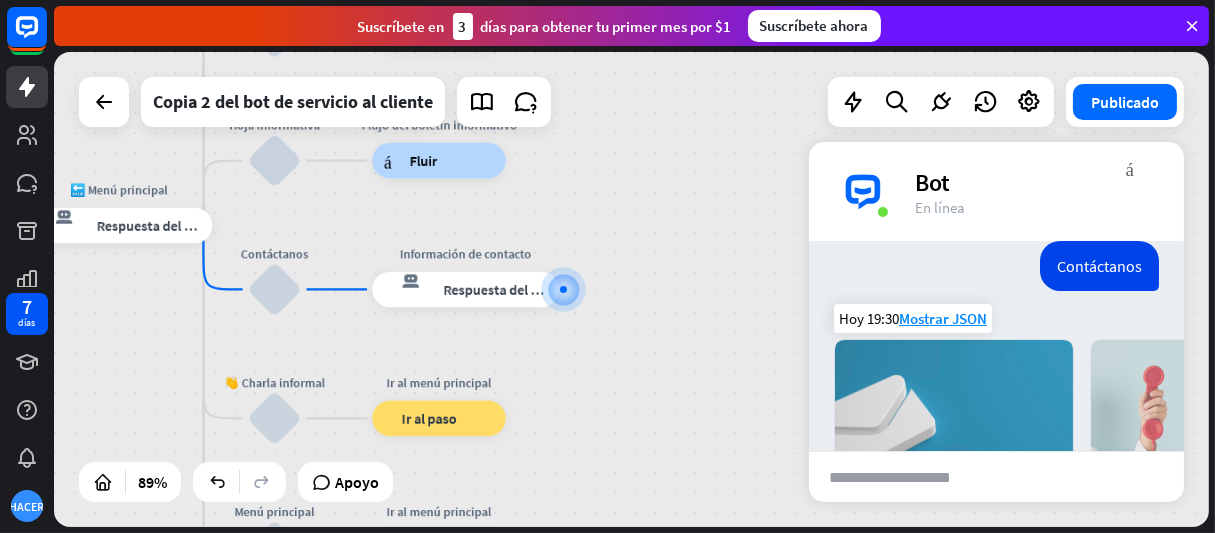 scroll, scrollTop: 216, scrollLeft: 0, axis: vertical 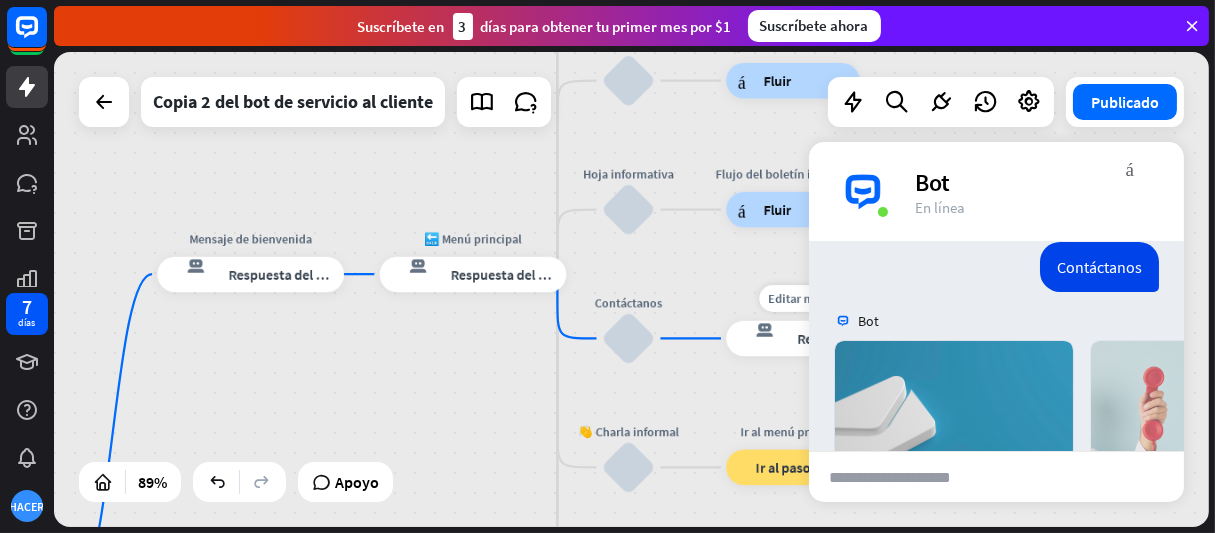 drag, startPoint x: 399, startPoint y: 337, endPoint x: 592, endPoint y: 354, distance: 193.74725 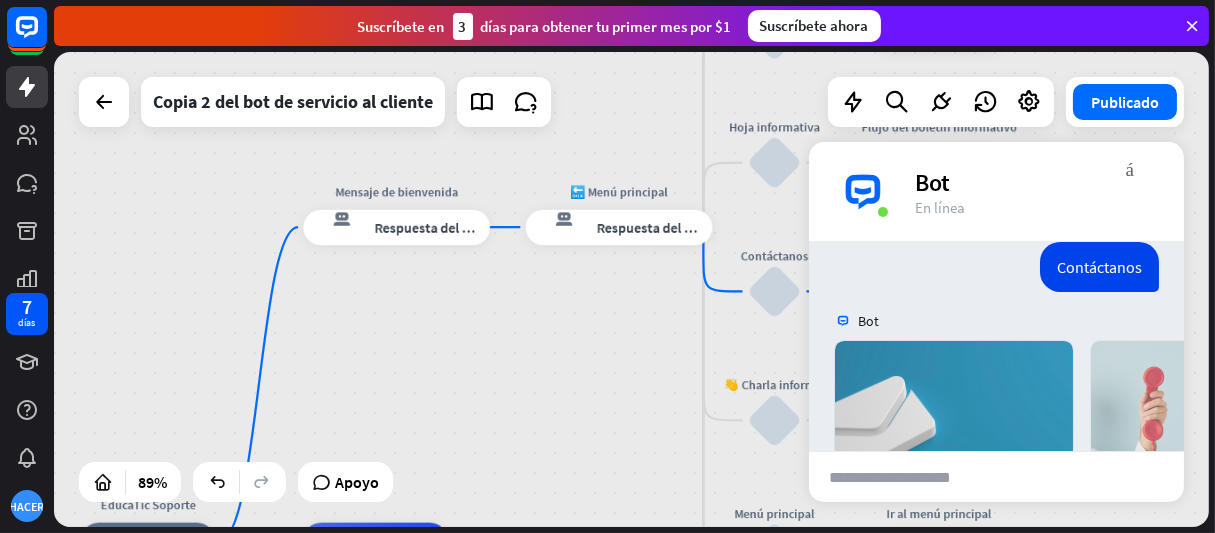 drag, startPoint x: 371, startPoint y: 337, endPoint x: 511, endPoint y: 292, distance: 147.05441 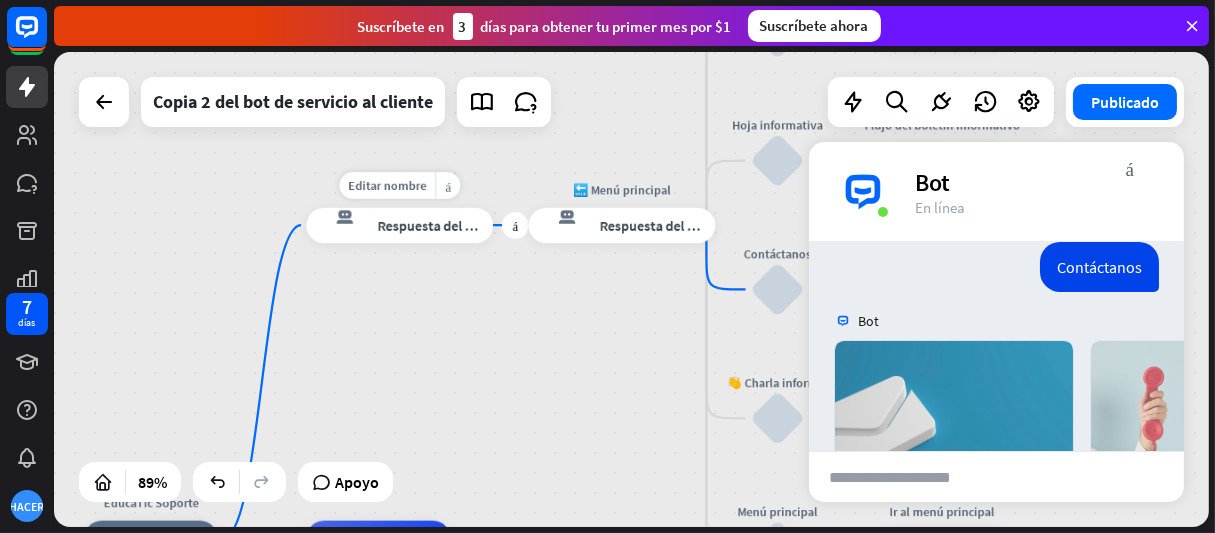click on "Respuesta del bot" at bounding box center (432, 225) 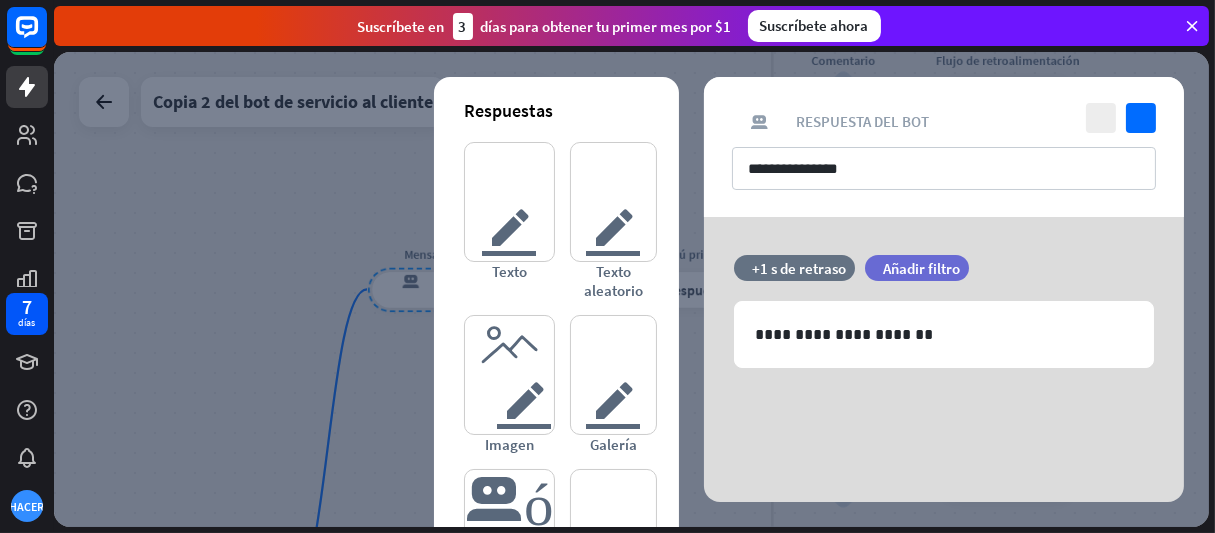 click at bounding box center [631, 289] 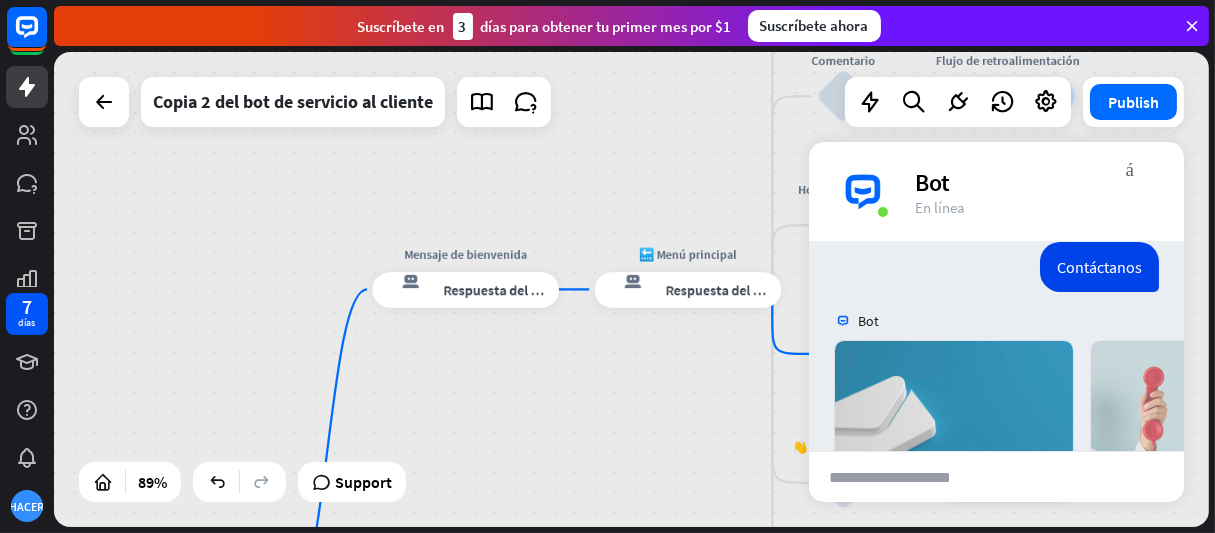 scroll, scrollTop: 236, scrollLeft: 0, axis: vertical 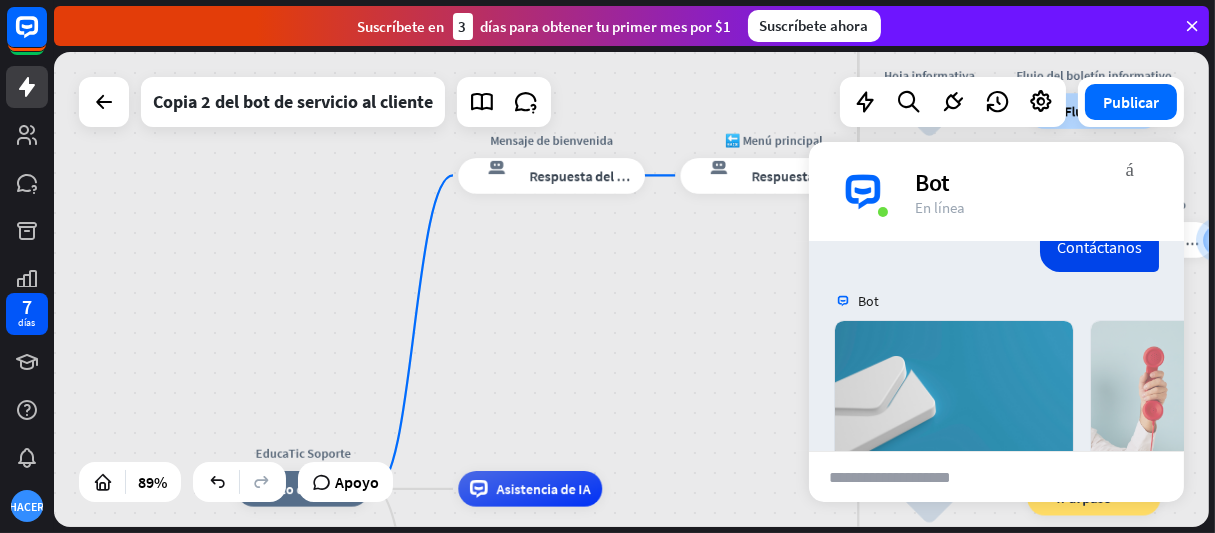 drag, startPoint x: 610, startPoint y: 395, endPoint x: 782, endPoint y: 234, distance: 235.59499 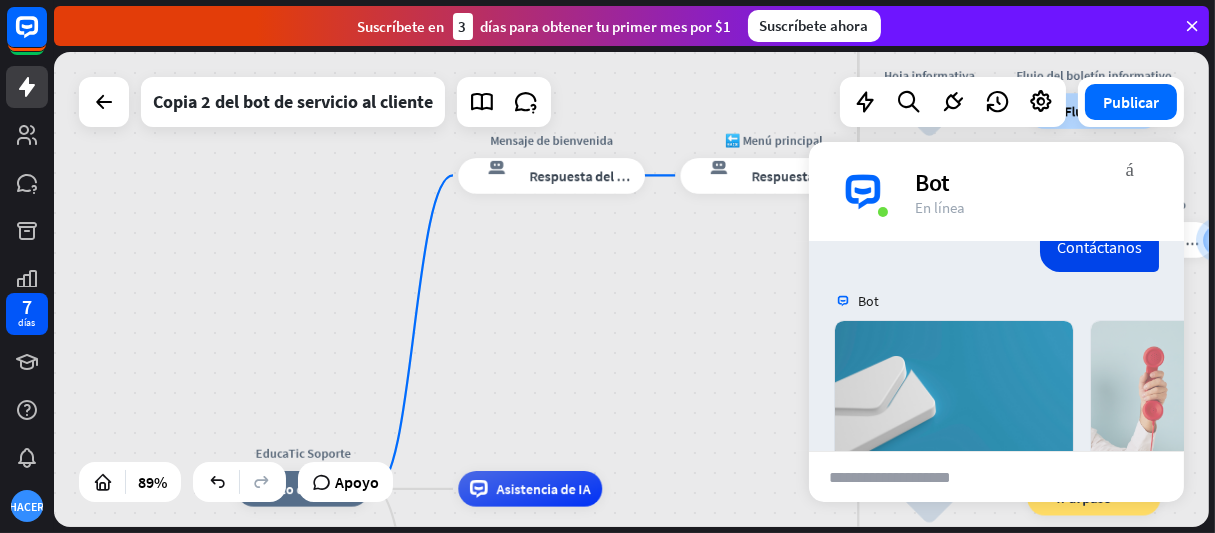click on "EducaTic Soporte   inicio_2   Punto de inicio                 Mensaje de bienvenida   respuesta del bot de bloqueo   Respuesta del bot                 🔙 Menú principal   respuesta del bot de bloqueo   Respuesta del bot                 Nuestra oferta   bloquear_entrada_de_usuario                 Seleccione la categoría del producto   respuesta del bot de bloqueo   Respuesta del bot                 ❓ Pregunta   bloquear_entrada_de_usuario                 ¿Le puedo ayudar en algo?   respuesta del bot de bloqueo   Respuesta del bot                 Preguntas frecuentes   bloquear_entrada_de_usuario                 Escribe tu pregunta   respuesta del bot de bloqueo   Respuesta del bot                 Preguntas frecuentes   Preguntas frecuentes sobre bloques                 Comentario   bloquear_entrada_de_usuario                 Flujo de retroalimentación   árbol constructor   Fluir                 Hoja informativa   bloquear_entrada_de_usuario                   árbol constructor   Fluir" at bounding box center [631, 289] 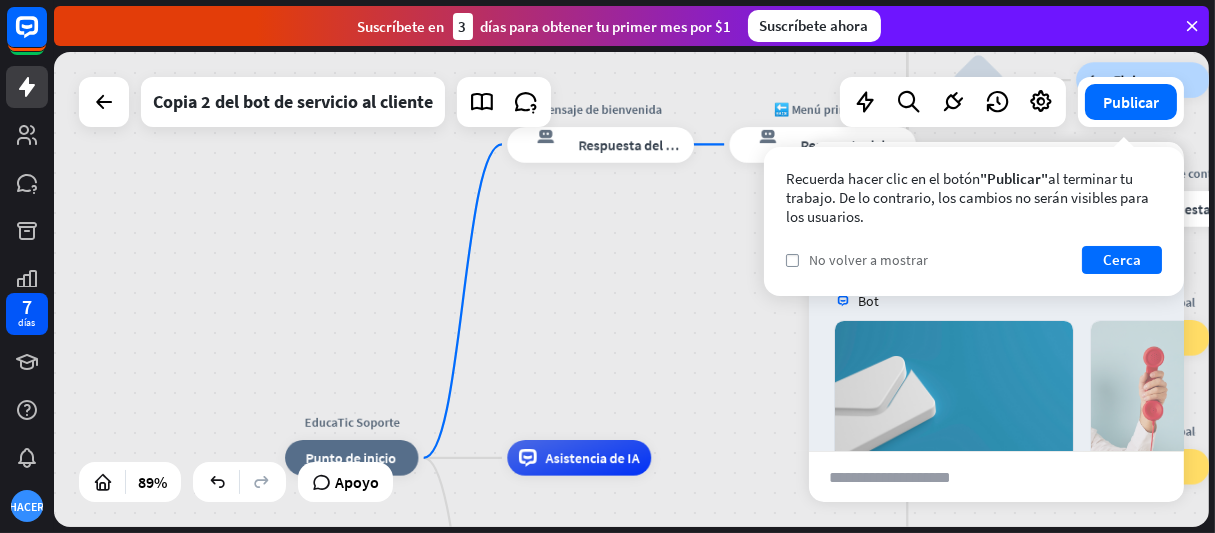 click on "No volver a mostrar" at bounding box center (868, 260) 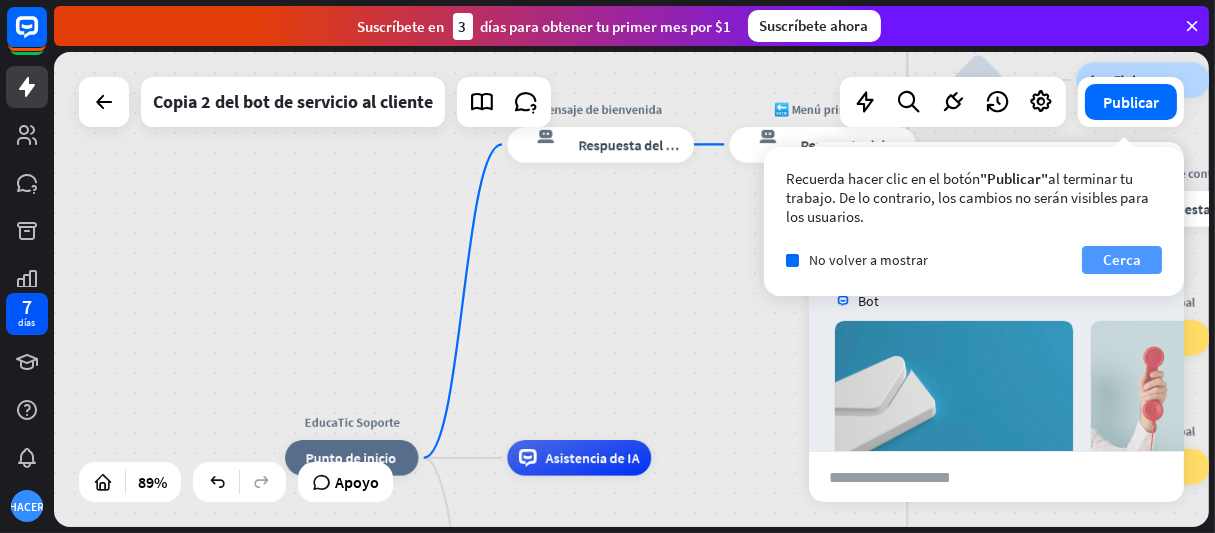 click on "Cerca" at bounding box center (1122, 260) 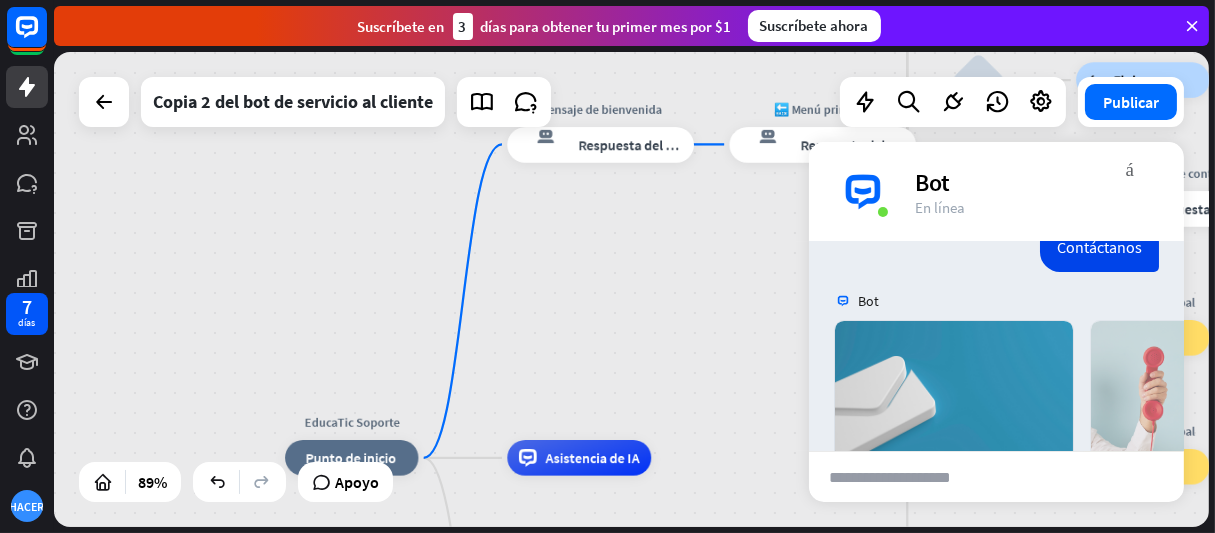 click on "Bot" at bounding box center (932, 182) 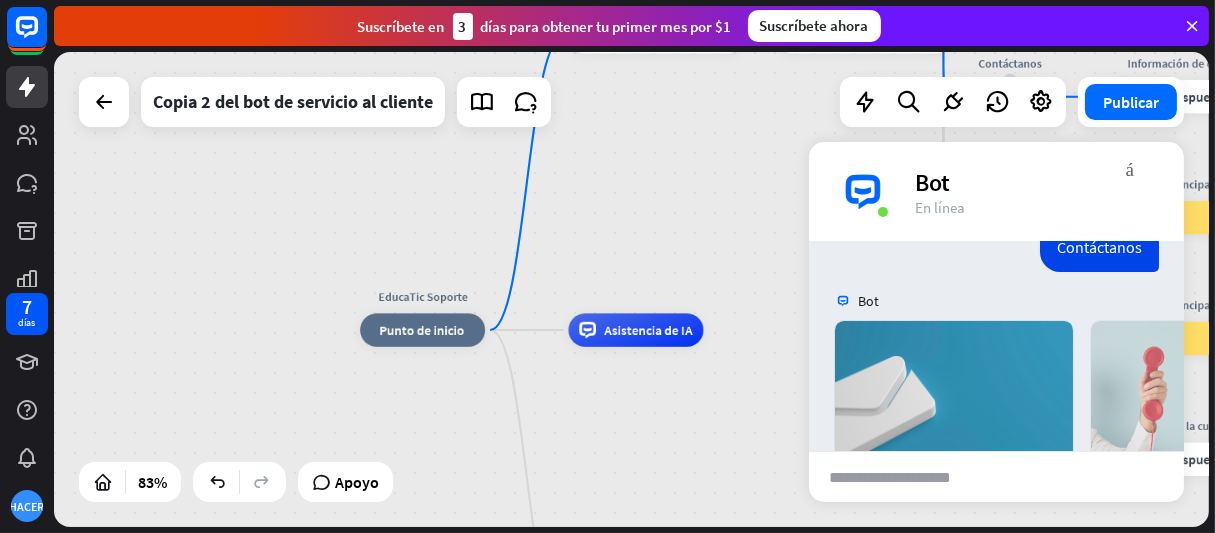 drag, startPoint x: 390, startPoint y: 398, endPoint x: 465, endPoint y: 271, distance: 147.49237 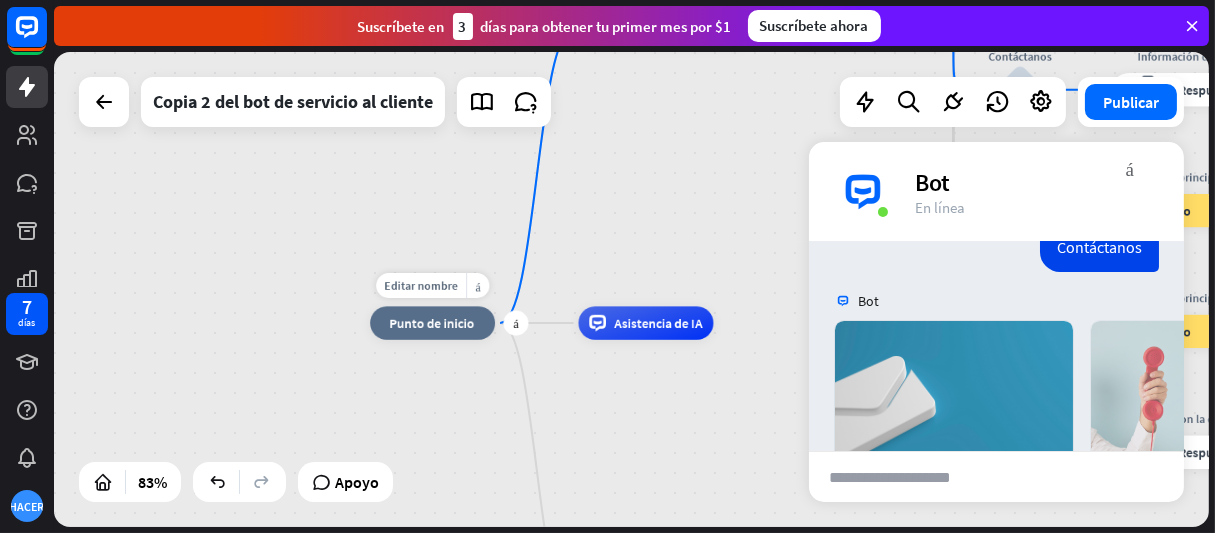 click on "Punto de inicio" at bounding box center [431, 323] 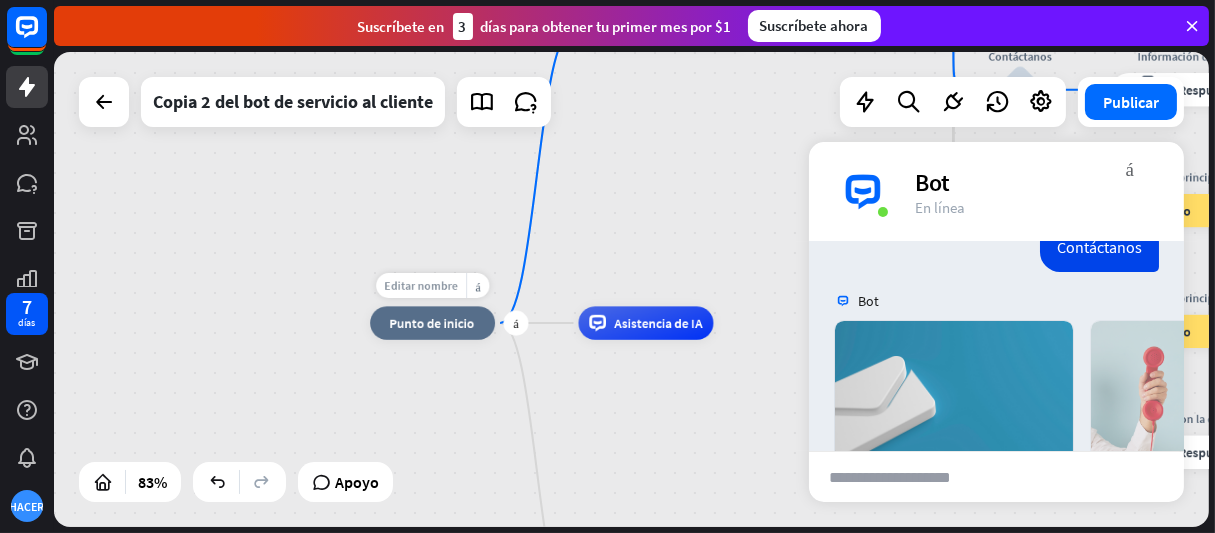 click on "Editar nombre" at bounding box center [420, 285] 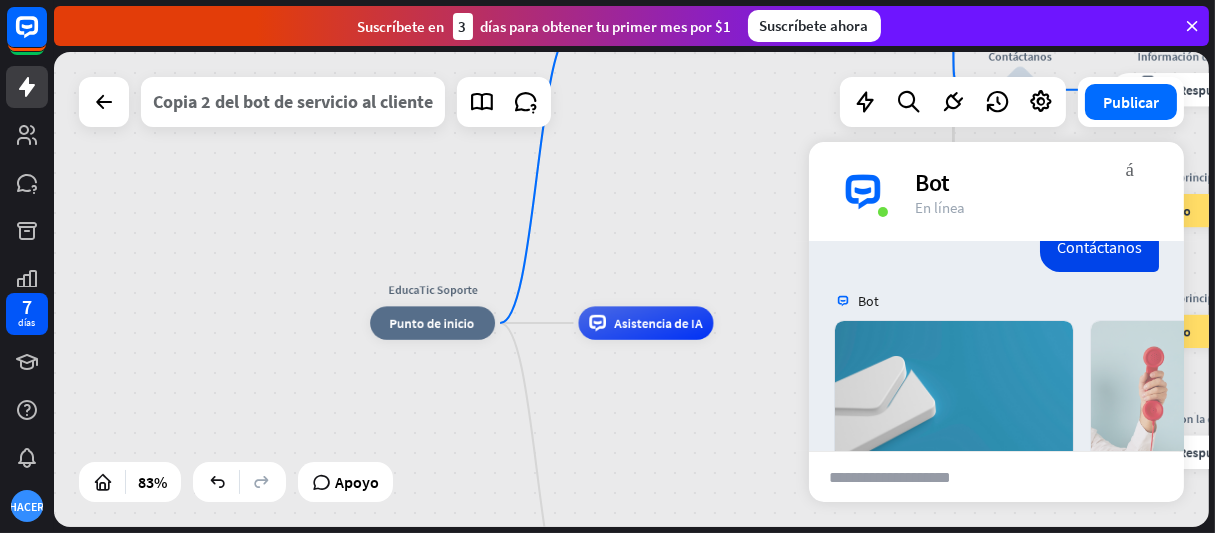 click on "Copia 2 del bot de servicio al cliente" at bounding box center (293, 101) 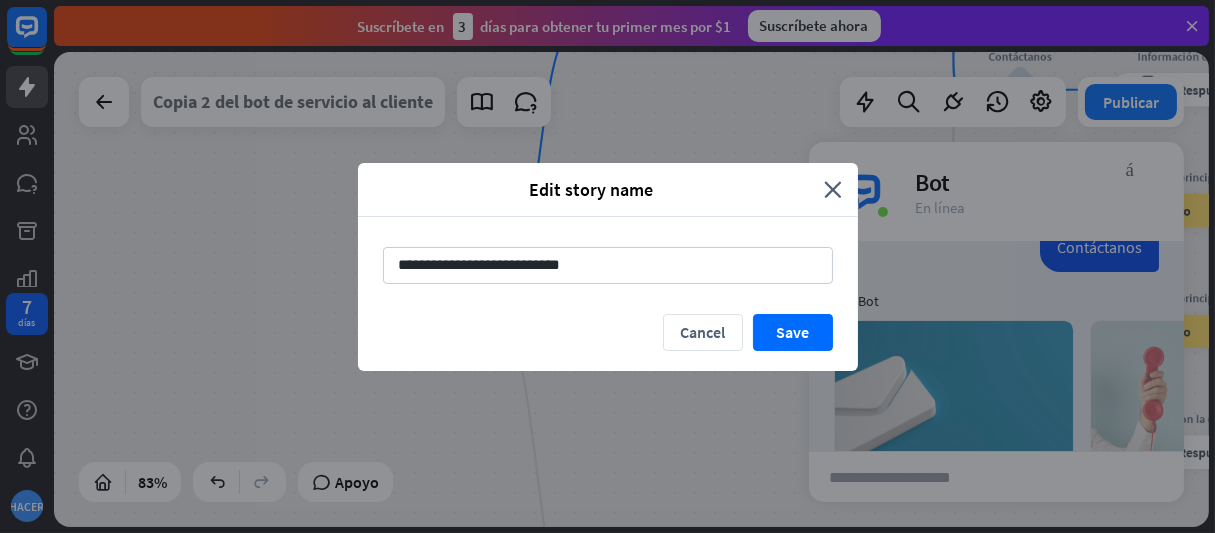 click on "**********" at bounding box center (607, 266) 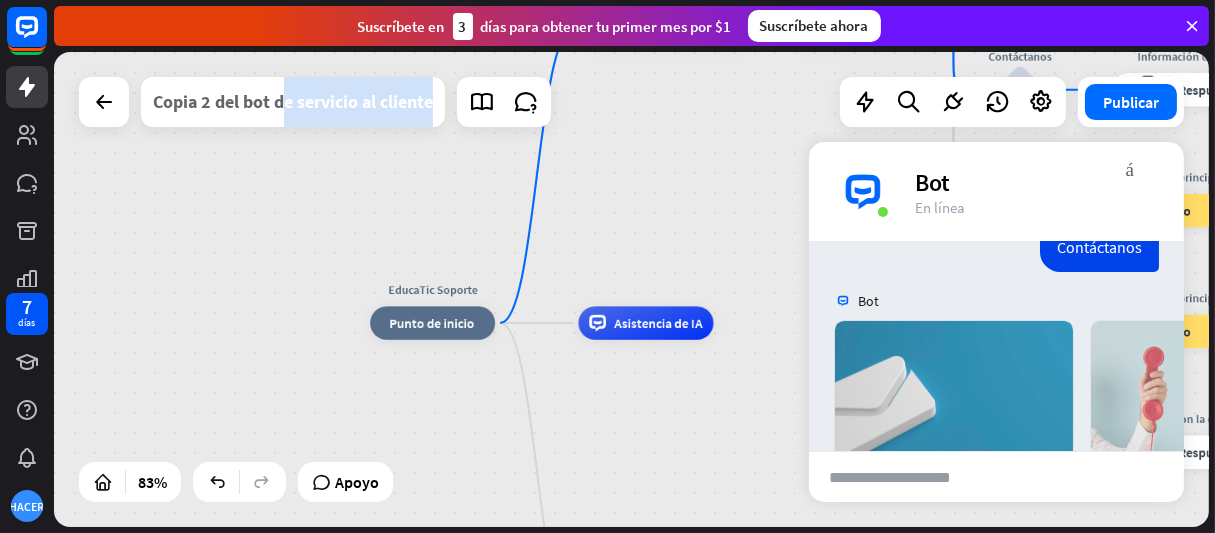 click on "Copia 2 del bot de servicio al cliente" at bounding box center (293, 101) 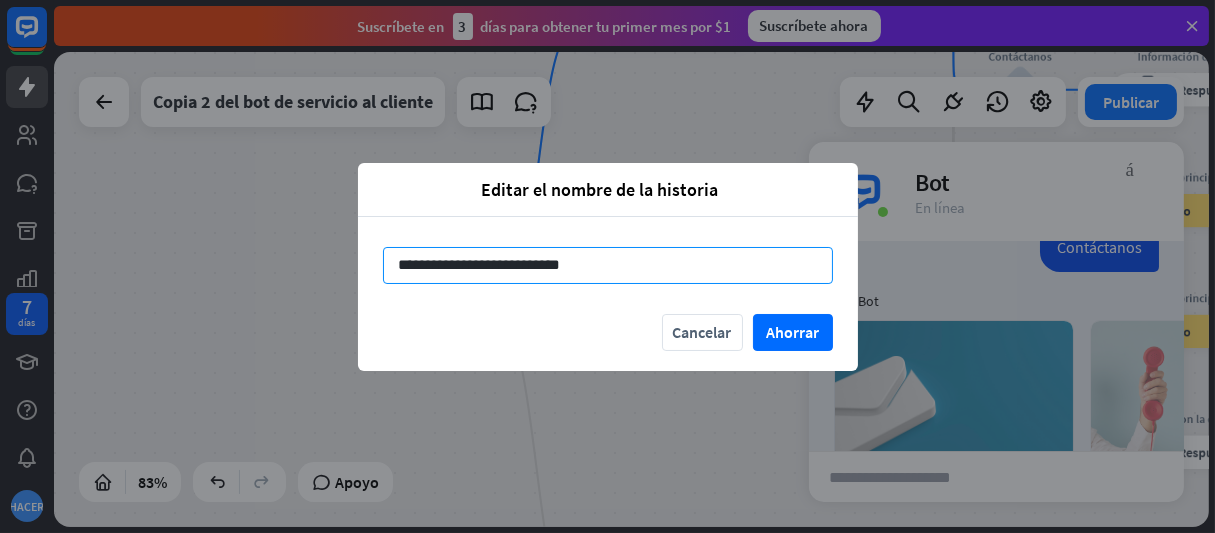 click on "**********" at bounding box center (608, 265) 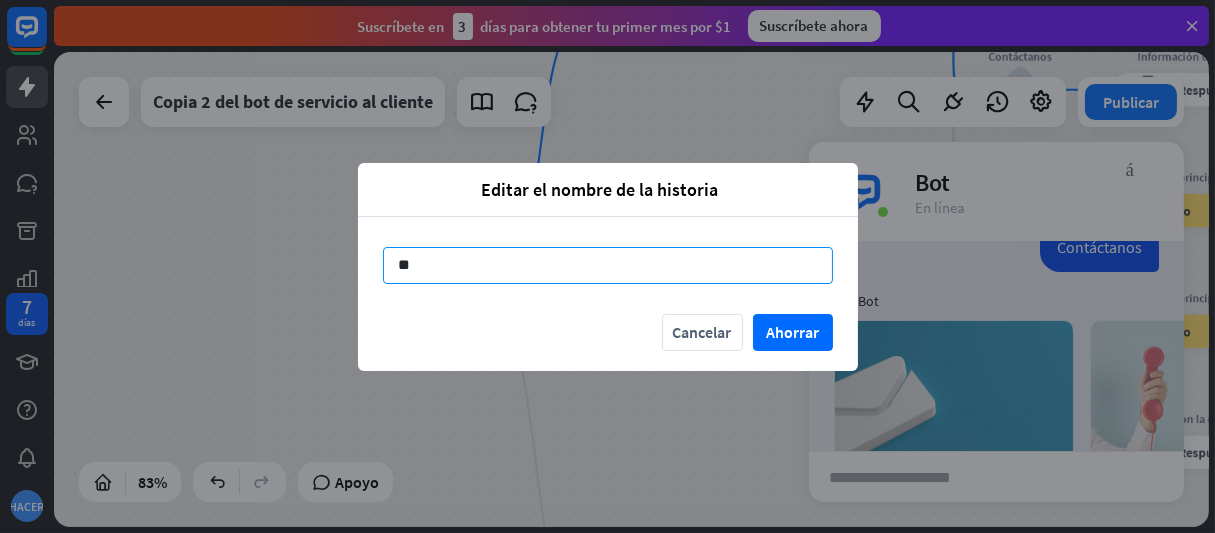 type on "*" 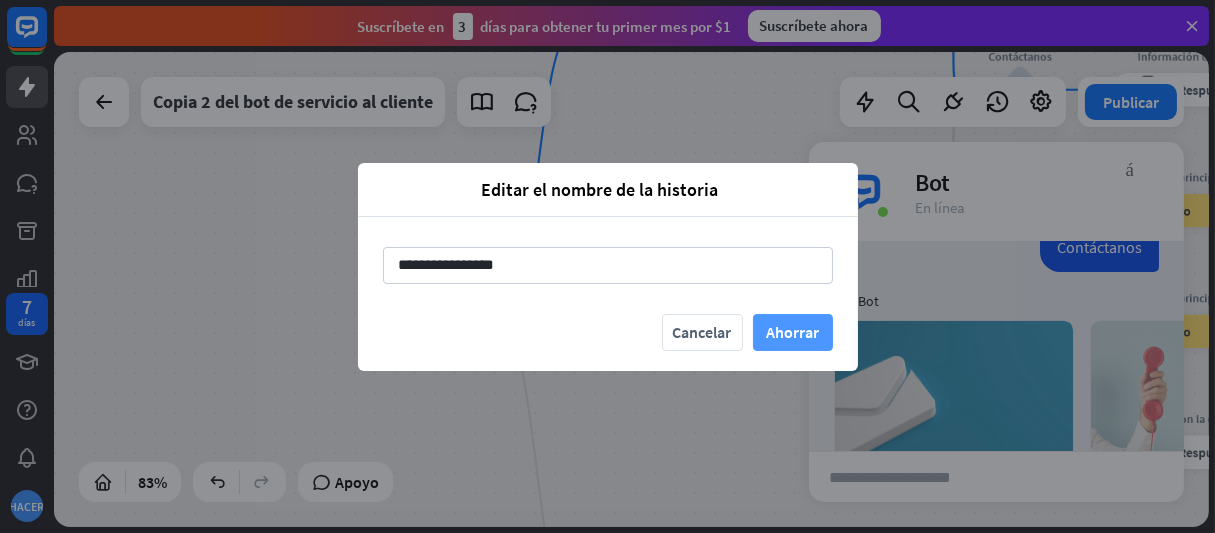 type on "**********" 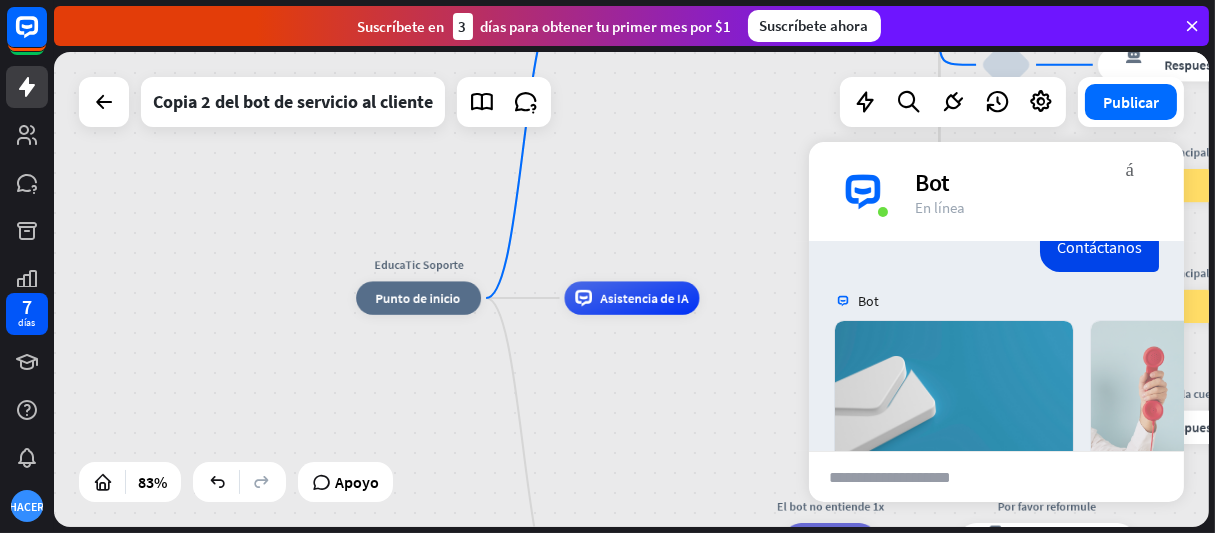 drag, startPoint x: 582, startPoint y: 381, endPoint x: 572, endPoint y: 350, distance: 32.572994 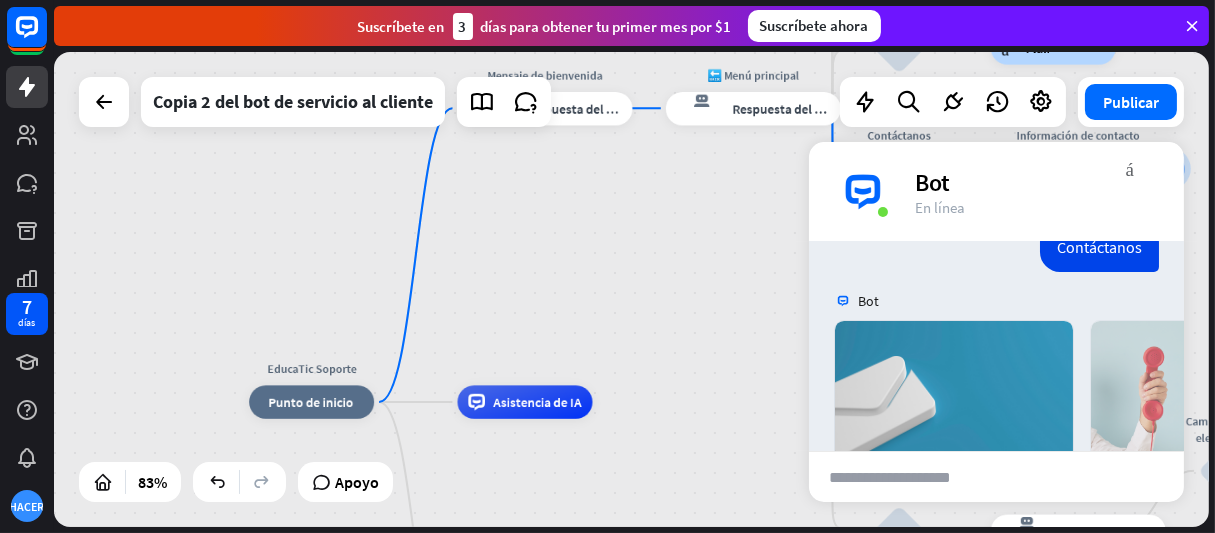 drag, startPoint x: 631, startPoint y: 394, endPoint x: 514, endPoint y: 525, distance: 175.64168 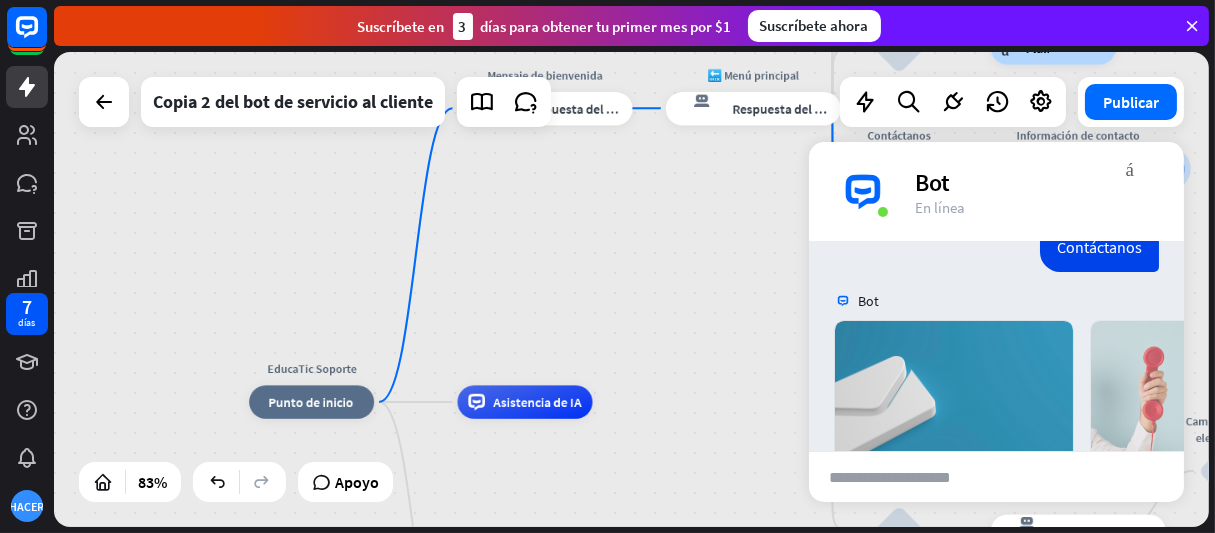 click on "EducaTic Soporte   inicio_2   Punto de inicio                 Mensaje de bienvenida   respuesta del bot de bloqueo   Respuesta del bot                 🔙 Menú principal   respuesta del bot de bloqueo   Respuesta del bot                 Nuestra oferta   bloquear_entrada_de_usuario                 Seleccione la categoría del producto   respuesta del bot de bloqueo   Respuesta del bot                 ❓ Pregunta   bloquear_entrada_de_usuario                 ¿Le puedo ayudar en algo?   respuesta del bot de bloqueo   Respuesta del bot                 Preguntas frecuentes   bloquear_entrada_de_usuario                 Escribe tu pregunta   respuesta del bot de bloqueo   Respuesta del bot                 Preguntas frecuentes   Preguntas frecuentes sobre bloques                 Comentario   bloquear_entrada_de_usuario                 Flujo de retroalimentación   árbol constructor   Fluir                 Hoja informativa   bloquear_entrada_de_usuario                   árbol constructor   Fluir" at bounding box center [730, 600] 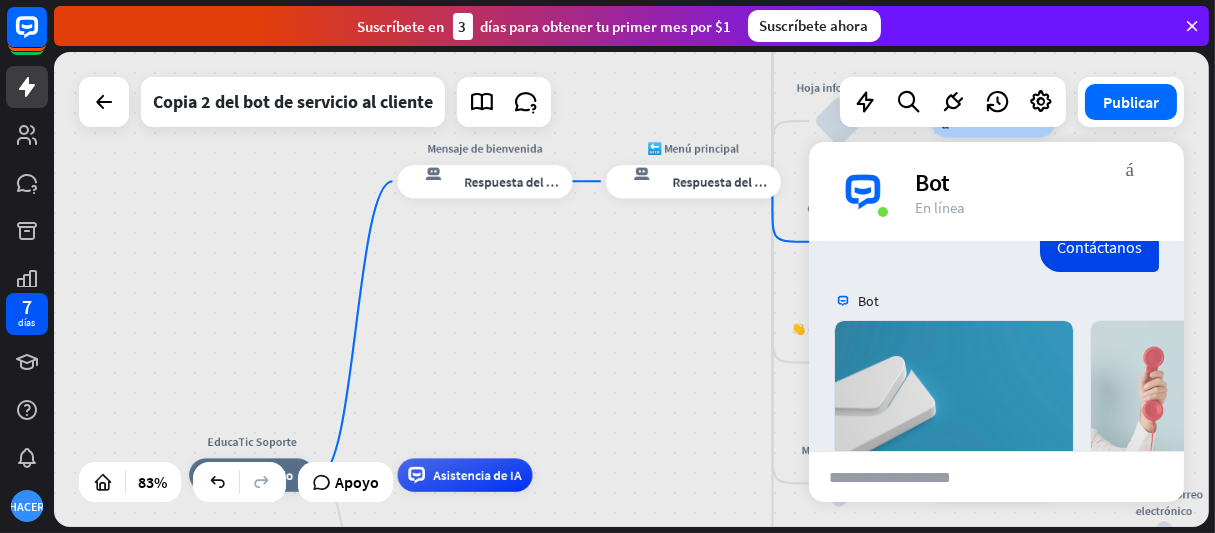 drag, startPoint x: 524, startPoint y: 525, endPoint x: 476, endPoint y: 551, distance: 54.589375 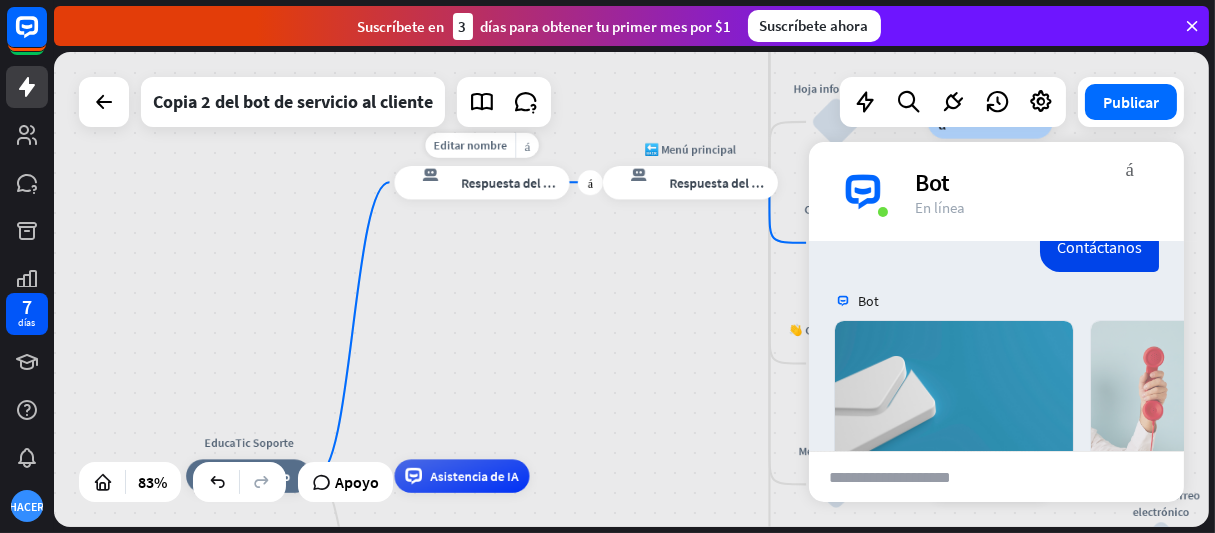 click on "Respuesta del bot" at bounding box center (512, 182) 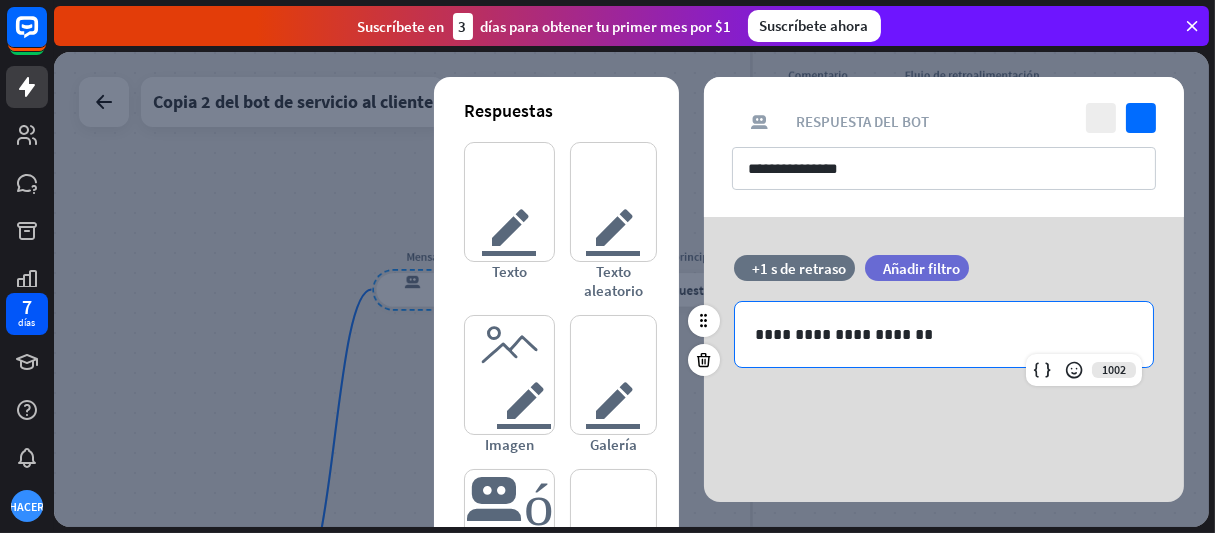click on "**********" at bounding box center (944, 334) 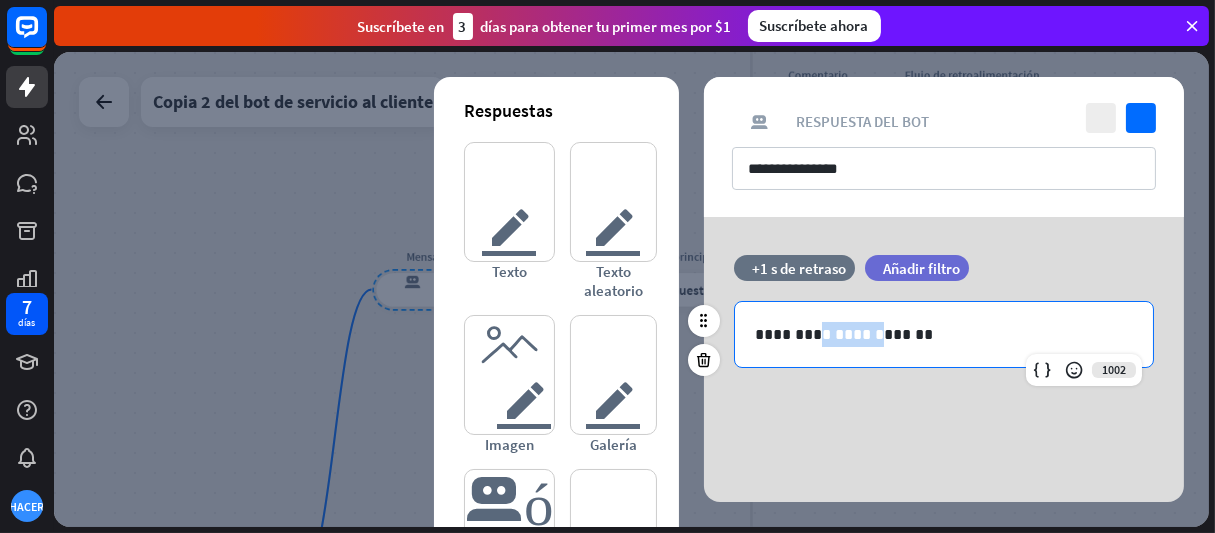 click on "**********" at bounding box center (944, 334) 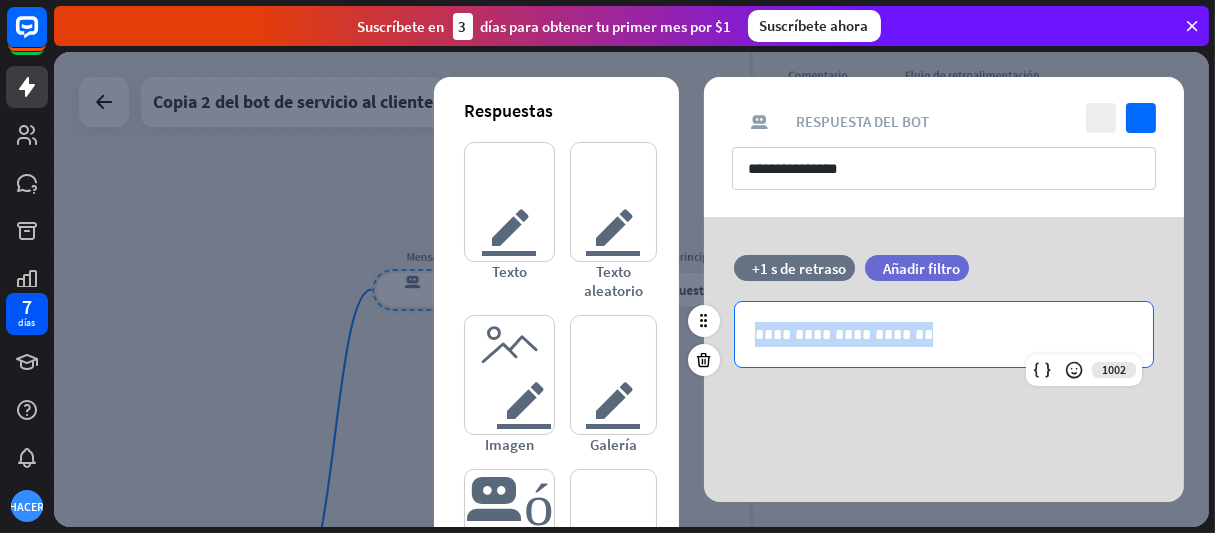 click on "**********" at bounding box center (944, 334) 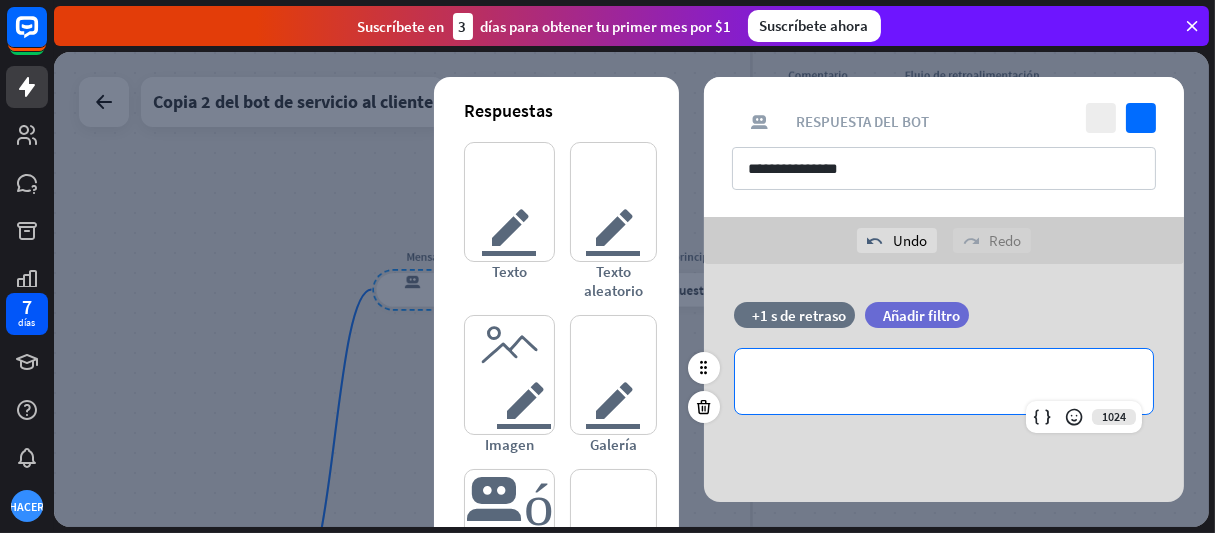 type 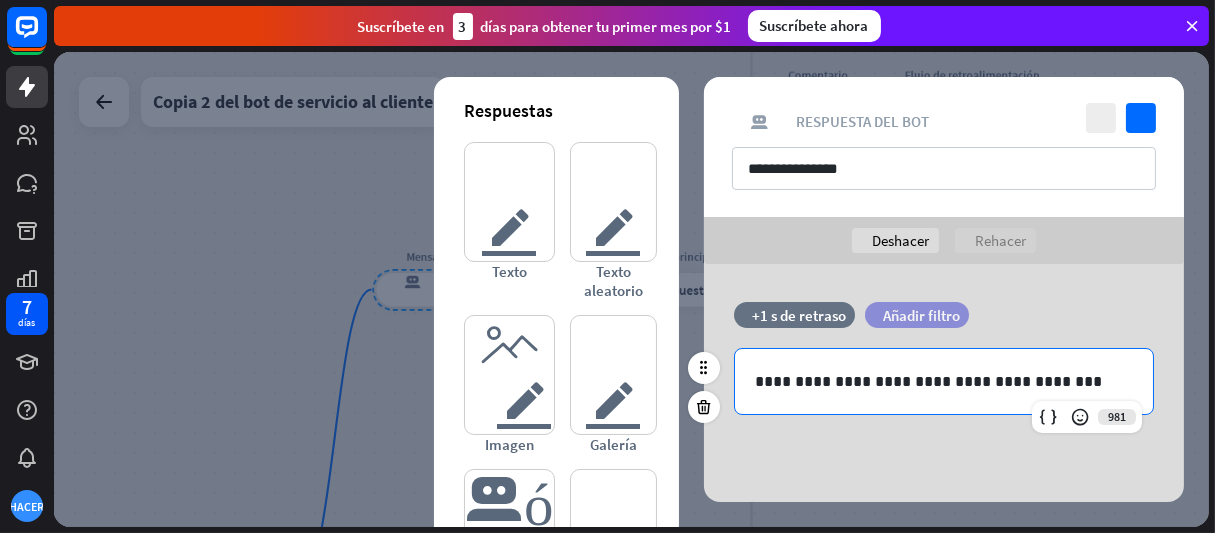 click on "Añadir filtro" at bounding box center [921, 315] 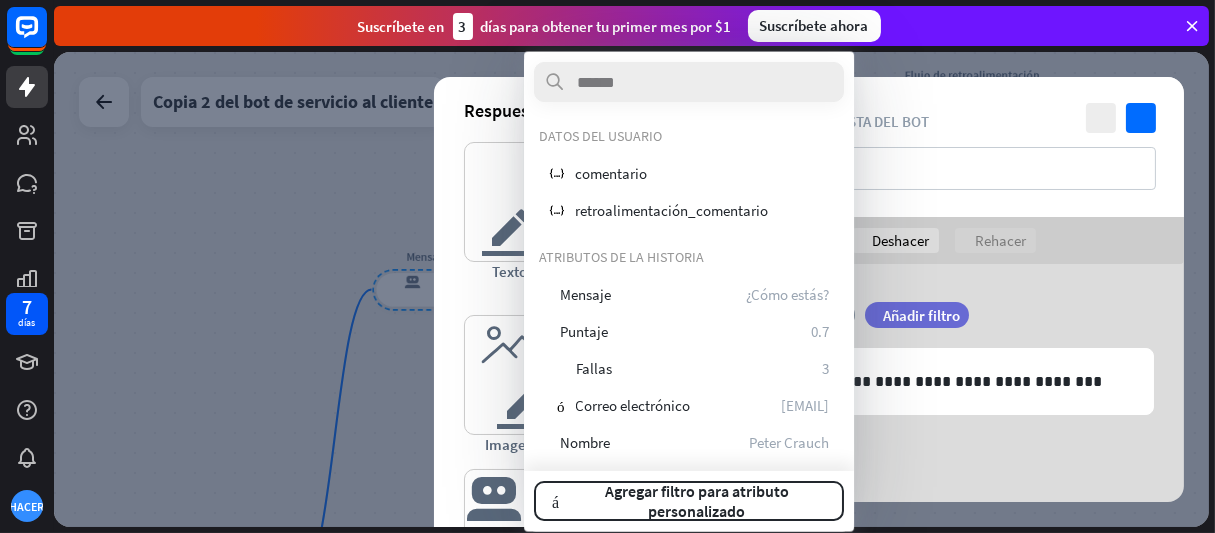 click on "filtrar   Añadir filtro" at bounding box center [967, 315] 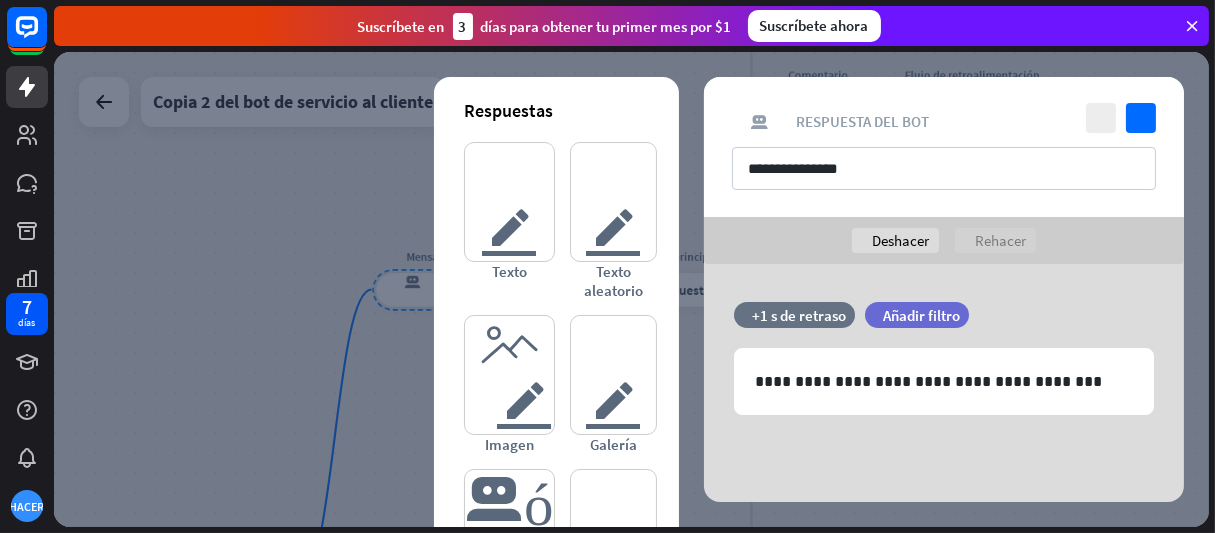 drag, startPoint x: 1013, startPoint y: 452, endPoint x: 1006, endPoint y: 439, distance: 14.764823 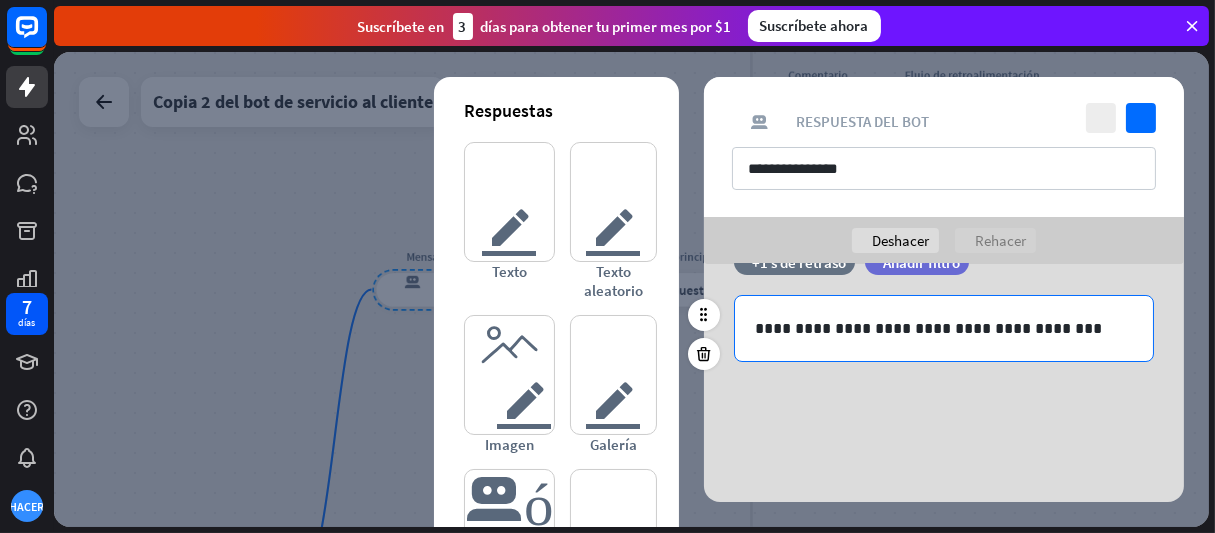 scroll, scrollTop: 62, scrollLeft: 0, axis: vertical 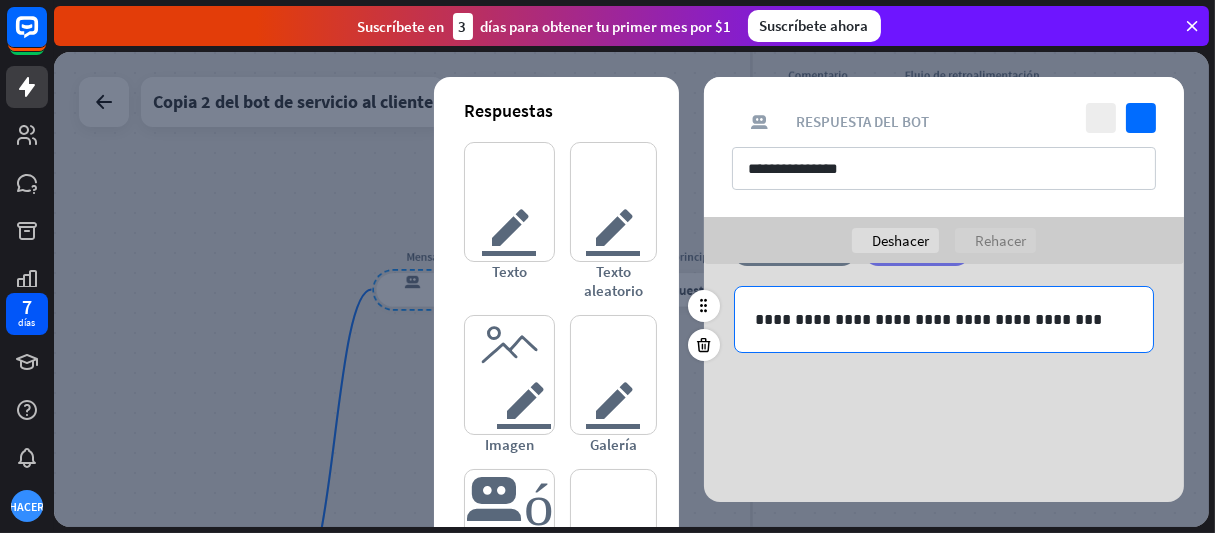 click on "**********" at bounding box center [944, 319] 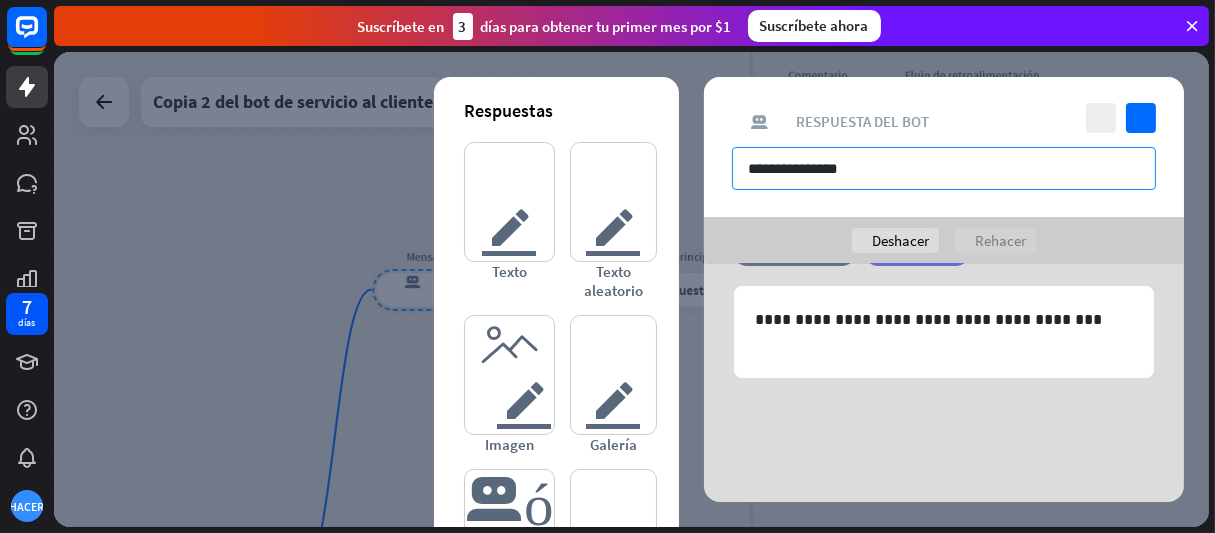 click on "**********" at bounding box center (944, 168) 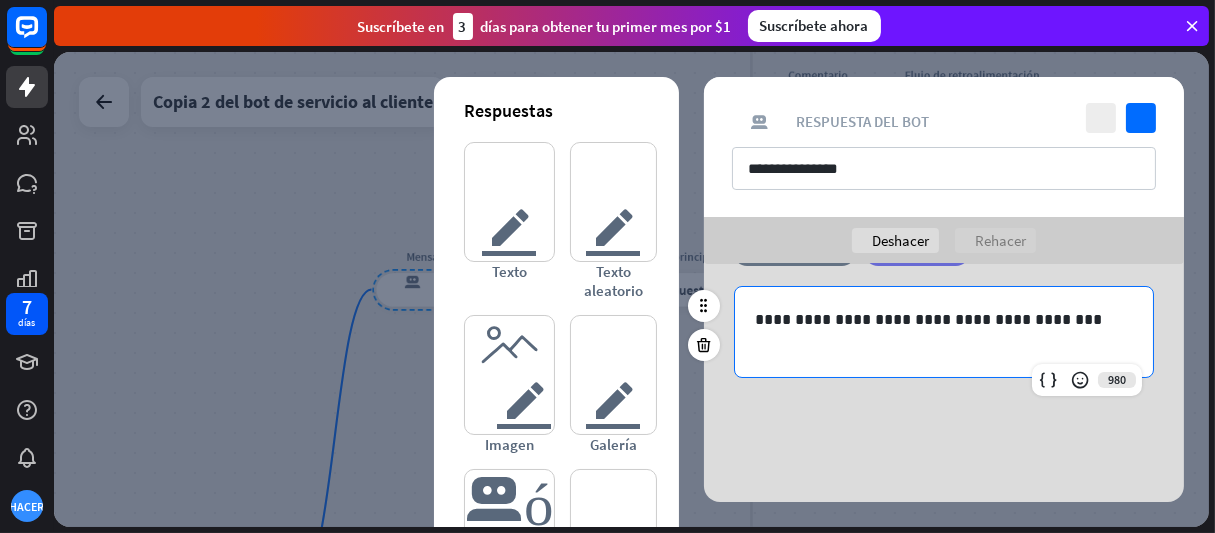 click on "**********" at bounding box center (944, 319) 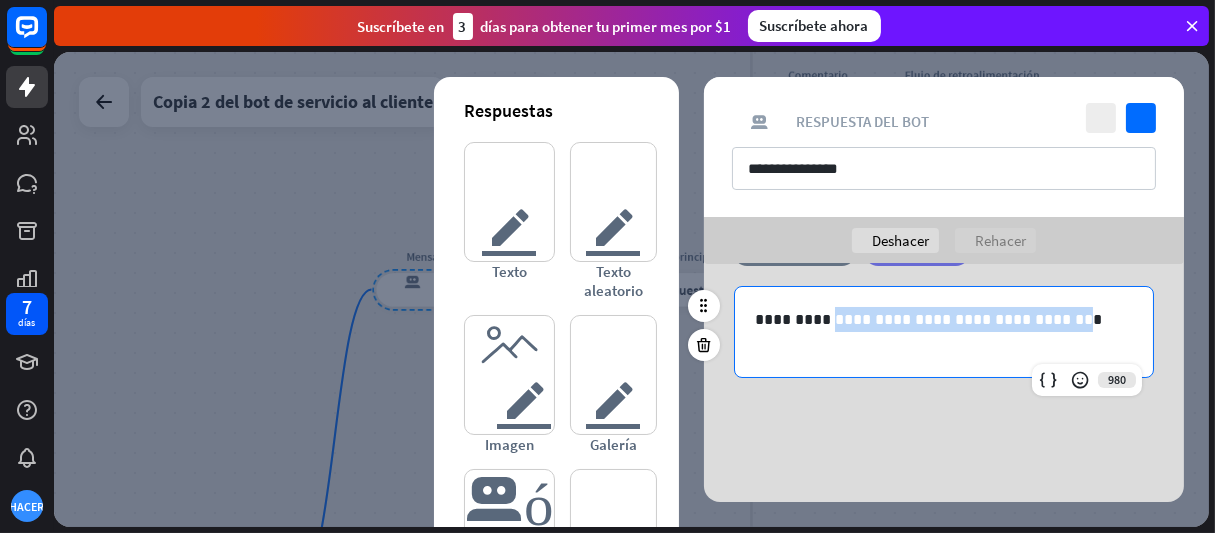 drag, startPoint x: 831, startPoint y: 322, endPoint x: 985, endPoint y: 329, distance: 154.15901 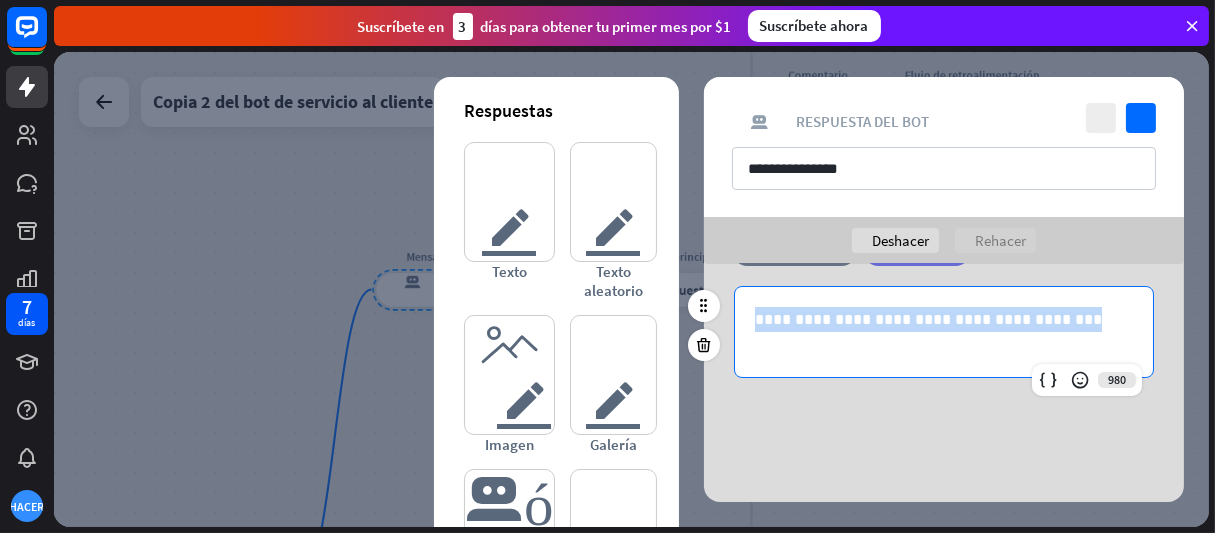 click on "**********" at bounding box center [944, 319] 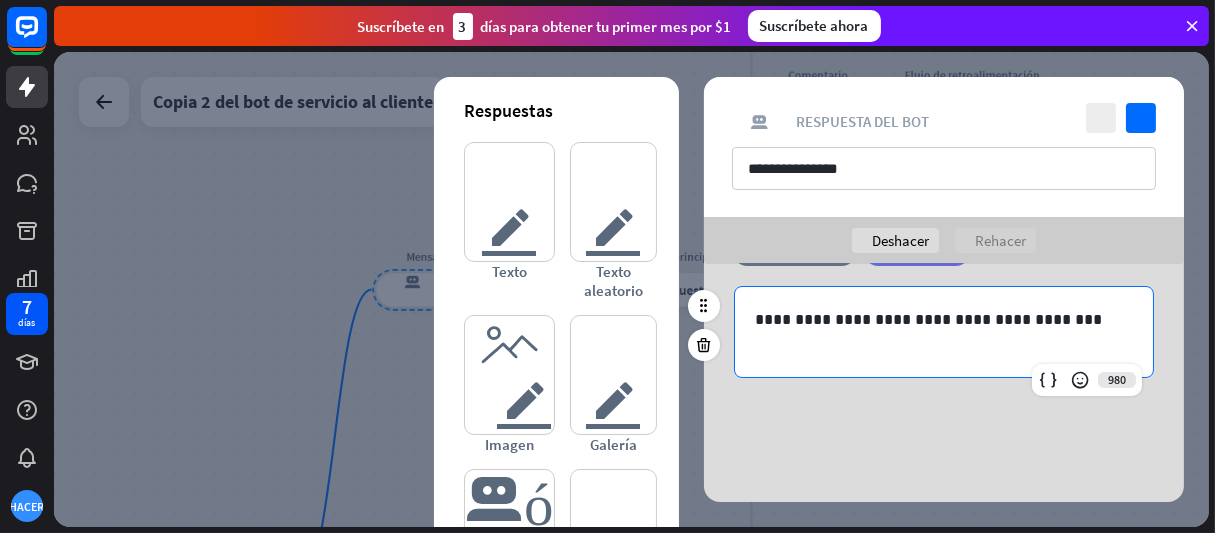 click on "**********" at bounding box center (944, 319) 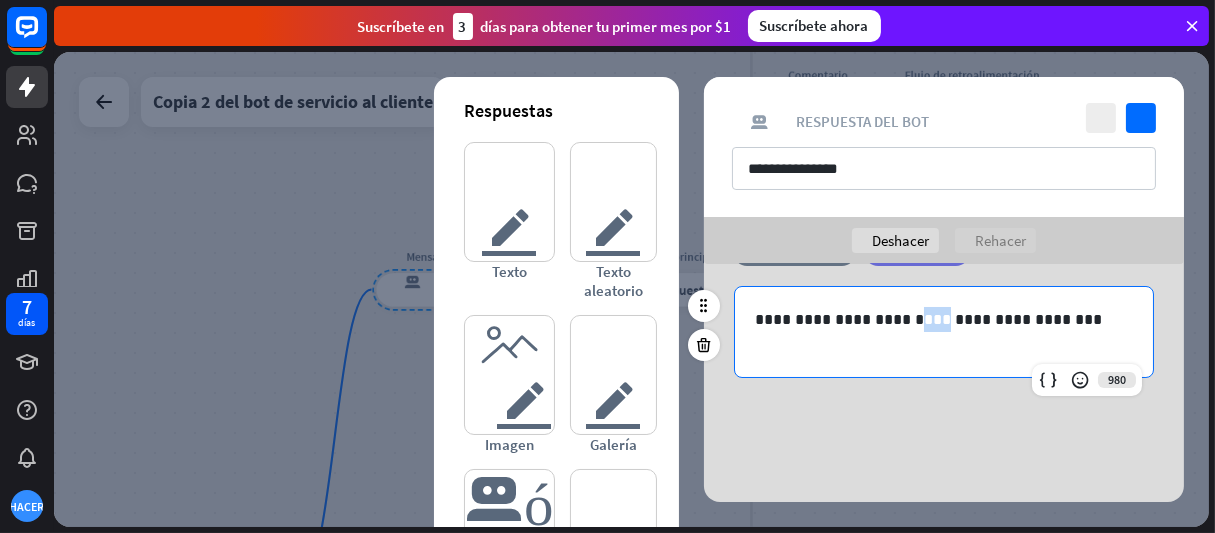 click on "**********" at bounding box center (944, 319) 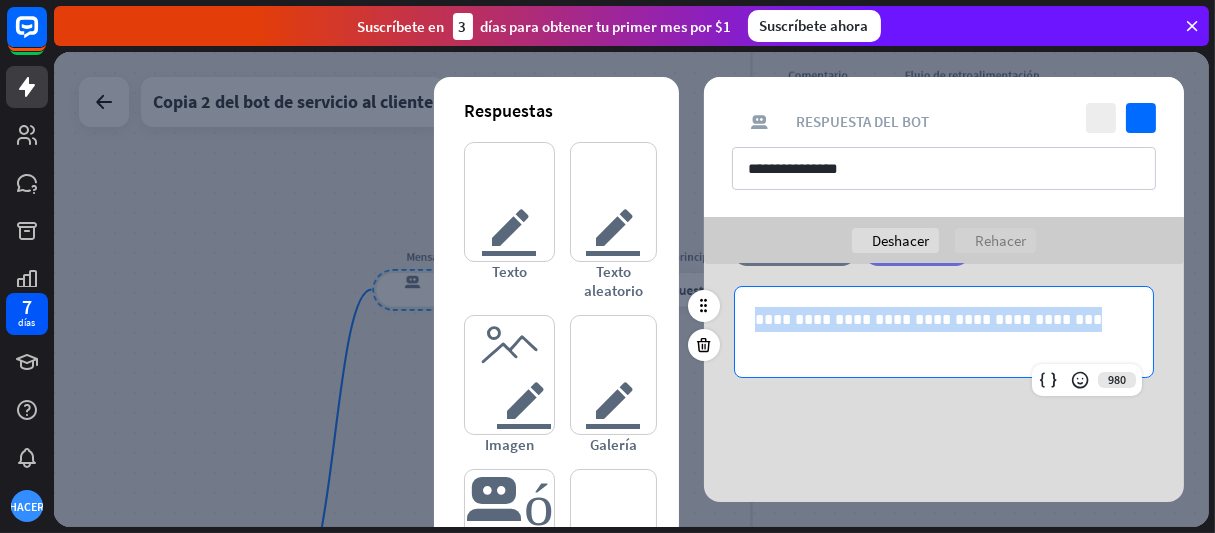 click on "**********" at bounding box center (944, 319) 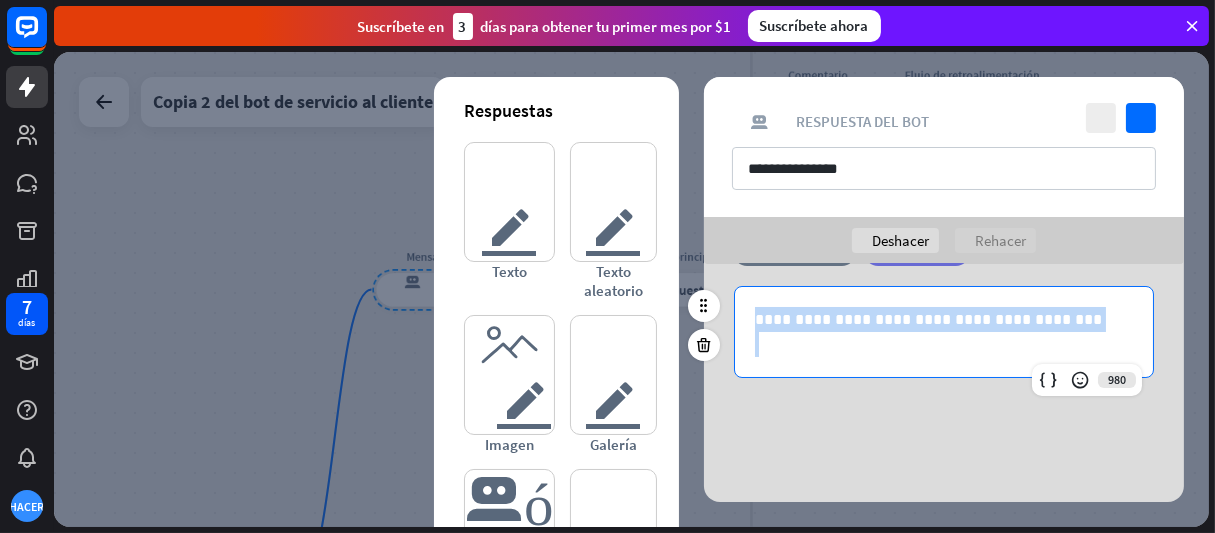 click on "**********" at bounding box center (944, 319) 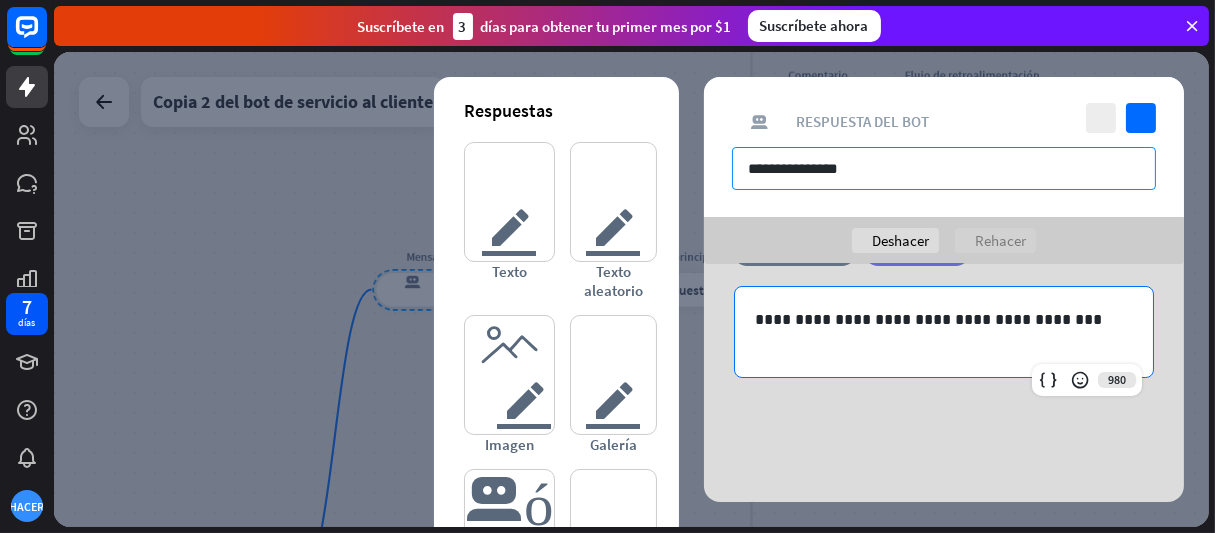 click on "**********" at bounding box center (944, 168) 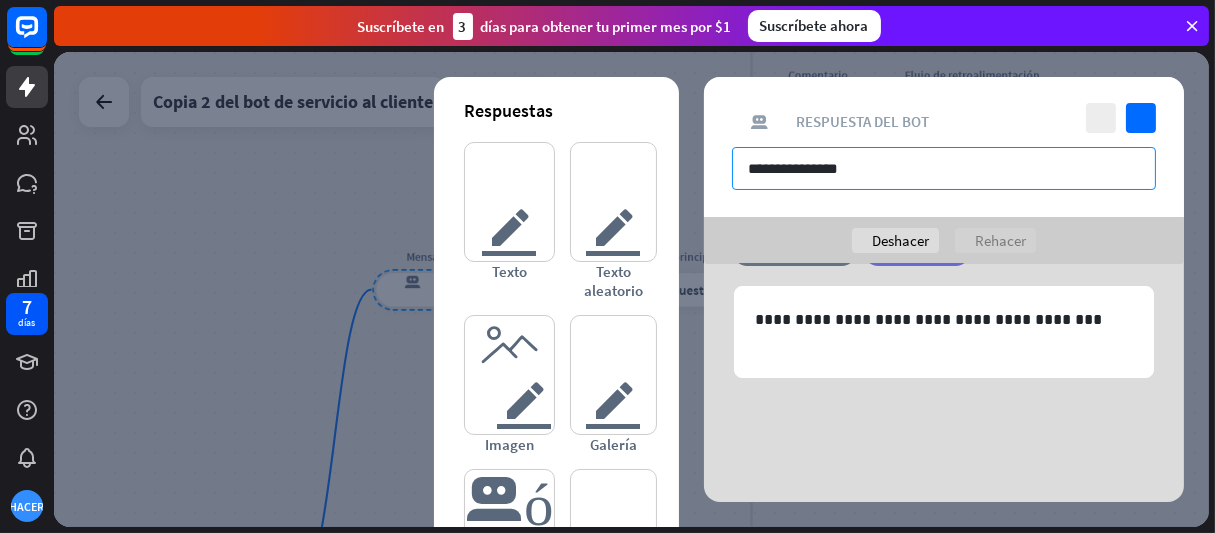click on "**********" at bounding box center (944, 168) 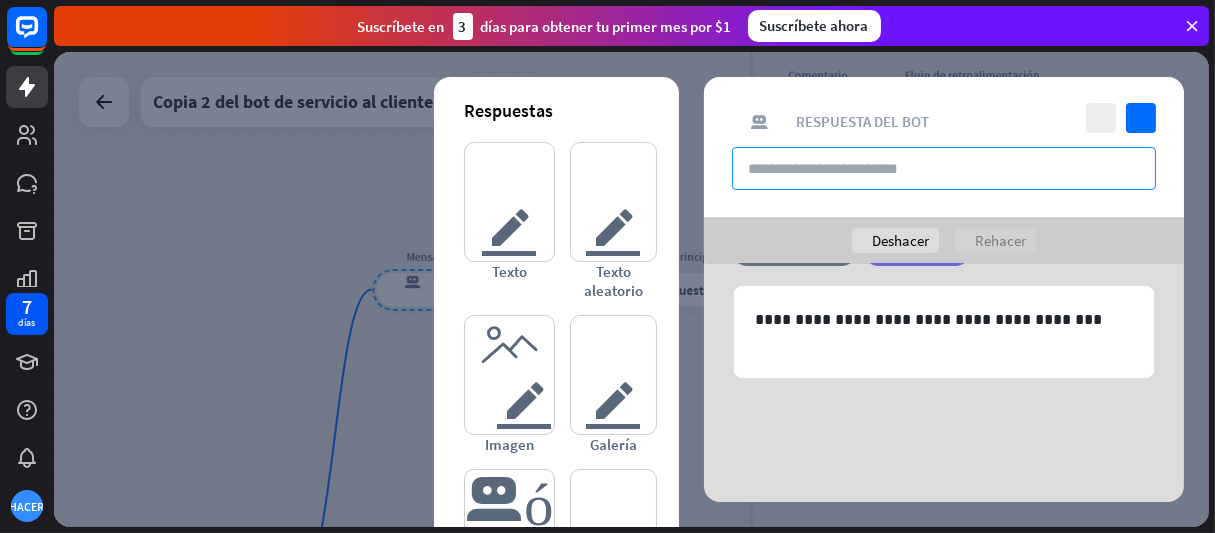 paste on "**********" 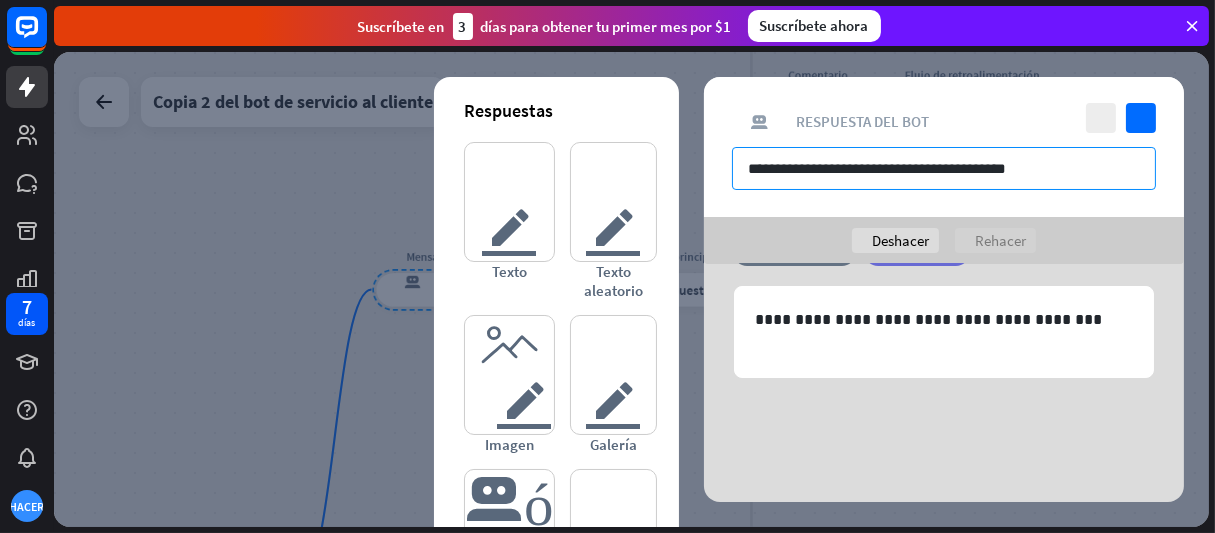 type on "**********" 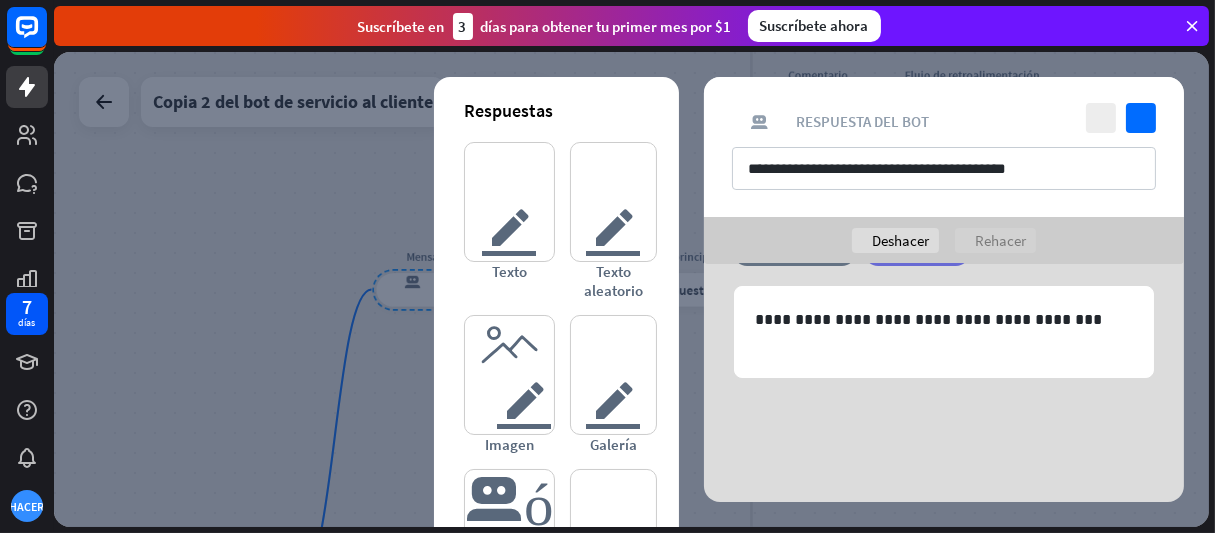 click on "**********" at bounding box center [944, 352] 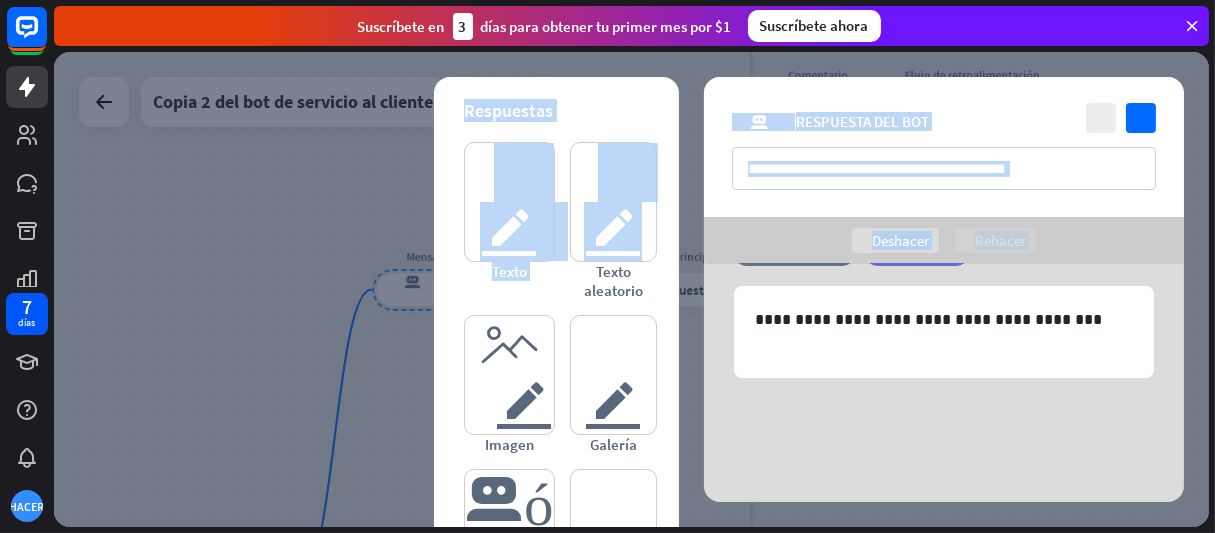 scroll, scrollTop: 0, scrollLeft: 0, axis: both 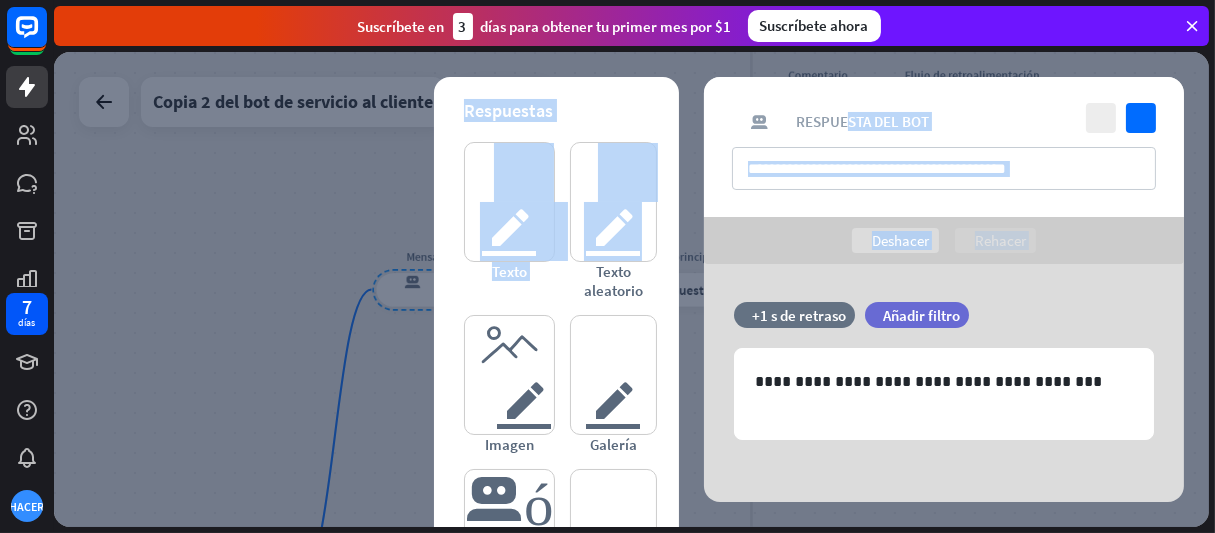 drag, startPoint x: 668, startPoint y: 203, endPoint x: 849, endPoint y: 114, distance: 201.6978 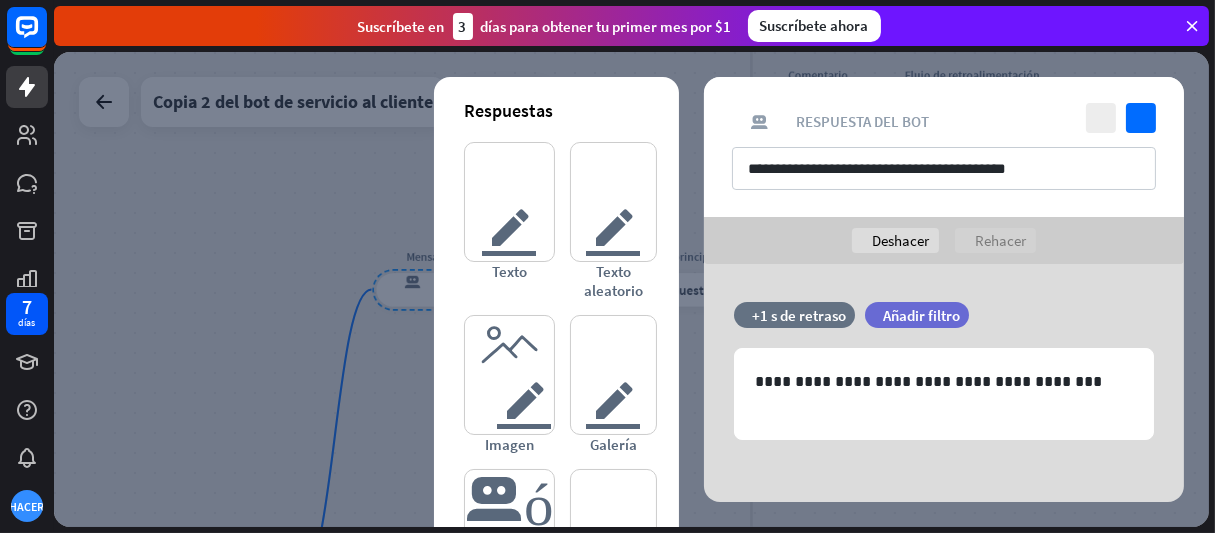 click on "**********" at bounding box center [631, 289] 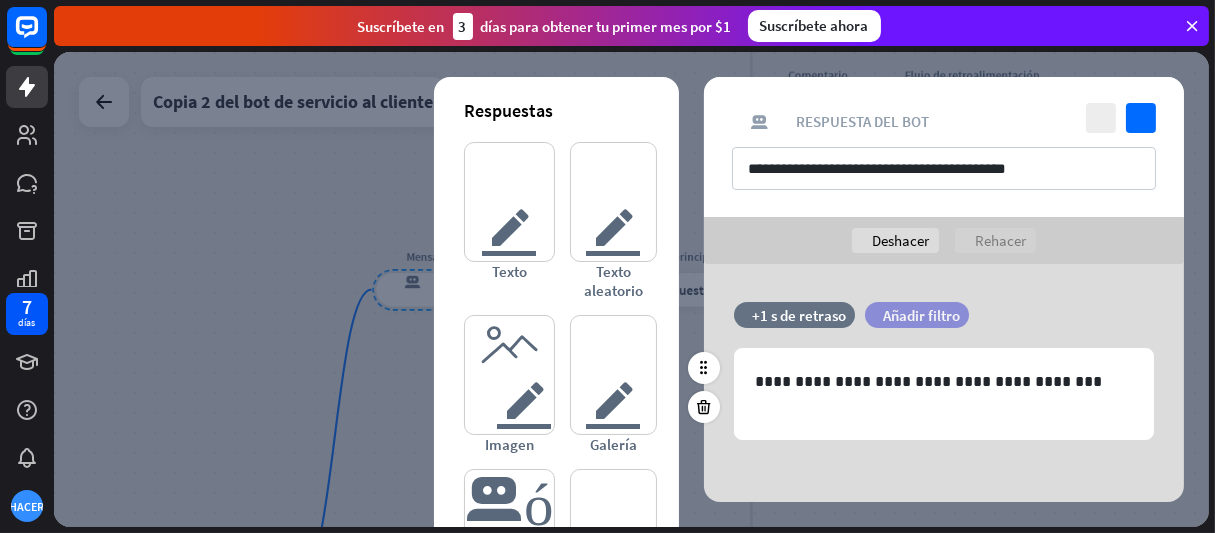 click on "Añadir filtro" at bounding box center (921, 315) 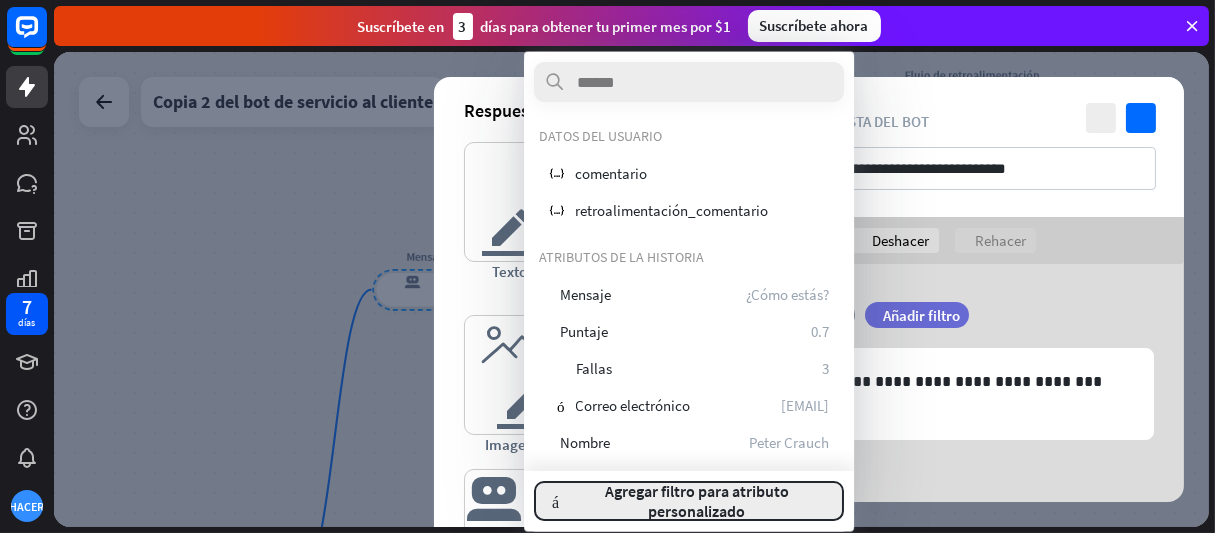 click on "Agregar filtro para atributo personalizado" at bounding box center [697, 501] 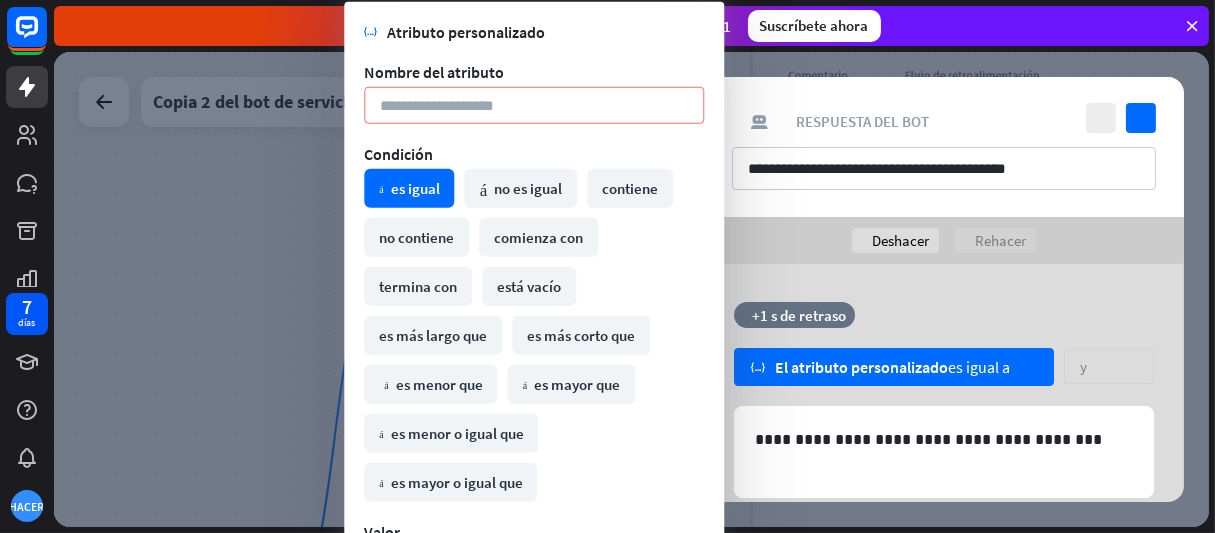 click on "matemáticas_igual
es igual
matemáticas_no_igual
no es igual
contiene
no contiene
comienza con
termina con
está vacío
es más largo que
es más corto que
sin matemáticas
es menor que
matemáticas_mayores
es mayor que
es menor o igual que" at bounding box center (534, 335) 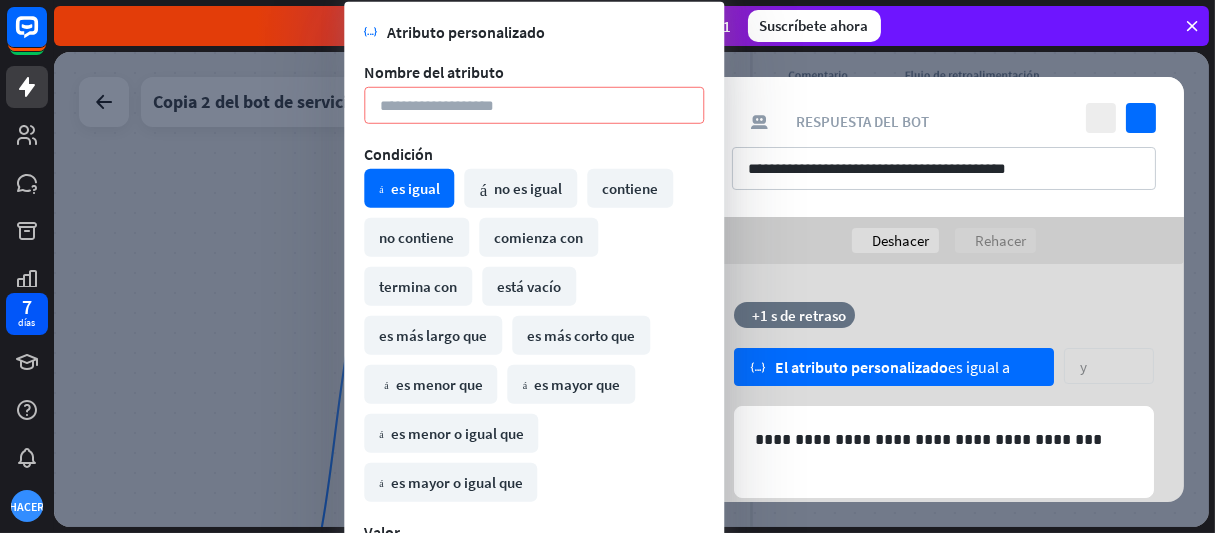 drag, startPoint x: 656, startPoint y: 151, endPoint x: 667, endPoint y: 51, distance: 100.60318 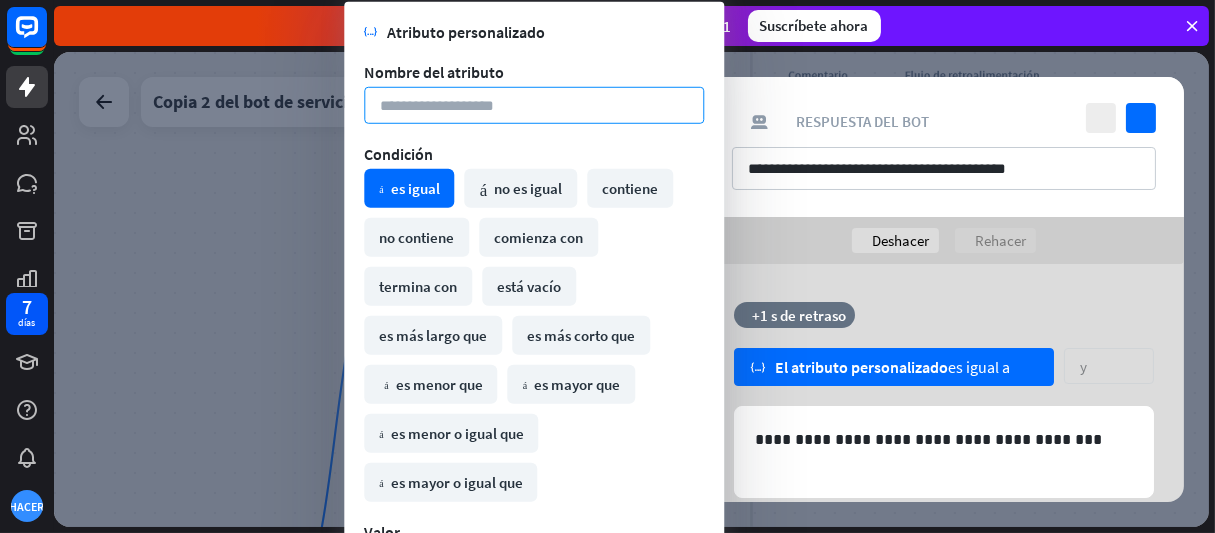 click at bounding box center [534, 105] 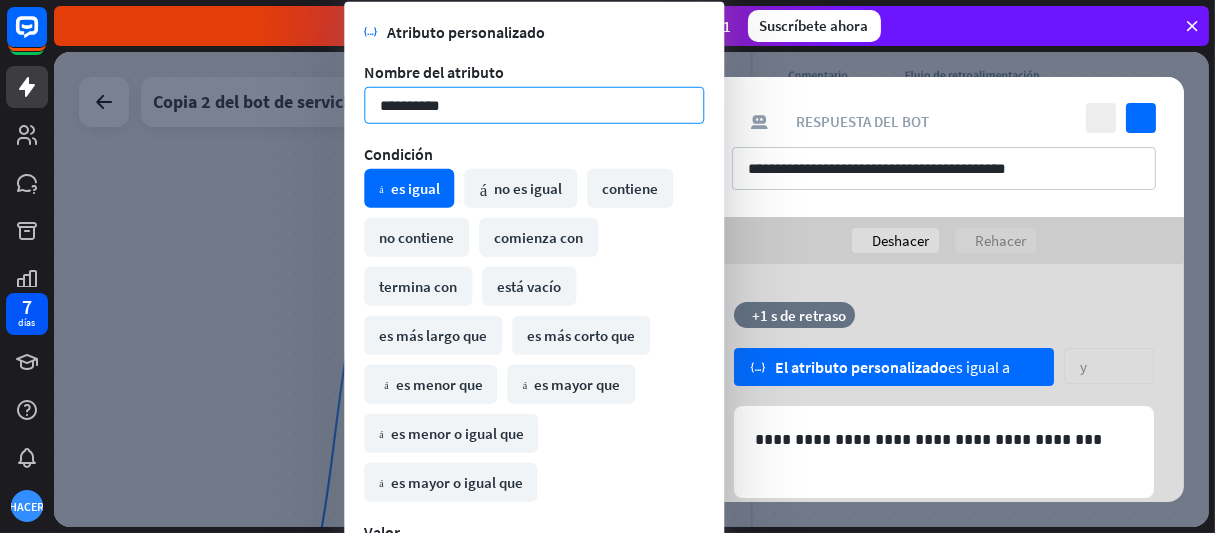 type on "**********" 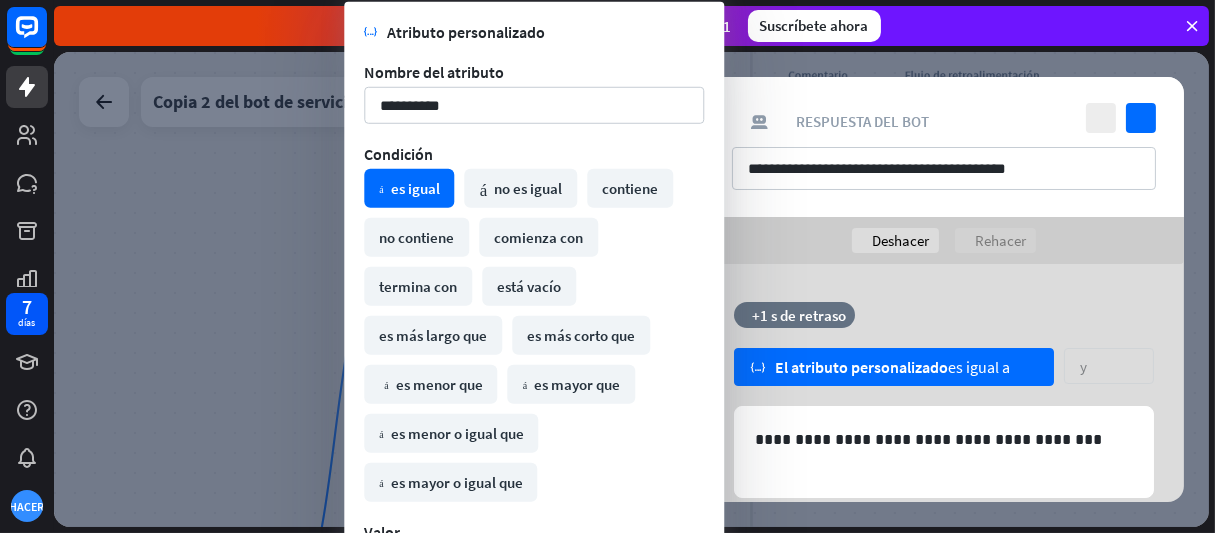 click on "Condición" at bounding box center (534, 154) 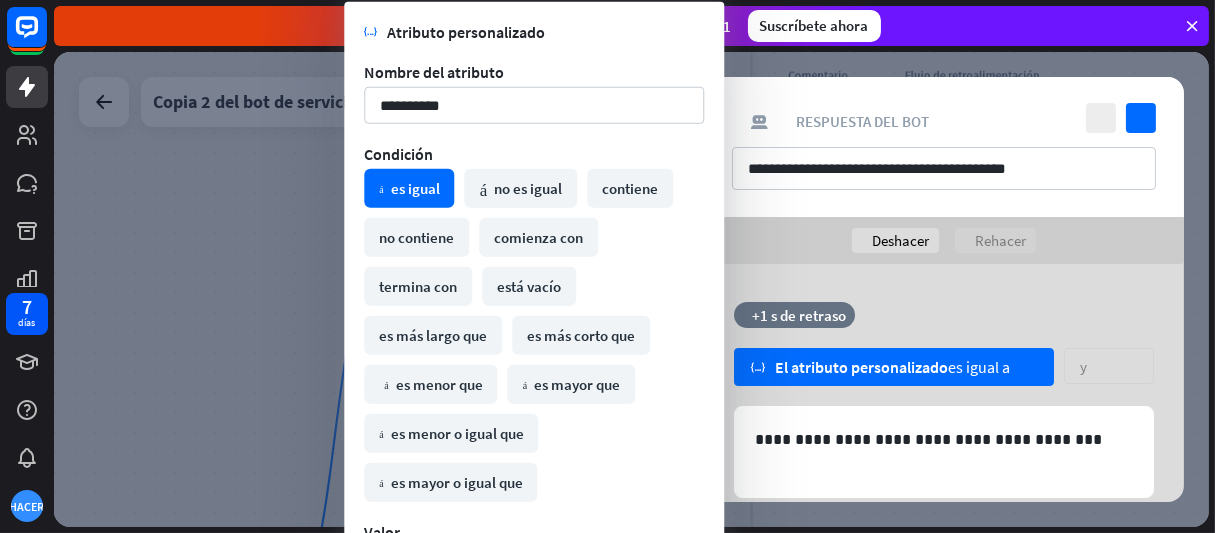 click on "variable   El atributo personalizado
es igual a
y
flecha_abajo" at bounding box center (944, 377) 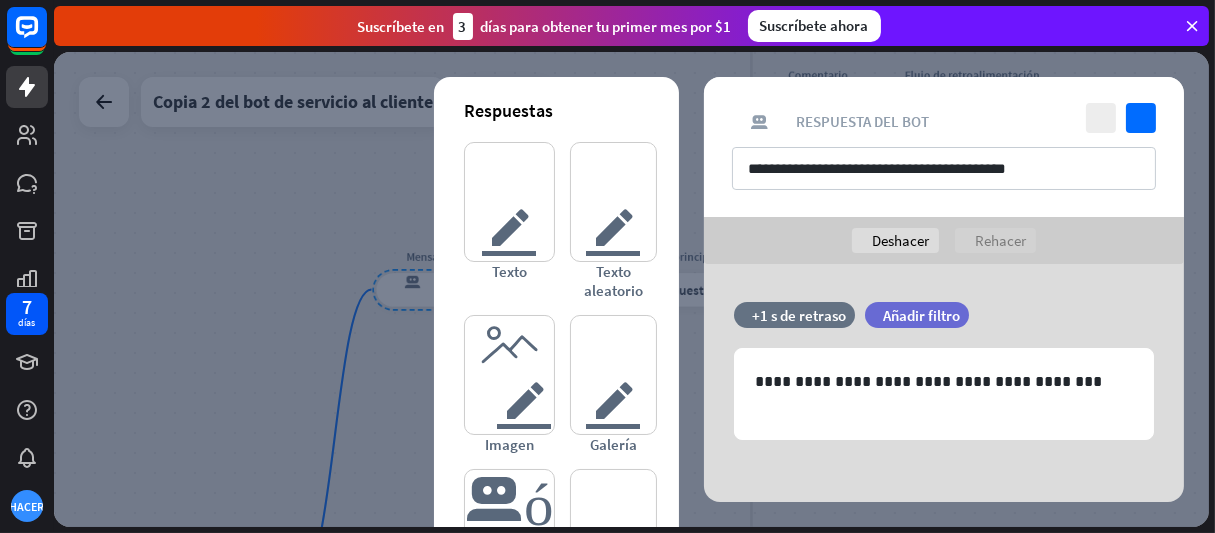 click on "**********" at bounding box center [944, 147] 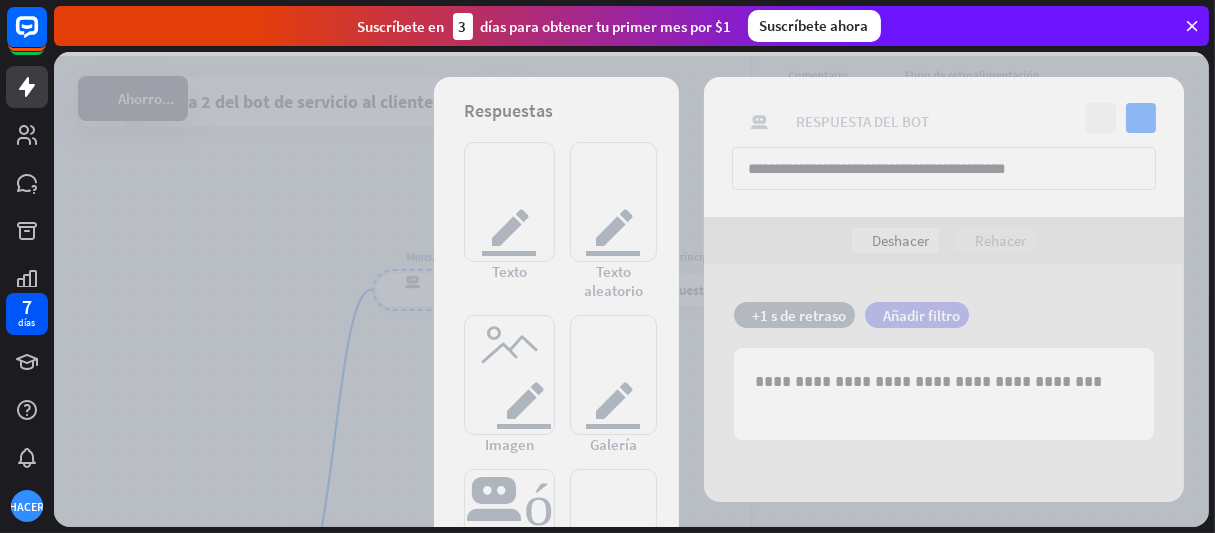 click at bounding box center (631, 289) 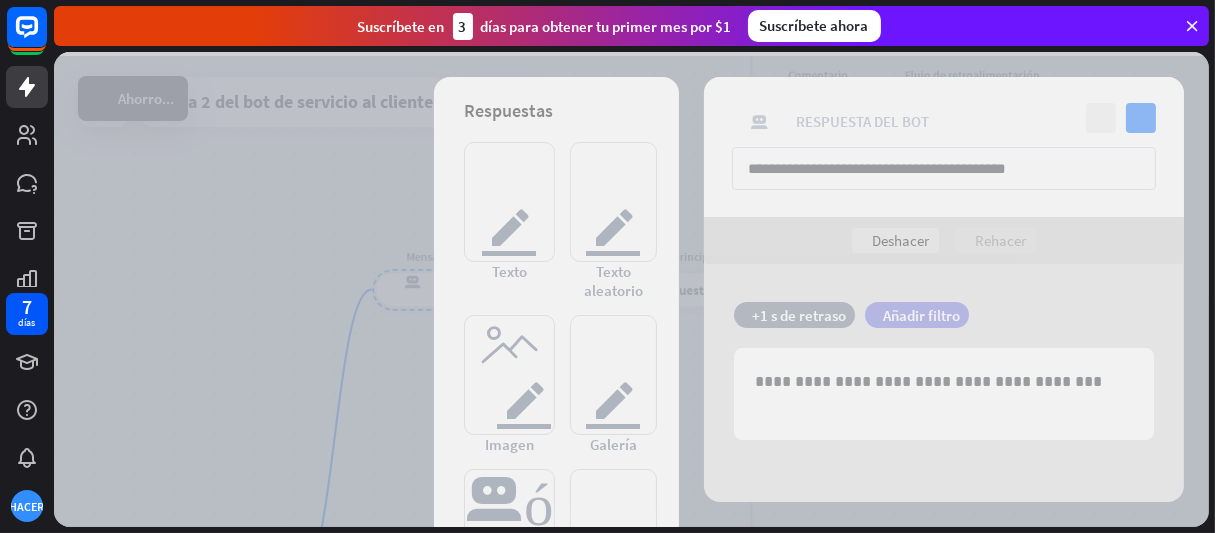 scroll, scrollTop: 256, scrollLeft: 0, axis: vertical 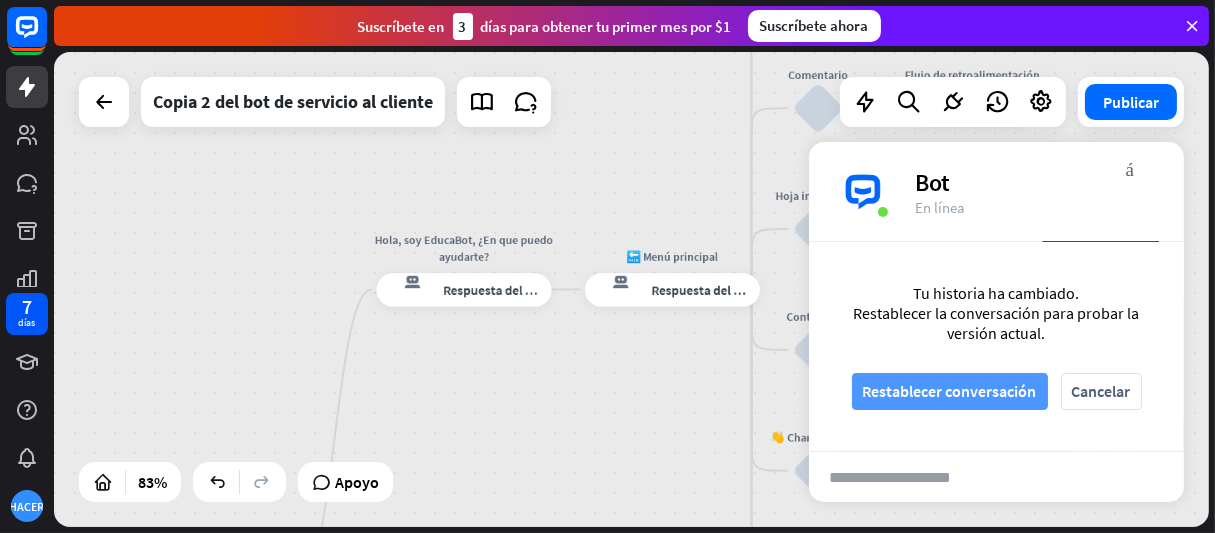 click on "Restablecer conversación" at bounding box center (950, 391) 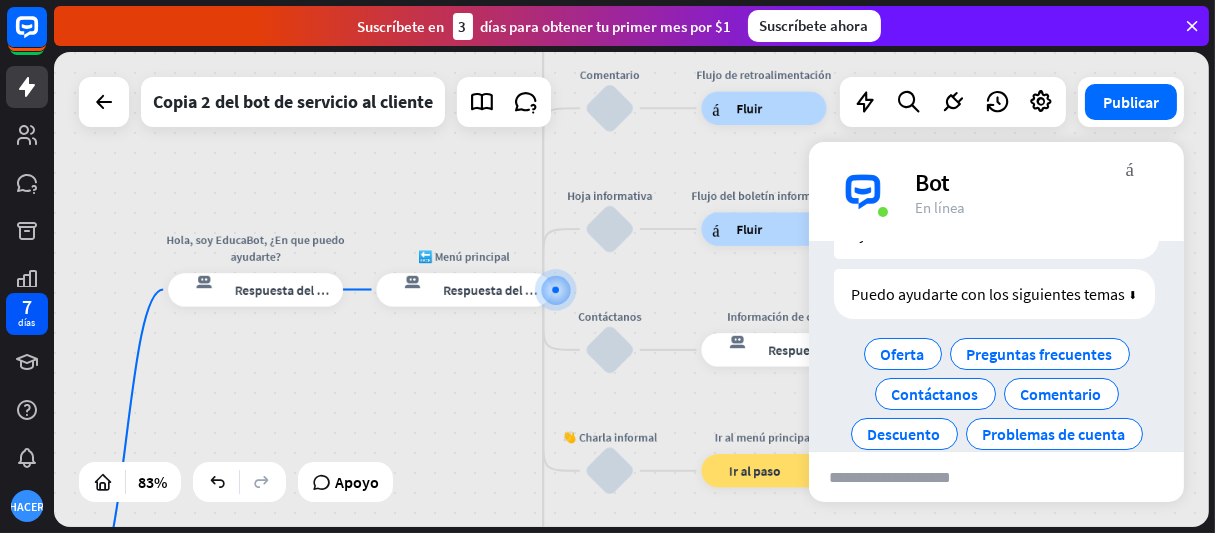 scroll, scrollTop: 163, scrollLeft: 0, axis: vertical 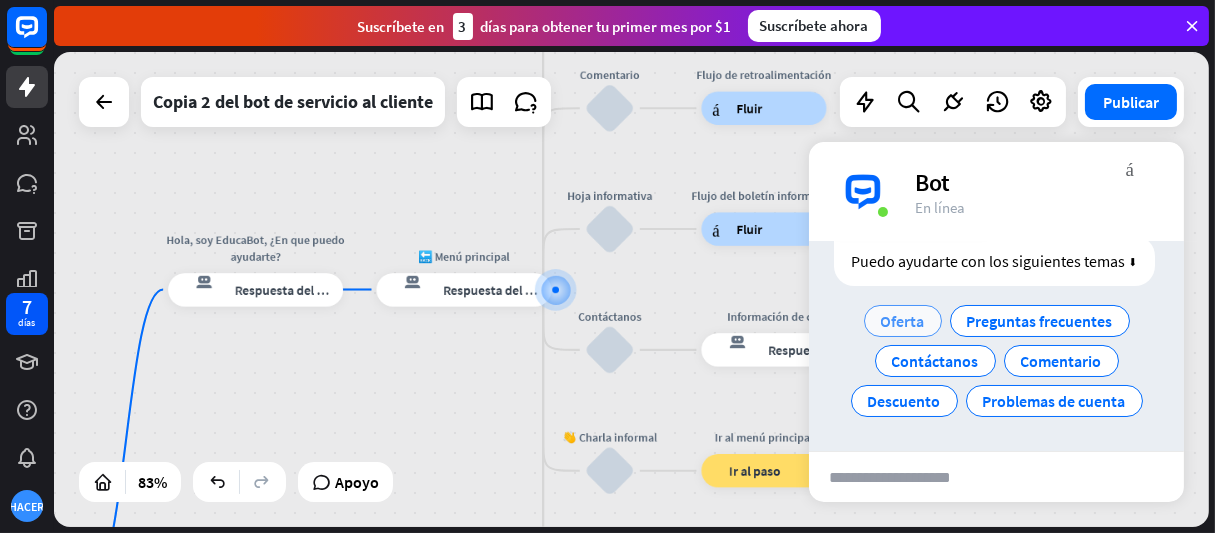click on "Oferta" at bounding box center (903, 321) 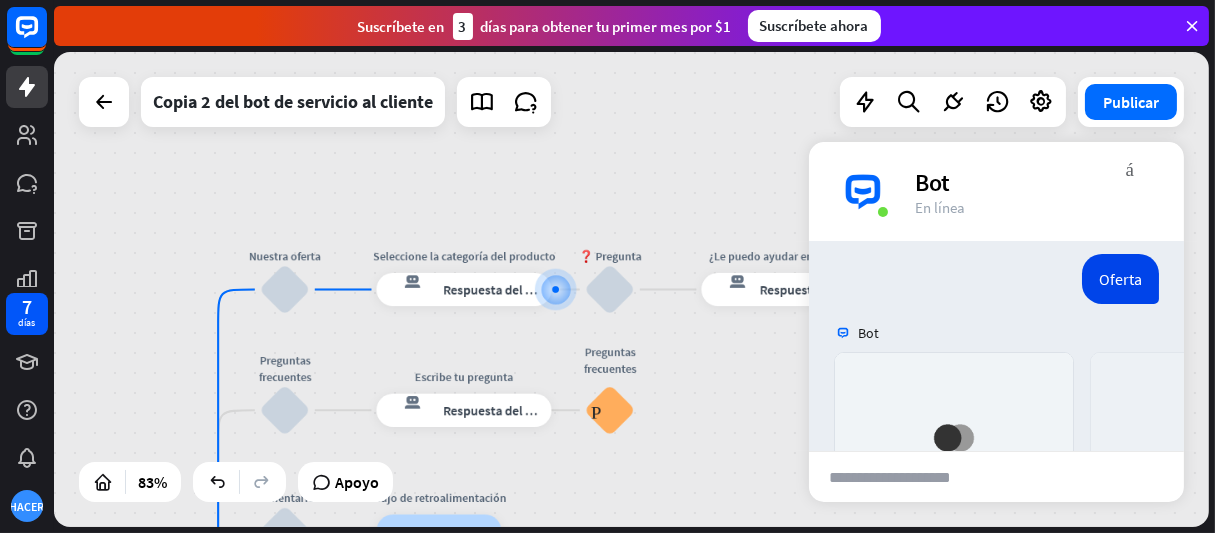 scroll, scrollTop: 594, scrollLeft: 0, axis: vertical 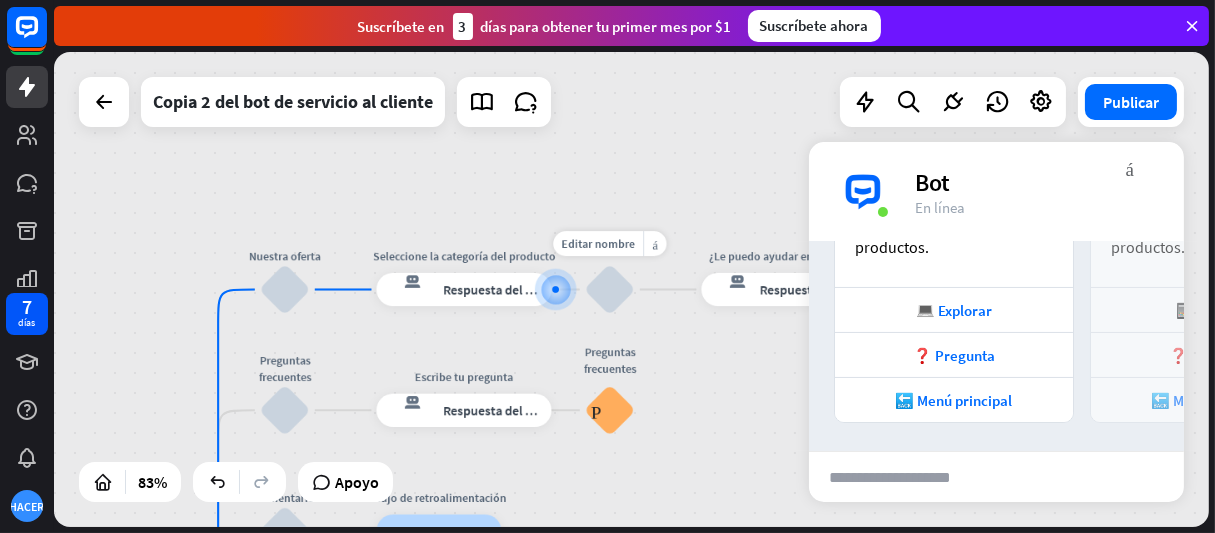click on "Respuesta del bot" at bounding box center [491, 289] 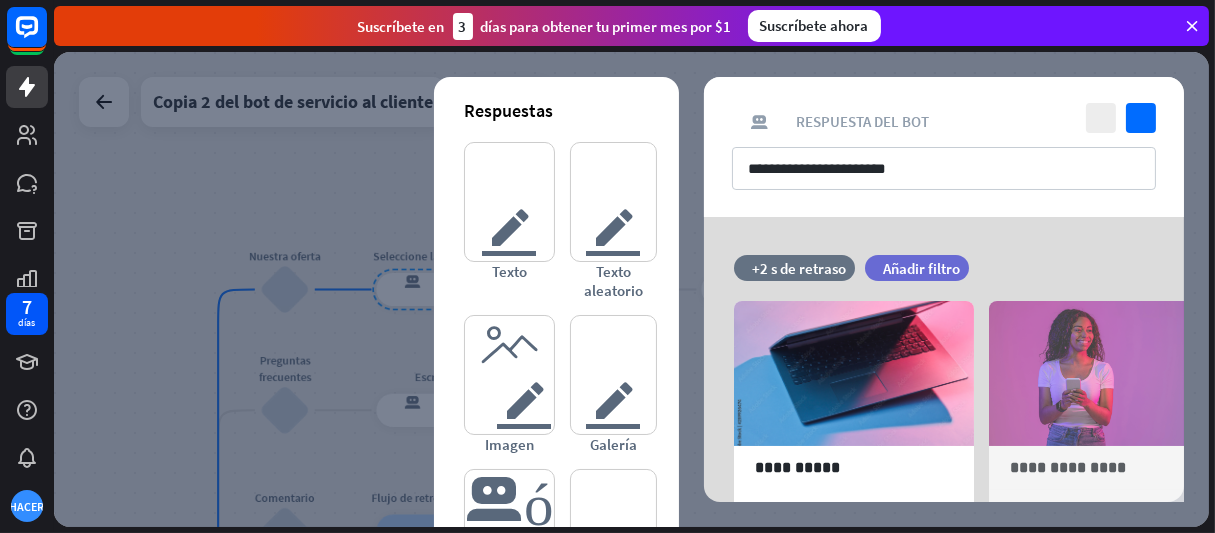 click at bounding box center [631, 289] 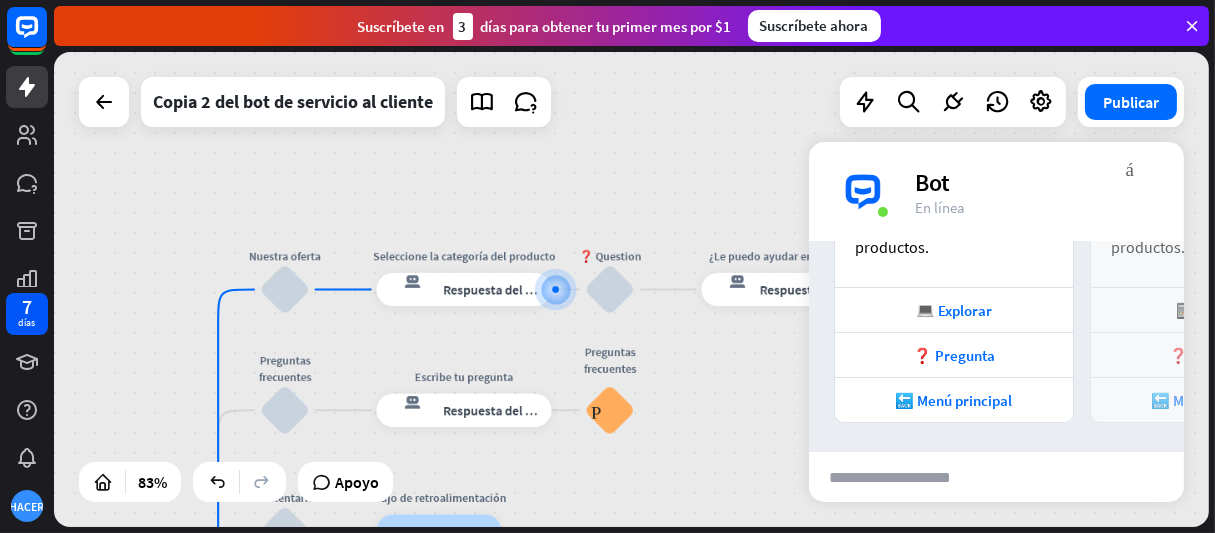 drag, startPoint x: 624, startPoint y: 252, endPoint x: 696, endPoint y: 199, distance: 89.40358 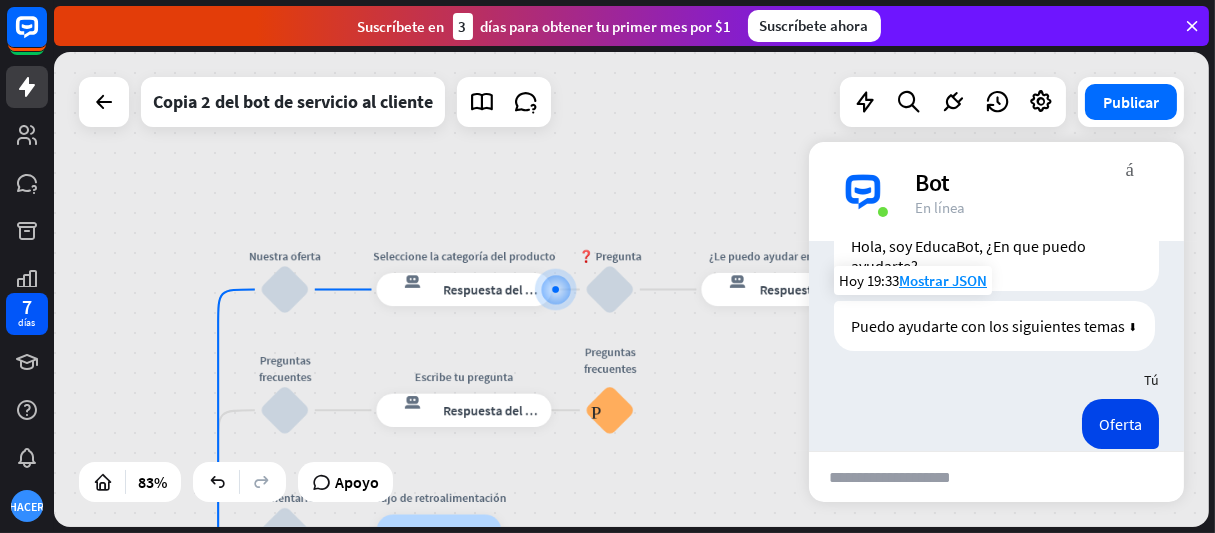 scroll, scrollTop: 39, scrollLeft: 0, axis: vertical 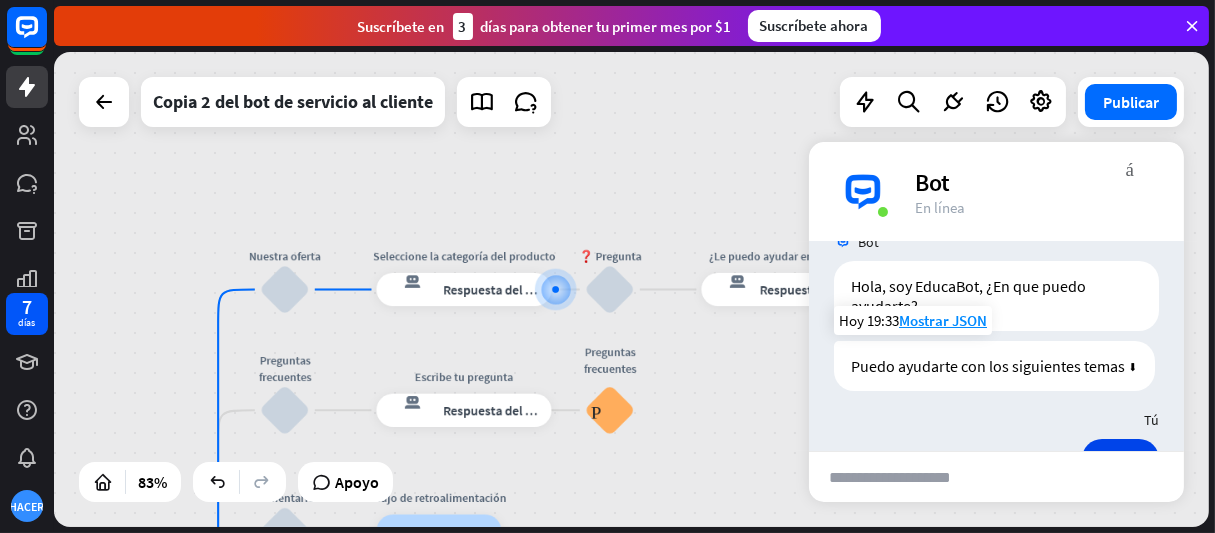 click on "Puedo ayudarte con los siguientes temas ⬇" at bounding box center (994, 366) 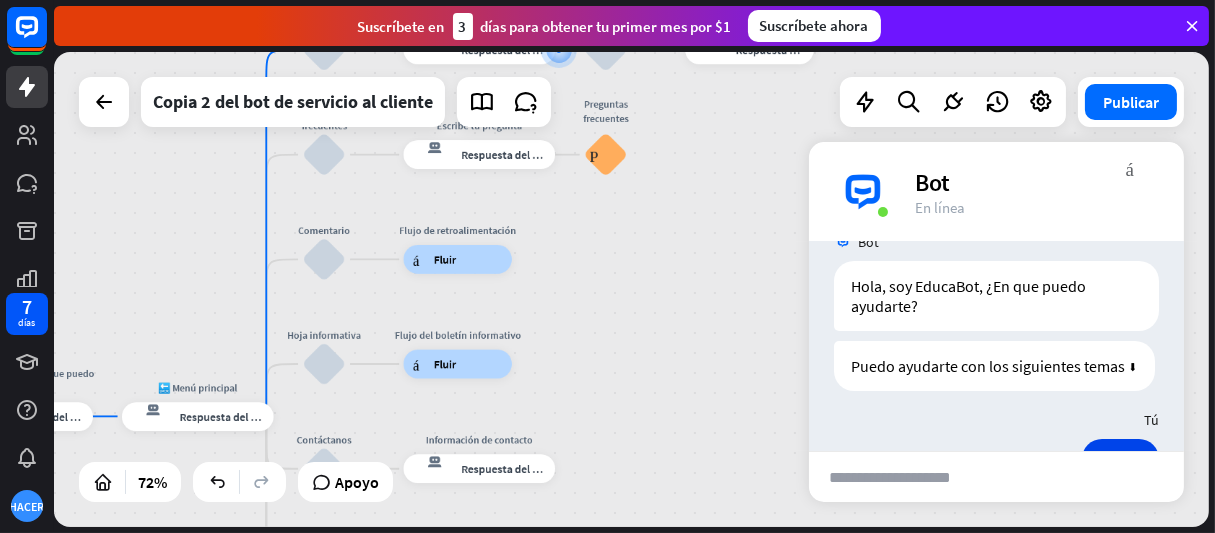 drag, startPoint x: 669, startPoint y: 386, endPoint x: 684, endPoint y: 131, distance: 255.4408 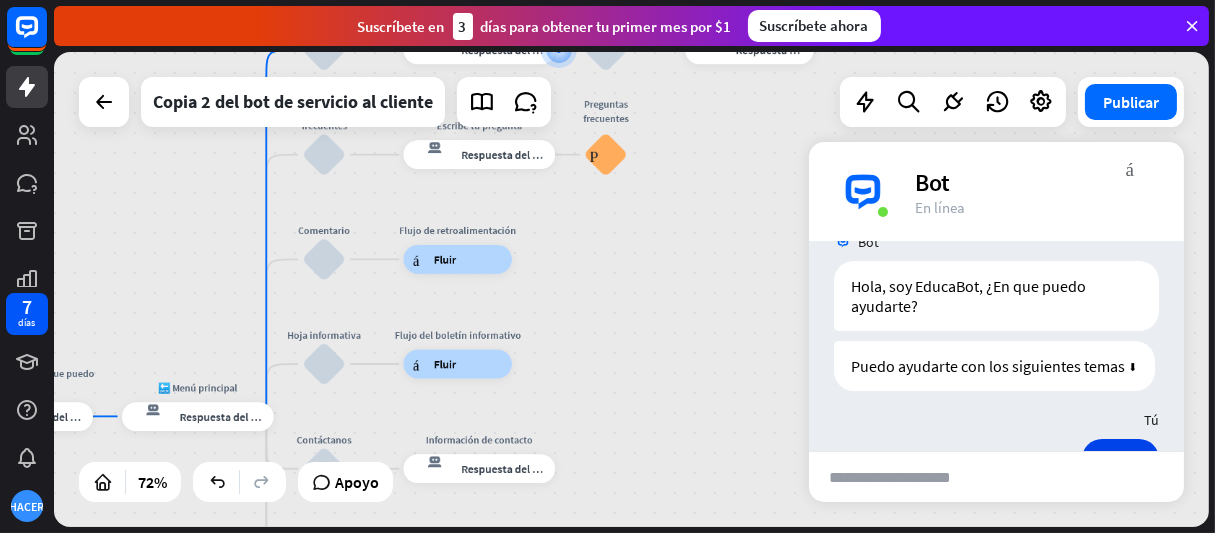 click on "EducaTic Soporte   inicio_2   Punto de inicio                 Hola, soy EducaBot, ¿En que puedo ayudarte?   respuesta del bot de bloqueo   Respuesta del bot                 🔙 Menú principal   respuesta del bot de bloqueo   Respuesta del bot                 Nuestra oferta   bloquear_entrada_de_usuario                 Seleccione la categoría del producto   respuesta del bot de bloqueo   Respuesta del bot                     ❓ Pregunta   bloquear_entrada_de_usuario                 ¿Le puedo ayudar en algo?   respuesta del bot de bloqueo   Respuesta del bot                 Preguntas frecuentes   bloquear_entrada_de_usuario                 Escribe tu pregunta   respuesta del bot de bloqueo   Respuesta del bot                 Preguntas frecuentes   Preguntas frecuentes sobre bloques                 Comentario   bloquear_entrada_de_usuario                 Flujo de retroalimentación   árbol constructor   Fluir                 Hoja informativa   bloquear_entrada_de_usuario" at bounding box center [631, 289] 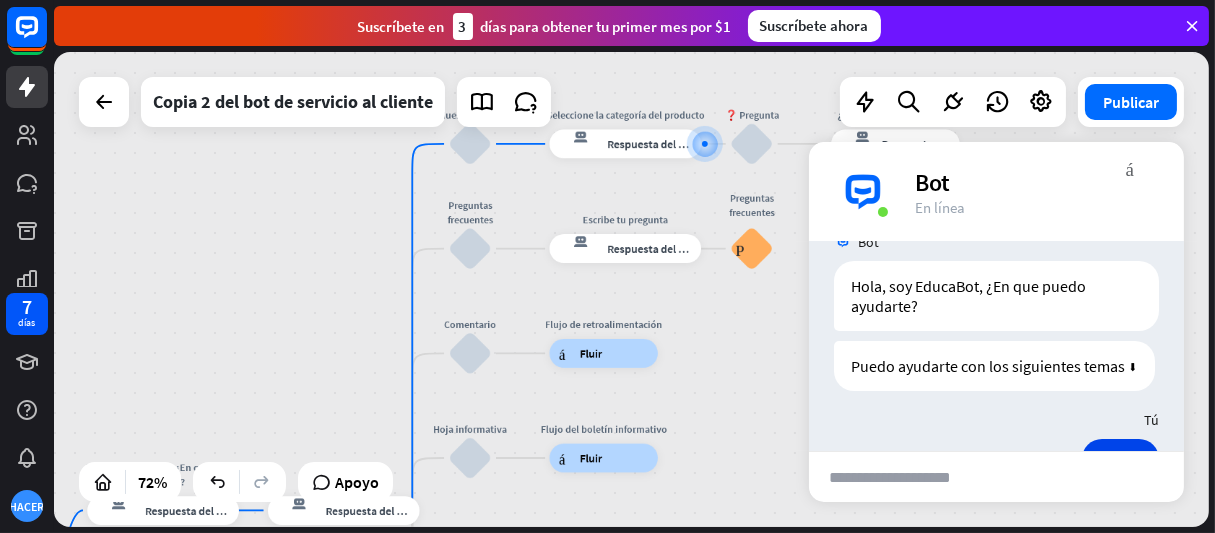 drag, startPoint x: 592, startPoint y: 336, endPoint x: 736, endPoint y: 431, distance: 172.51376 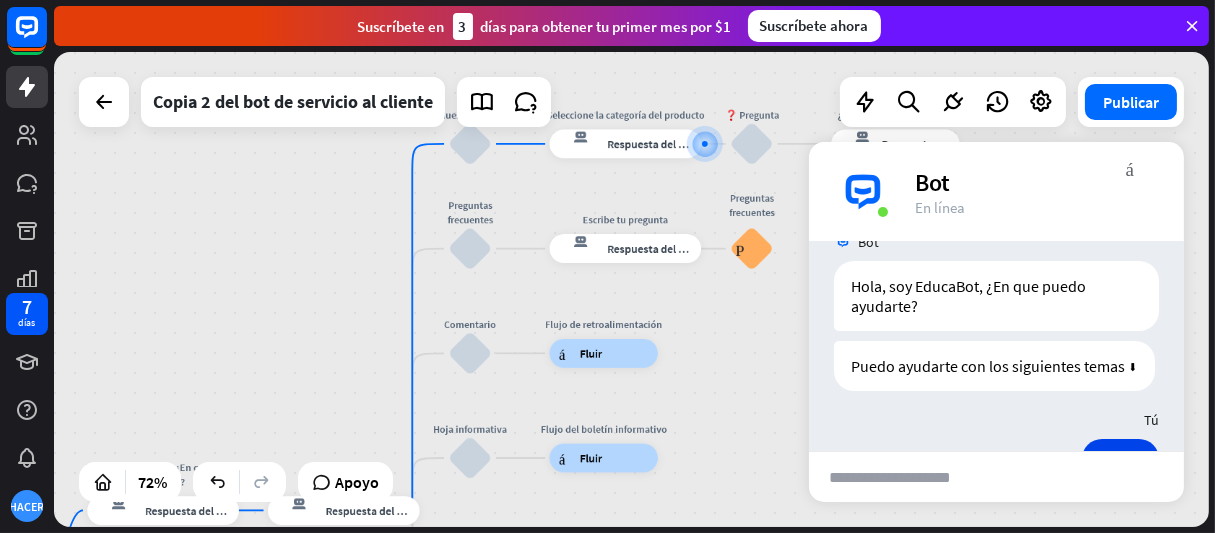 click on "EducaTic Soporte   inicio_2   Punto de inicio                 Hola, soy EducaBot, ¿En que puedo ayudarte?   respuesta del bot de bloqueo   Respuesta del bot                 🔙 Menú principal   respuesta del bot de bloqueo   Respuesta del bot                 Nuestra oferta   bloquear_entrada_de_usuario                 Seleccione la categoría del producto   respuesta del bot de bloqueo   Respuesta del bot                     ❓ Pregunta   bloquear_entrada_de_usuario                 ¿Le puedo ayudar en algo?   respuesta del bot de bloqueo   Respuesta del bot                 Preguntas frecuentes   bloquear_entrada_de_usuario                 Escribe tu pregunta   respuesta del bot de bloqueo   Respuesta del bot                 Preguntas frecuentes   Preguntas frecuentes sobre bloques                 Comentario   bloquear_entrada_de_usuario                 Flujo de retroalimentación   árbol constructor   Fluir                 Hoja informativa   bloquear_entrada_de_usuario" at bounding box center (631, 289) 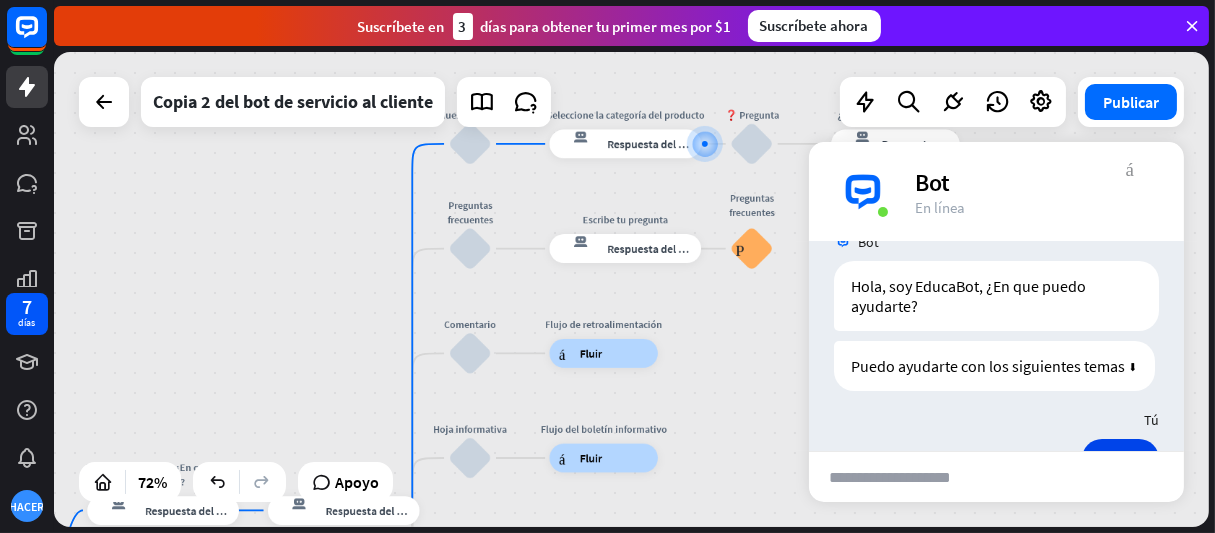click on "más_vert" at bounding box center [1130, 167] 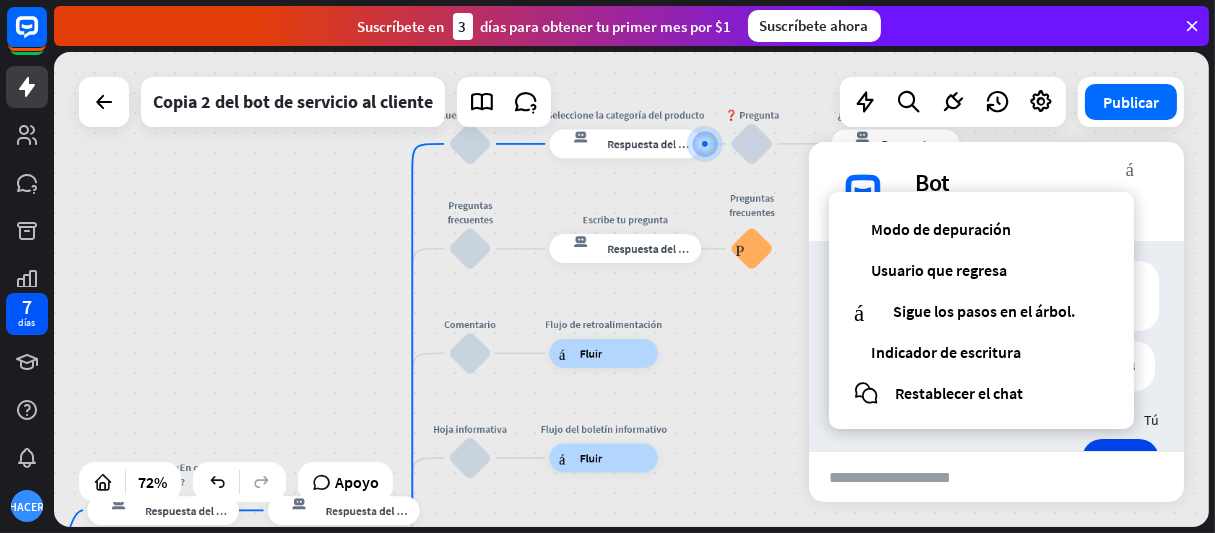 click on "Puedo ayudarte con los siguientes temas ⬇
Hoy 19:33
Mostrar JSON" at bounding box center [996, 371] 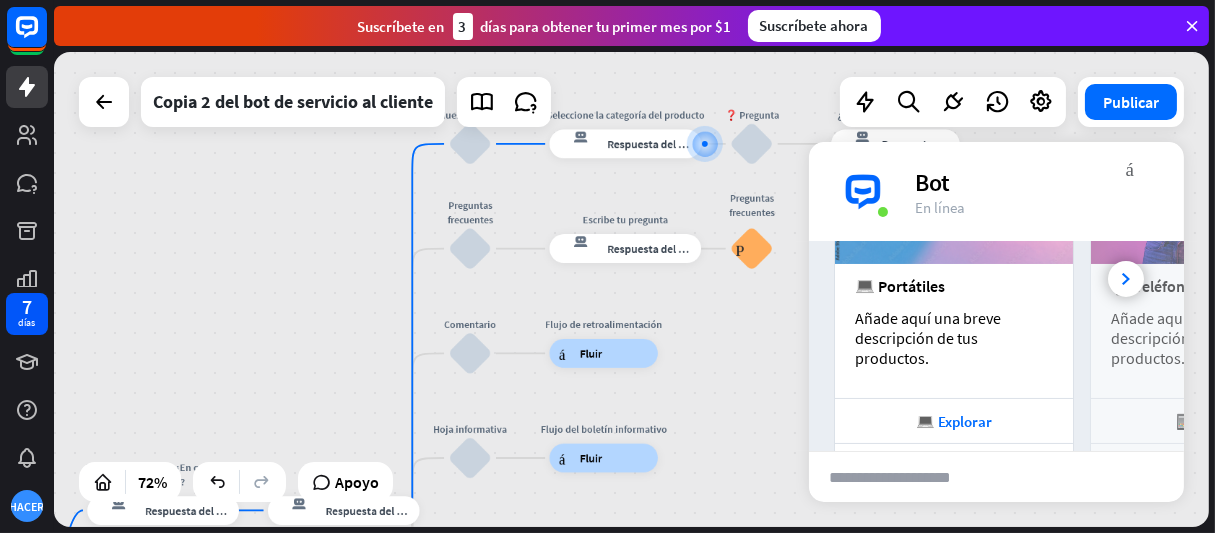 scroll, scrollTop: 594, scrollLeft: 0, axis: vertical 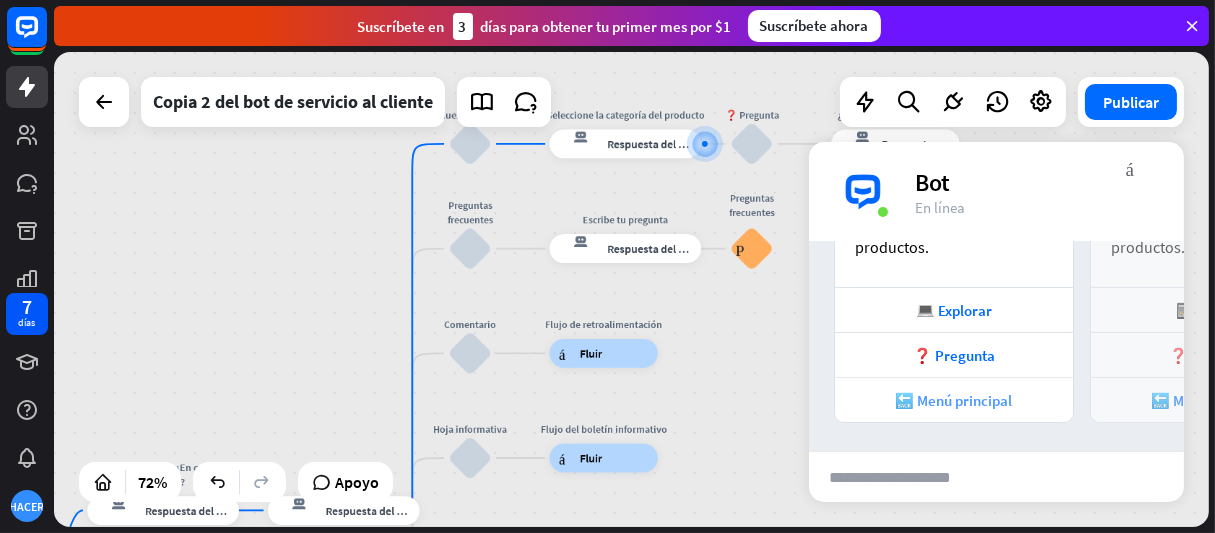 click on "🔙 Menú principal" at bounding box center [954, 400] 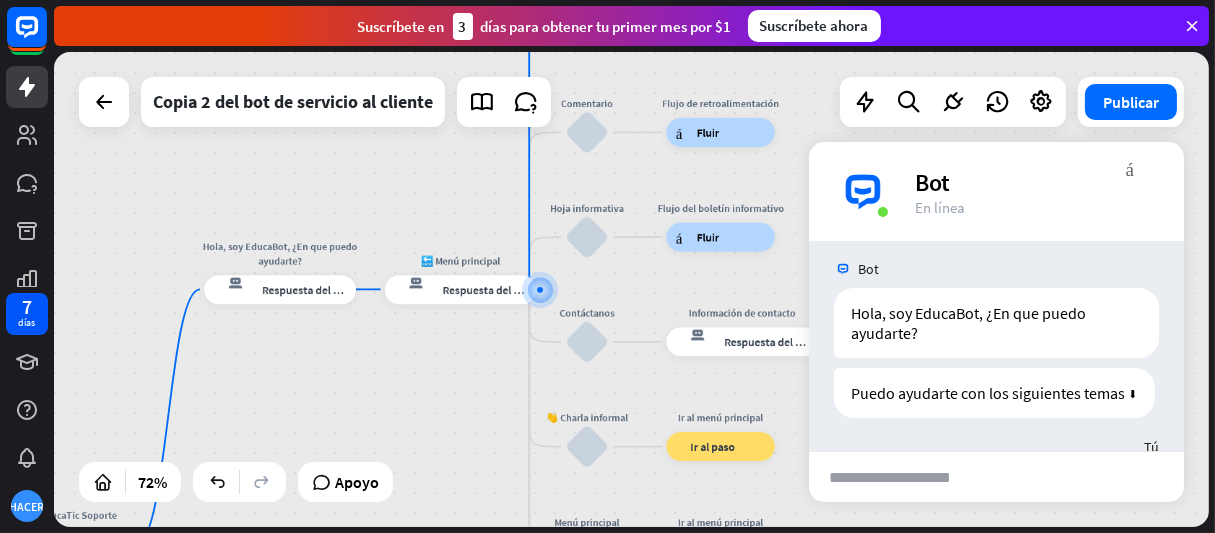 scroll, scrollTop: 0, scrollLeft: 0, axis: both 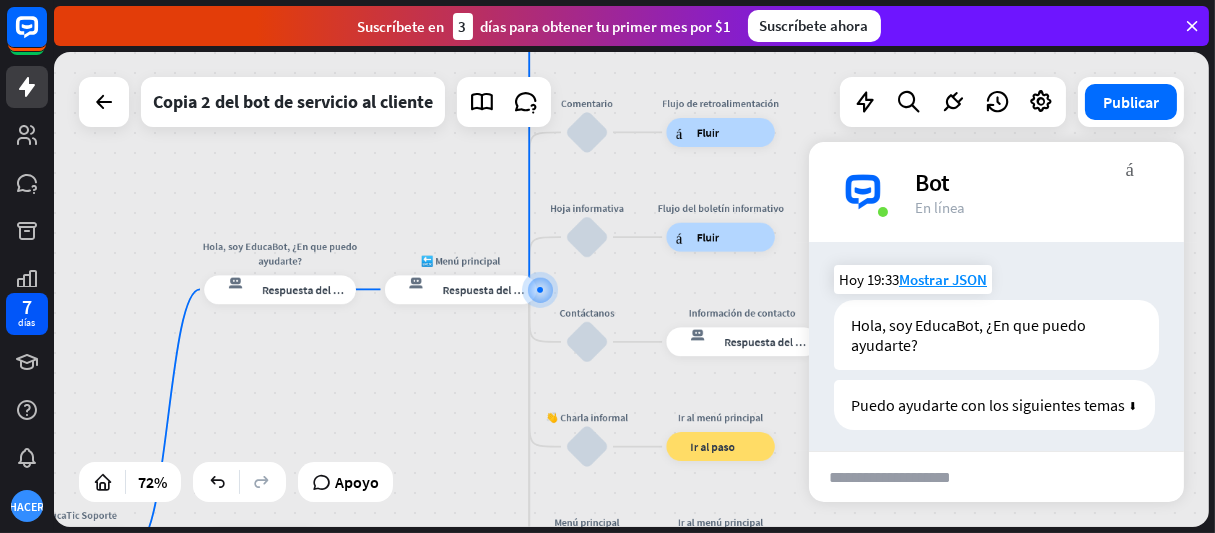 click on "Hola, soy EducaBot, ¿En que puedo ayudarte?" at bounding box center (970, 335) 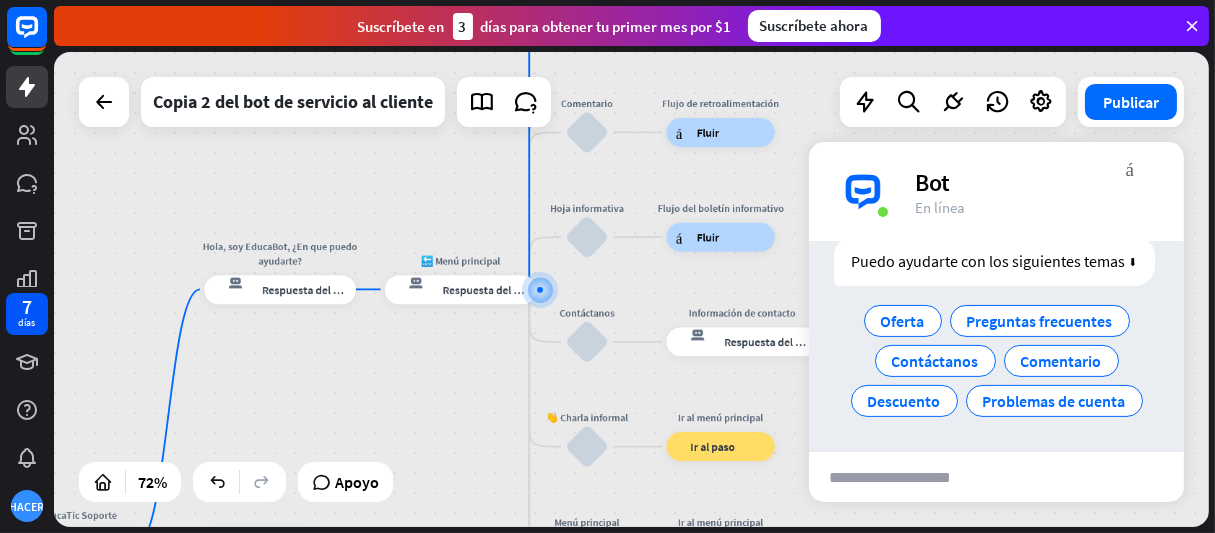 scroll, scrollTop: 945, scrollLeft: 0, axis: vertical 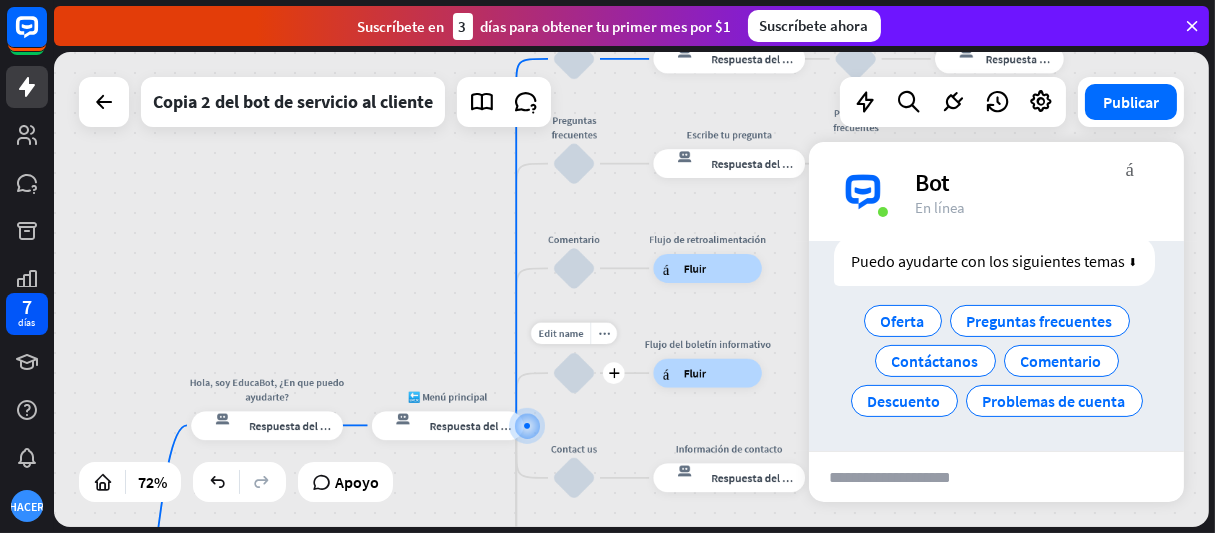 drag, startPoint x: 634, startPoint y: 286, endPoint x: 615, endPoint y: 387, distance: 102.77159 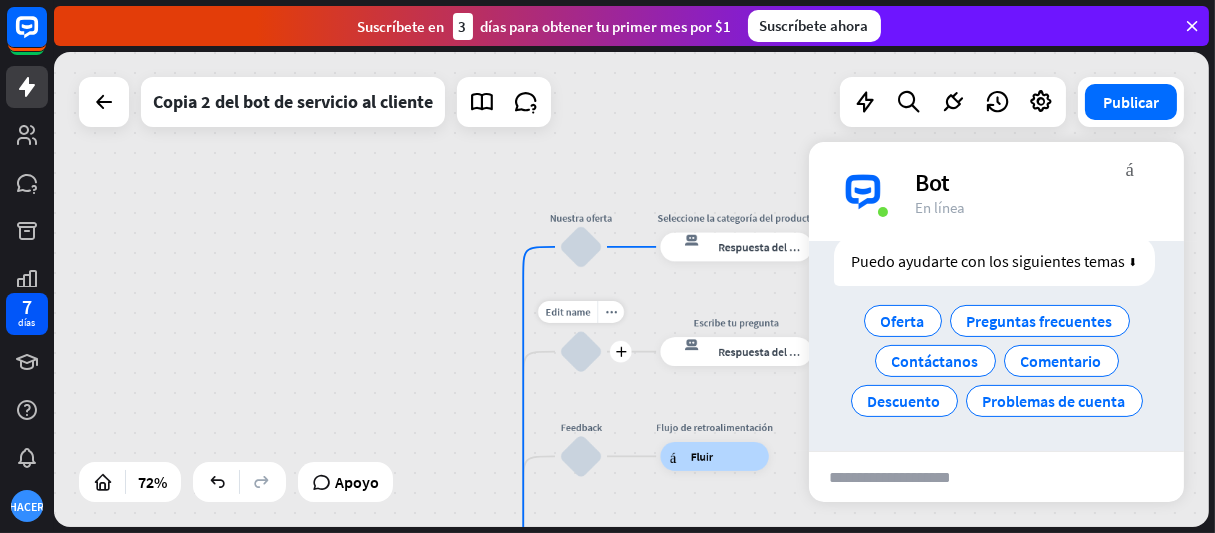 drag, startPoint x: 597, startPoint y: 176, endPoint x: 604, endPoint y: 363, distance: 187.13097 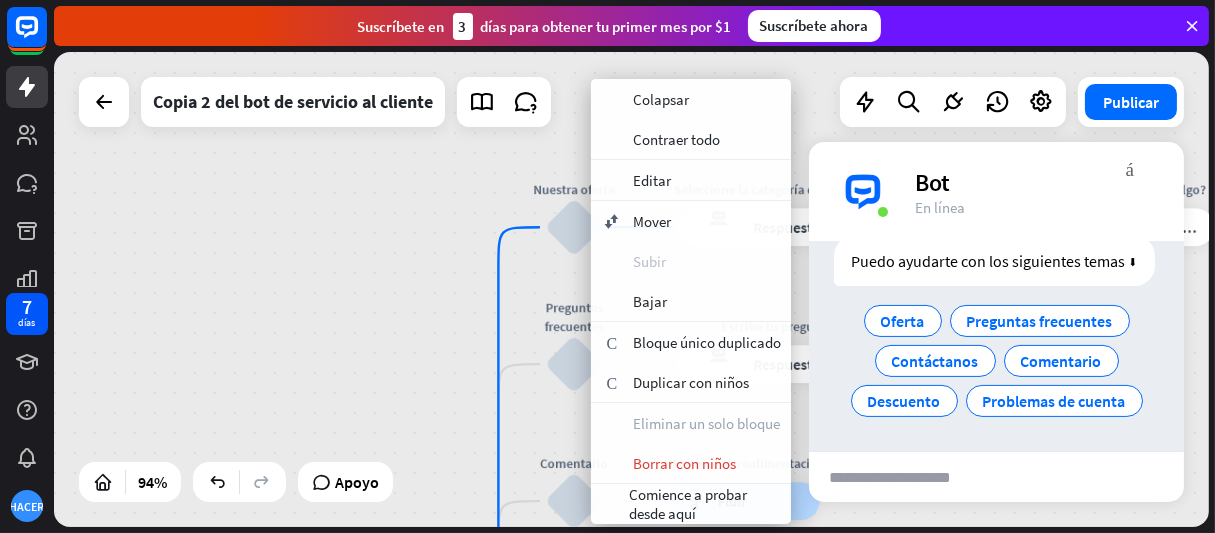 drag, startPoint x: 685, startPoint y: 445, endPoint x: 660, endPoint y: 274, distance: 172.81783 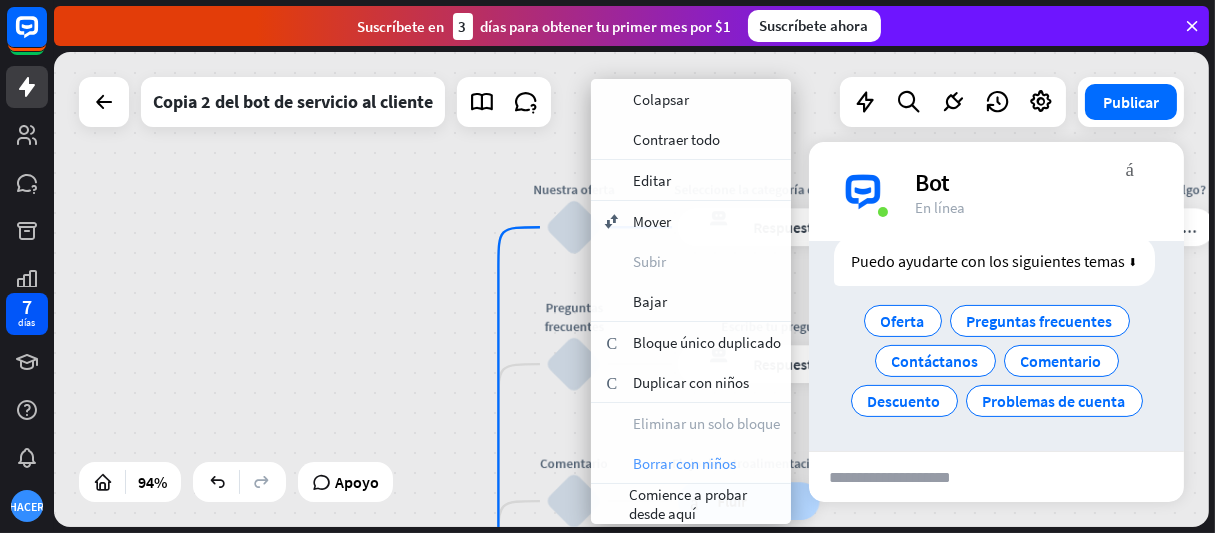 click on "Borrar con niños" at bounding box center [684, 463] 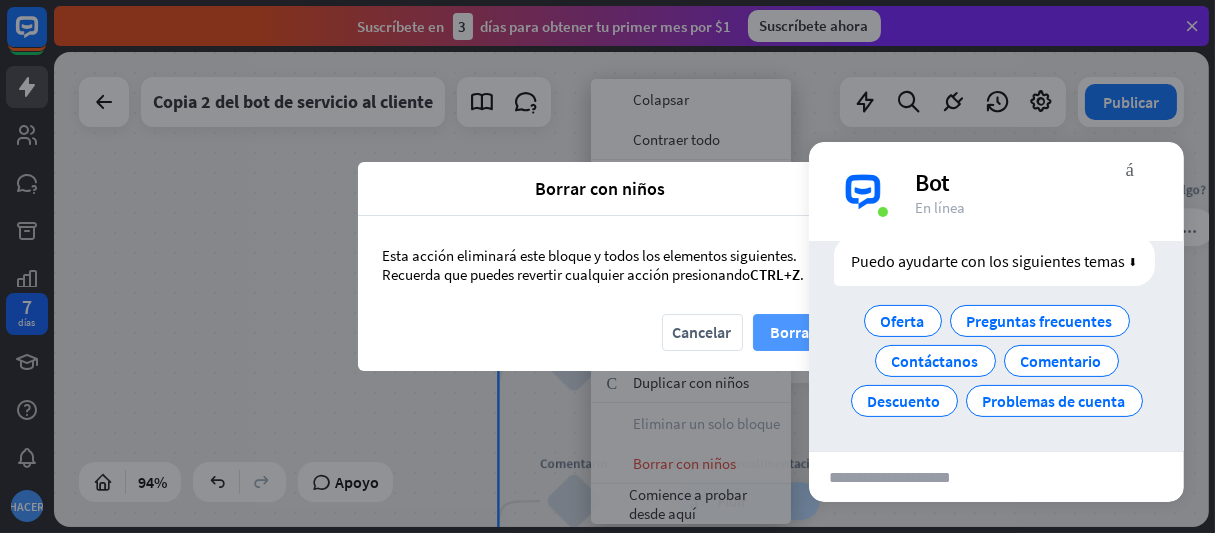 click on "Borrar" at bounding box center (792, 332) 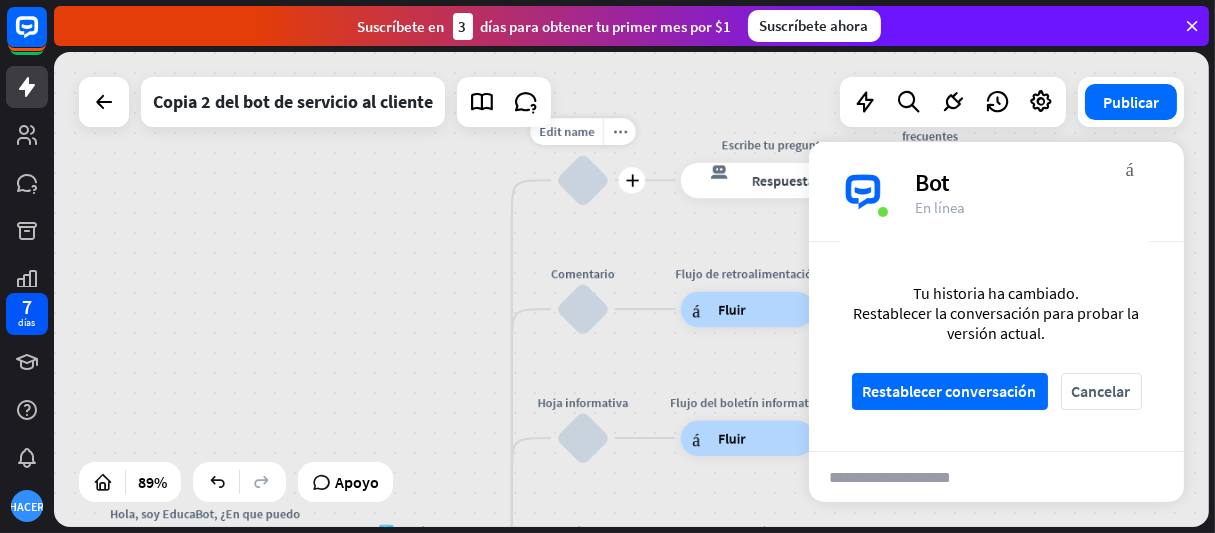 drag, startPoint x: 635, startPoint y: 394, endPoint x: 632, endPoint y: 238, distance: 156.02884 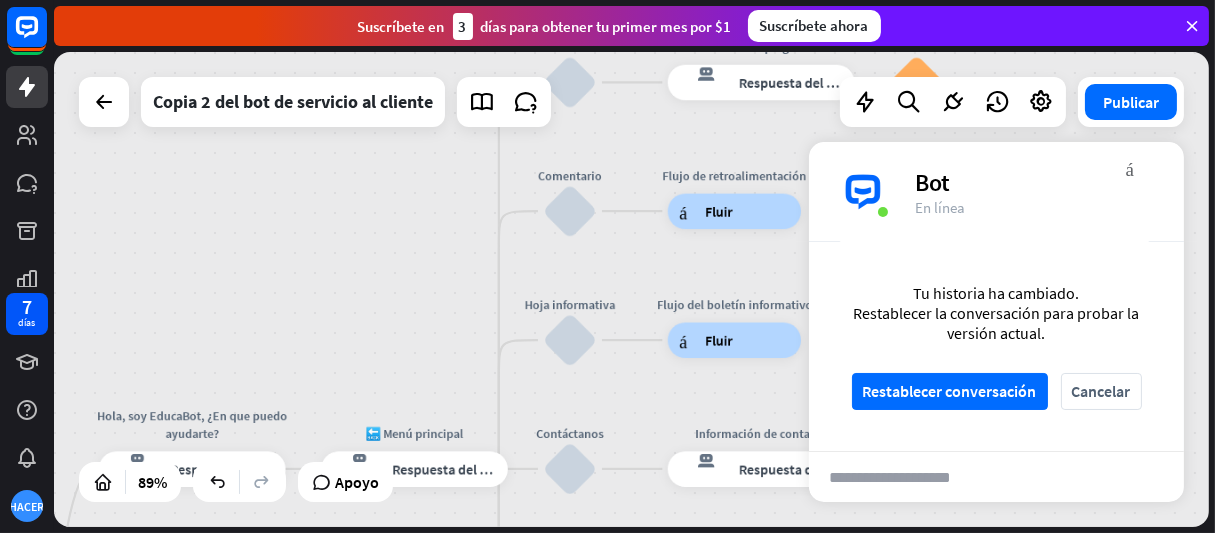drag, startPoint x: 678, startPoint y: 370, endPoint x: 665, endPoint y: 270, distance: 100.84146 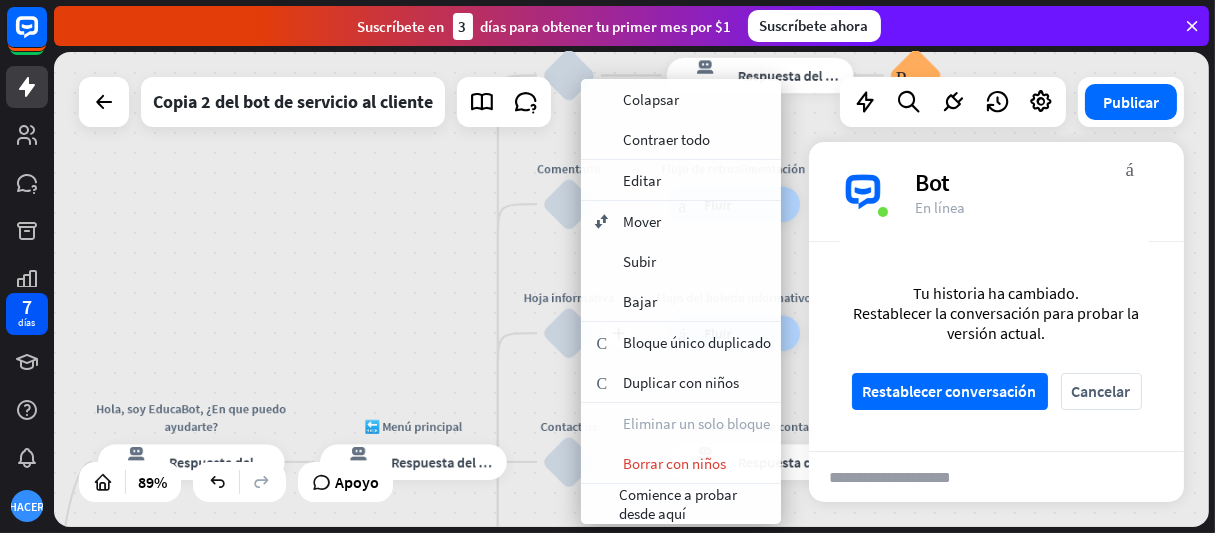 drag, startPoint x: 571, startPoint y: 390, endPoint x: 573, endPoint y: 353, distance: 37.054016 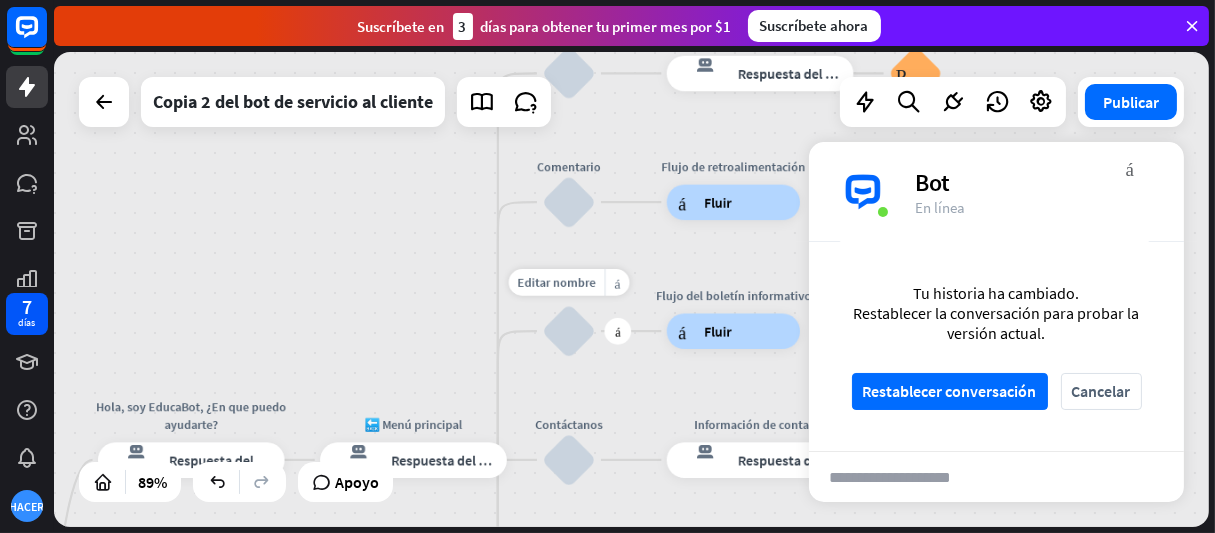 click on "bloquear_entrada_de_usuario" at bounding box center [568, 330] 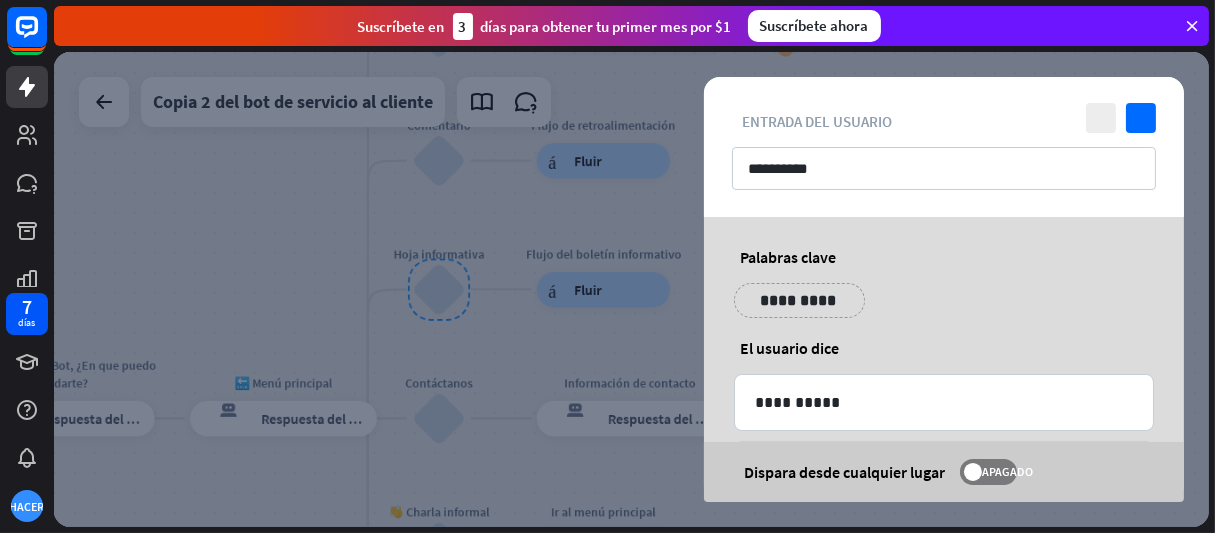 click at bounding box center (631, 289) 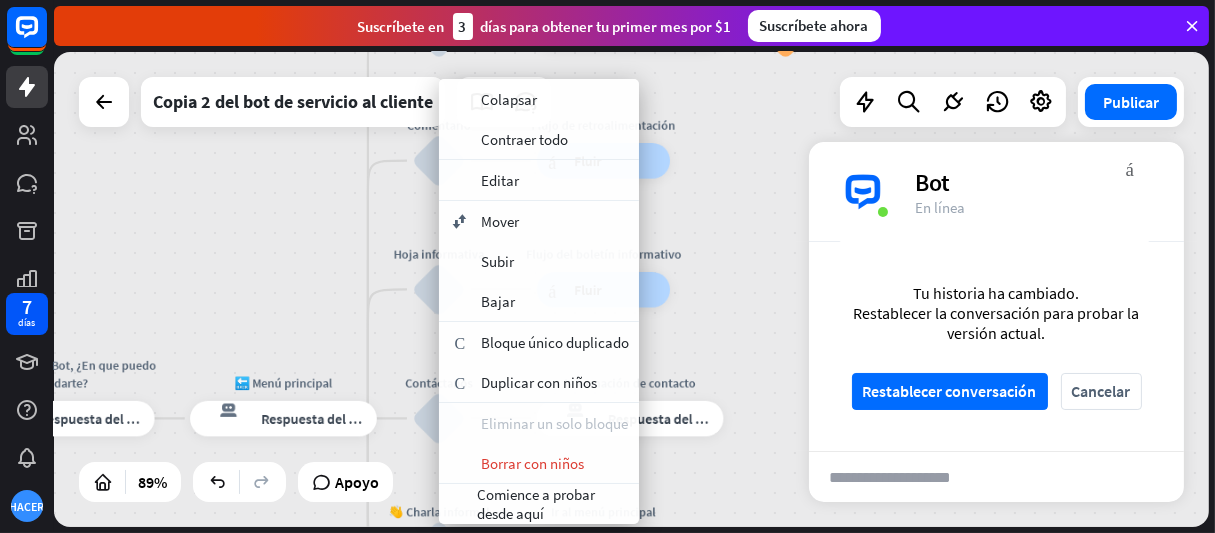 click on "Eliminar un solo bloque" at bounding box center [554, 423] 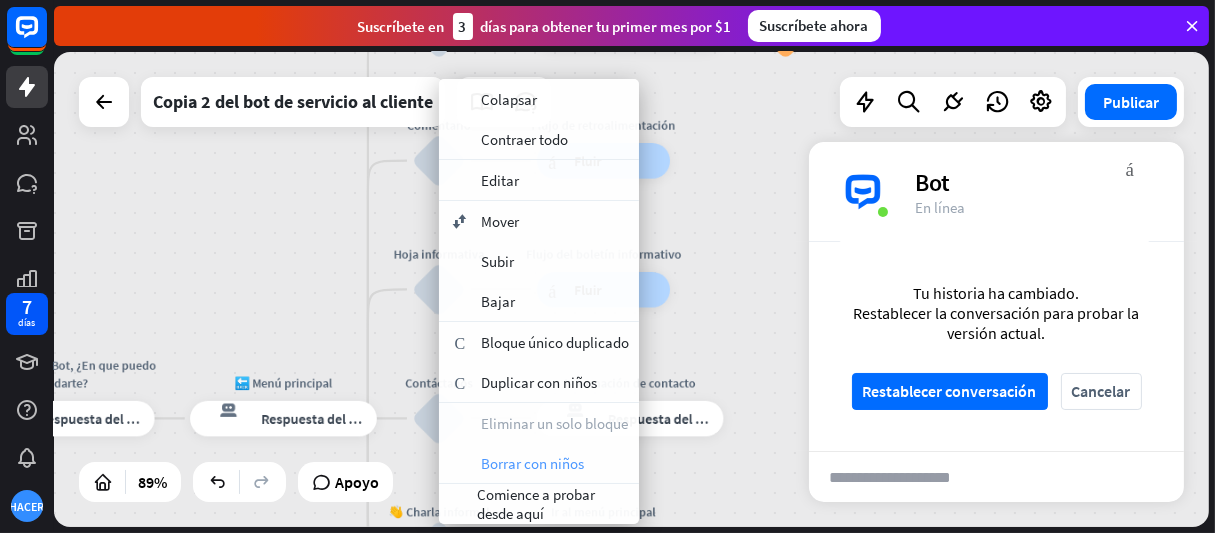 click on "Borrar con niños" at bounding box center [532, 463] 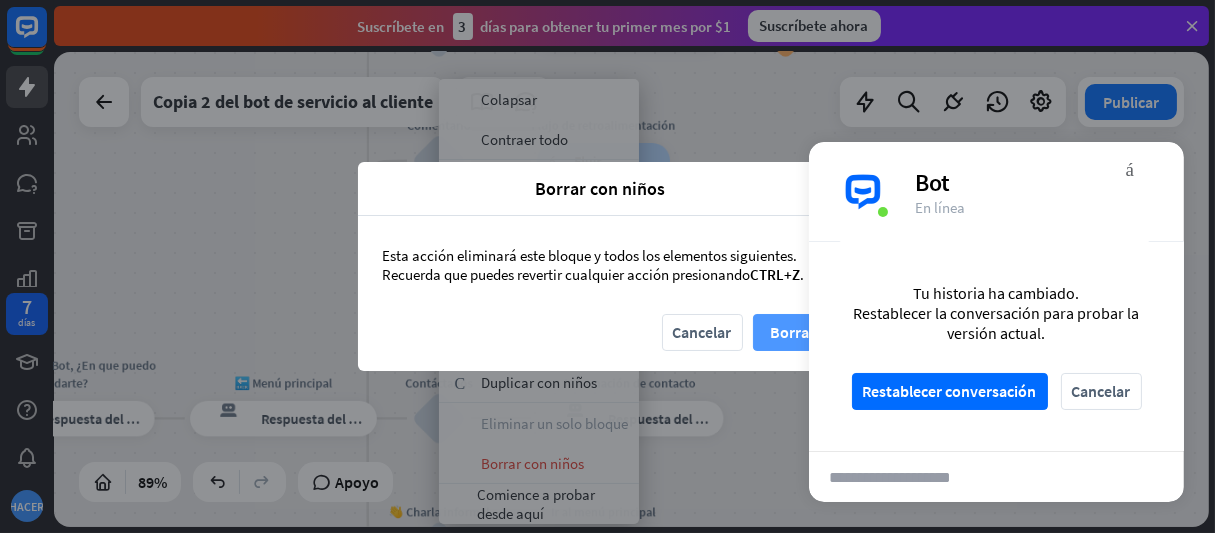 click on "Borrar" at bounding box center [792, 332] 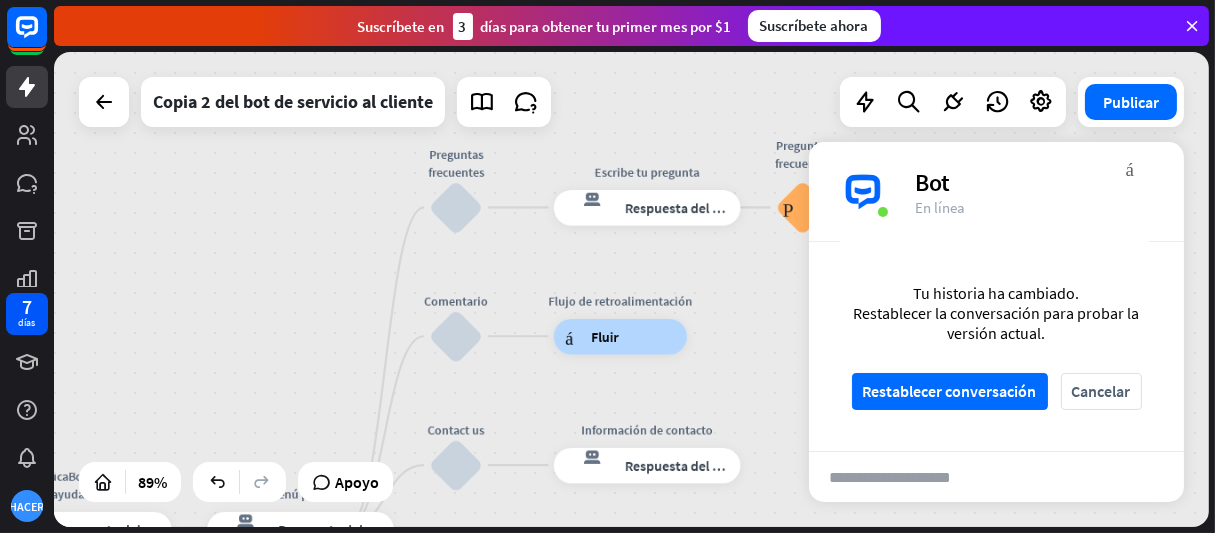 drag, startPoint x: 495, startPoint y: 321, endPoint x: 512, endPoint y: 400, distance: 80.80842 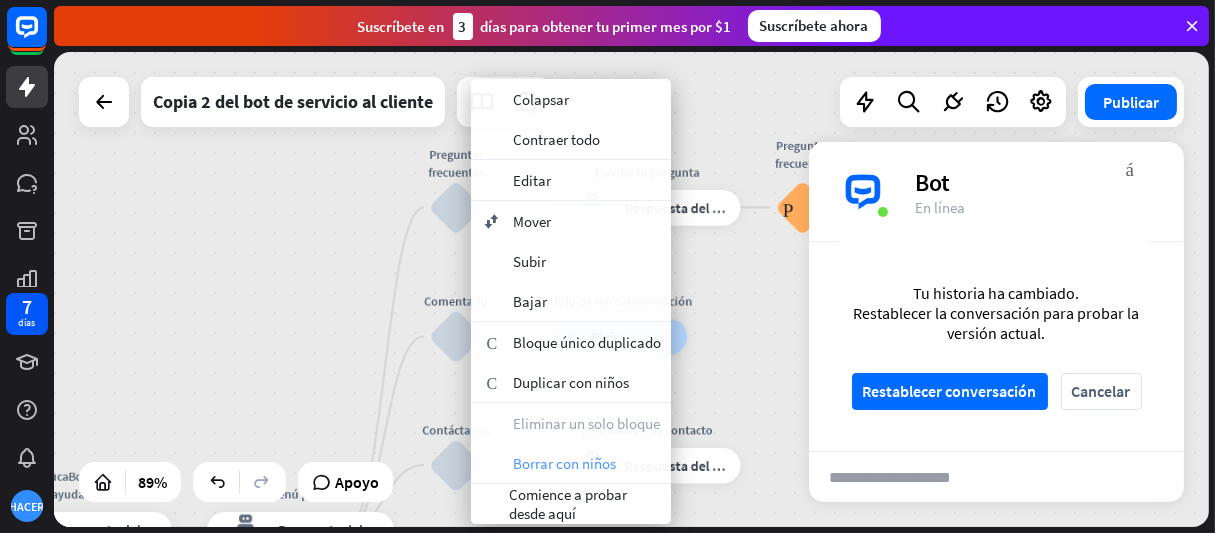 click on "Borrar con niños" at bounding box center (564, 463) 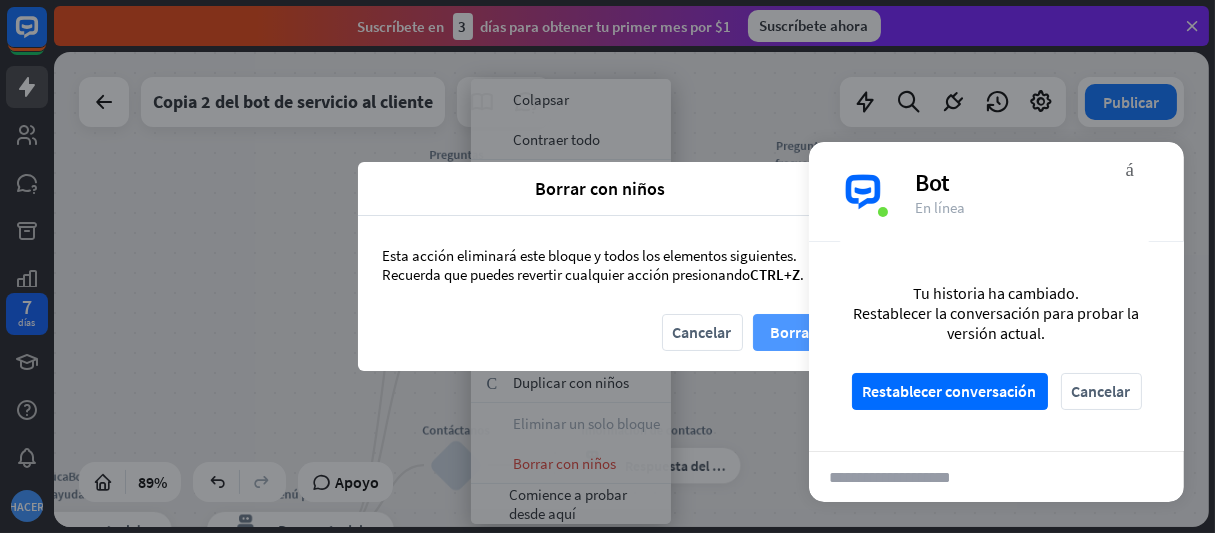 click on "Borrar" at bounding box center (792, 332) 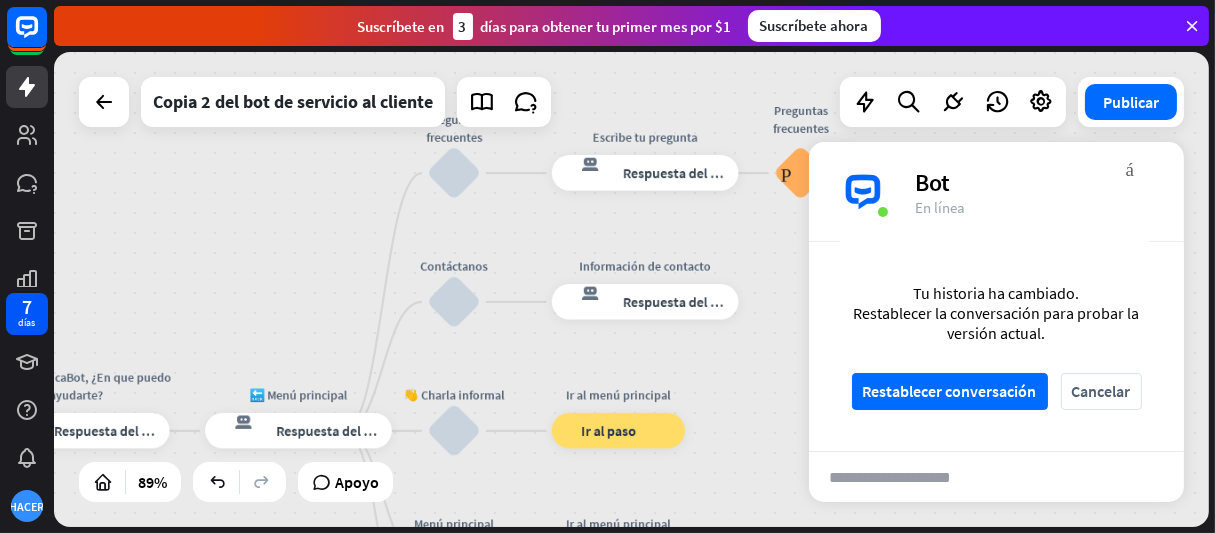 drag, startPoint x: 524, startPoint y: 373, endPoint x: 520, endPoint y: 233, distance: 140.05713 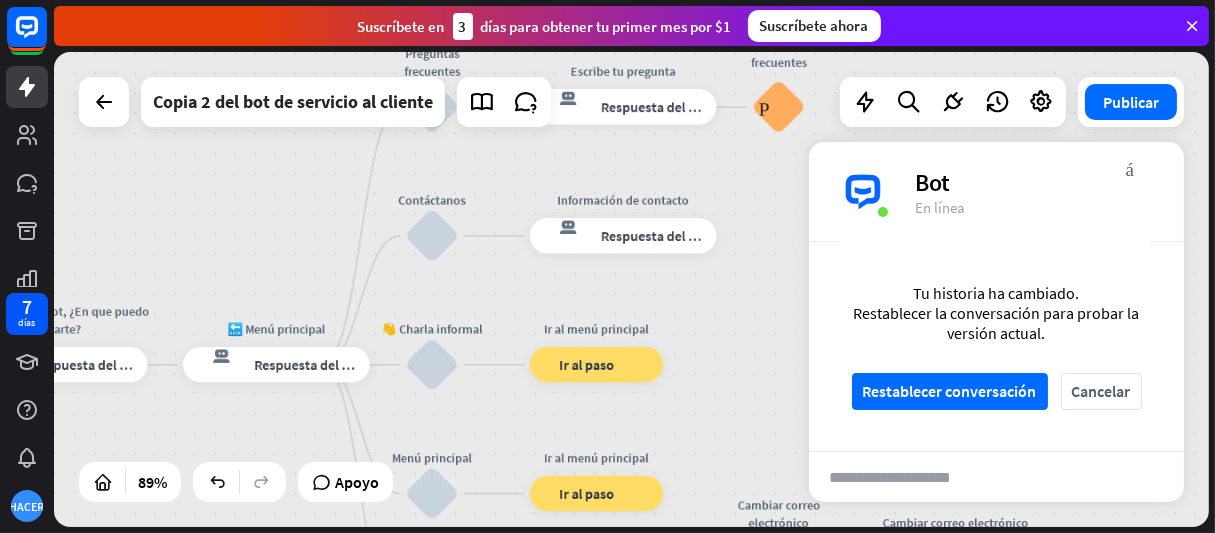 drag, startPoint x: 557, startPoint y: 493, endPoint x: 536, endPoint y: 426, distance: 70.21396 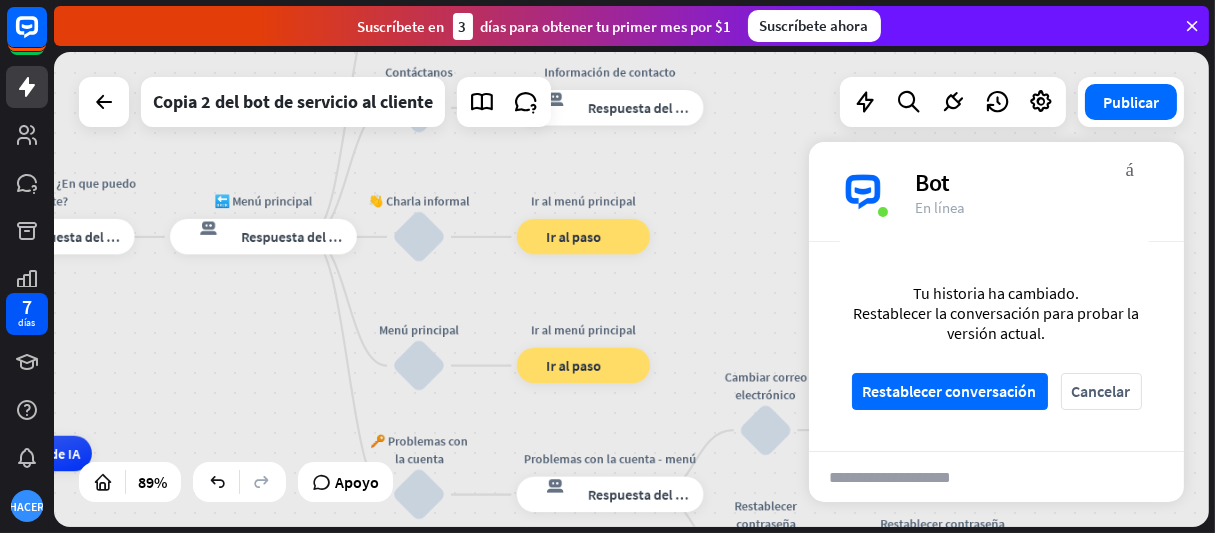 drag, startPoint x: 556, startPoint y: 418, endPoint x: 544, endPoint y: 295, distance: 123.58398 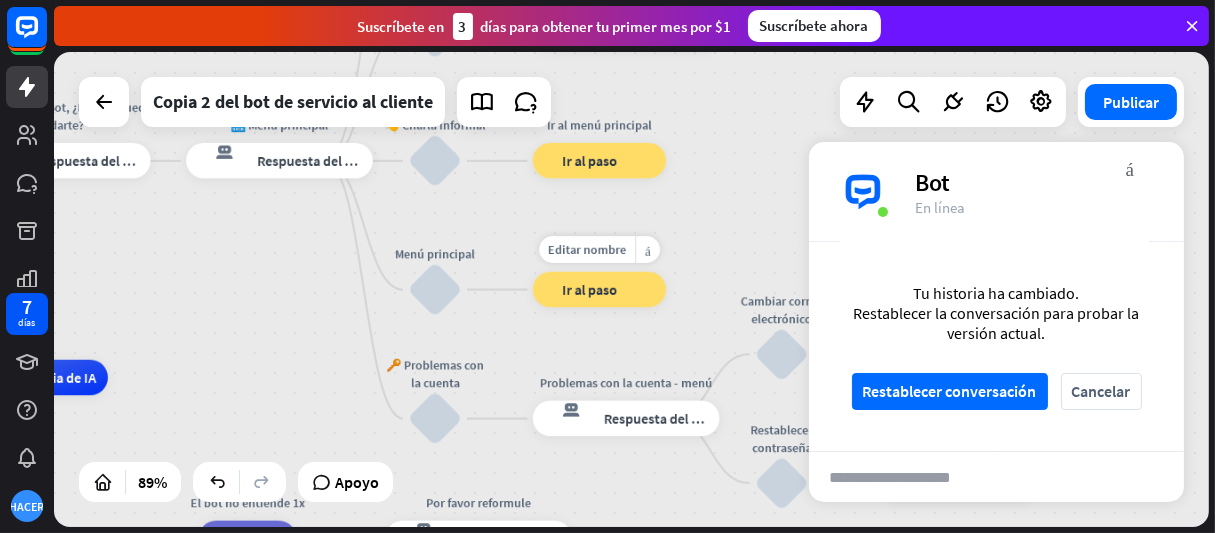 drag, startPoint x: 481, startPoint y: 411, endPoint x: 498, endPoint y: 333, distance: 79.83107 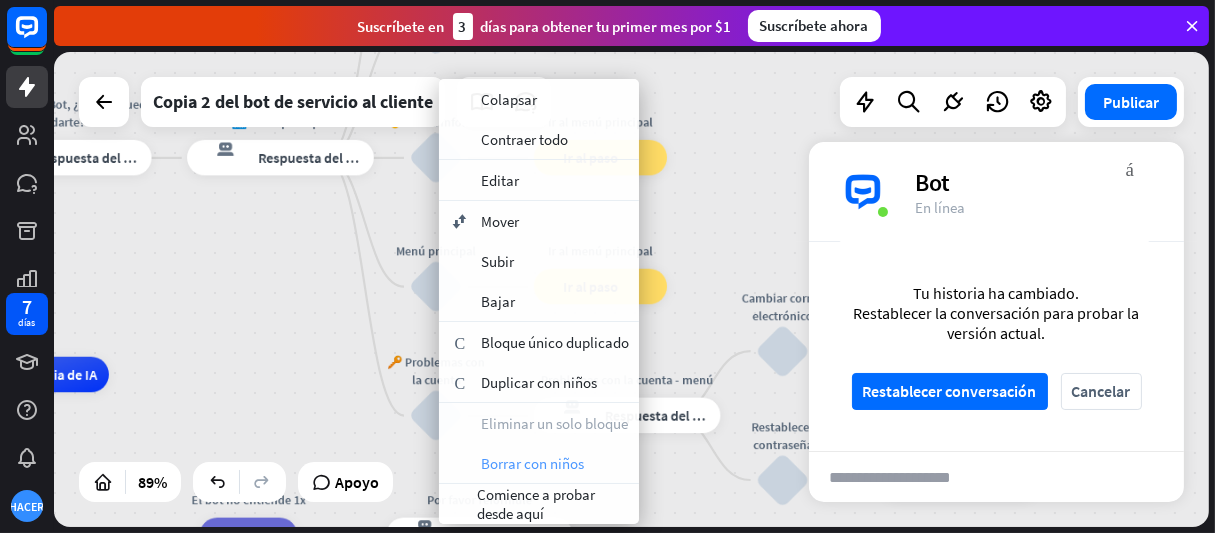 click on "Borrar con niños" at bounding box center [532, 463] 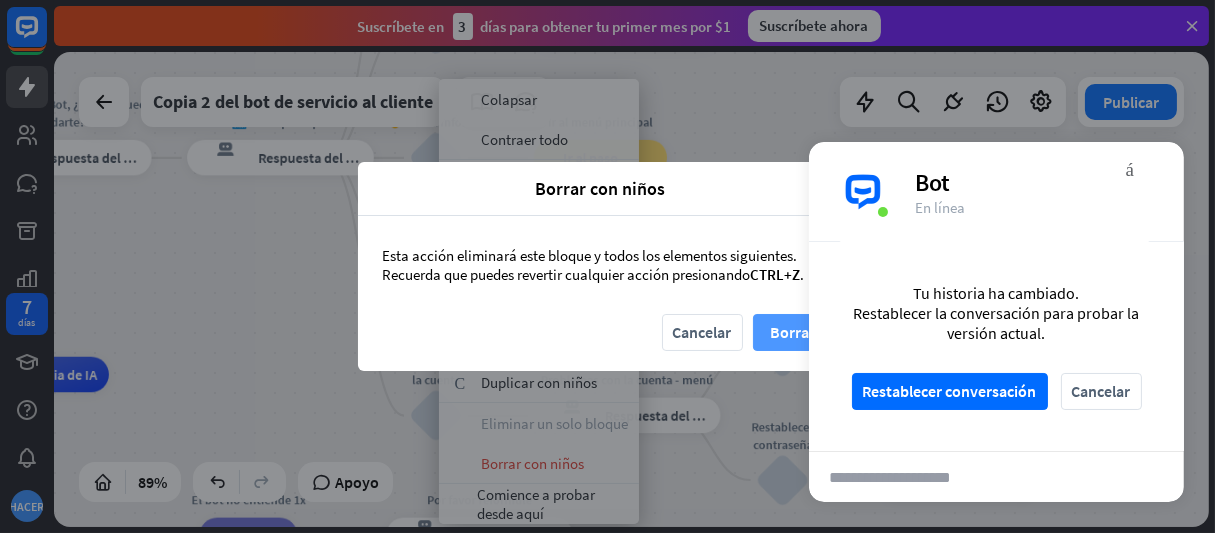 click on "Borrar" at bounding box center [792, 332] 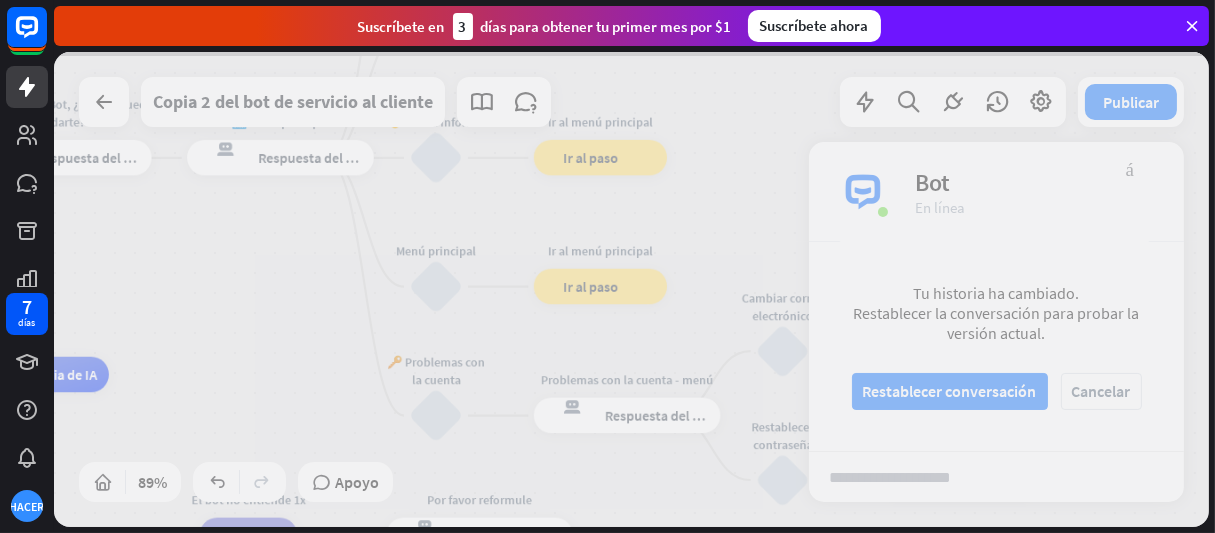 click at bounding box center [631, 289] 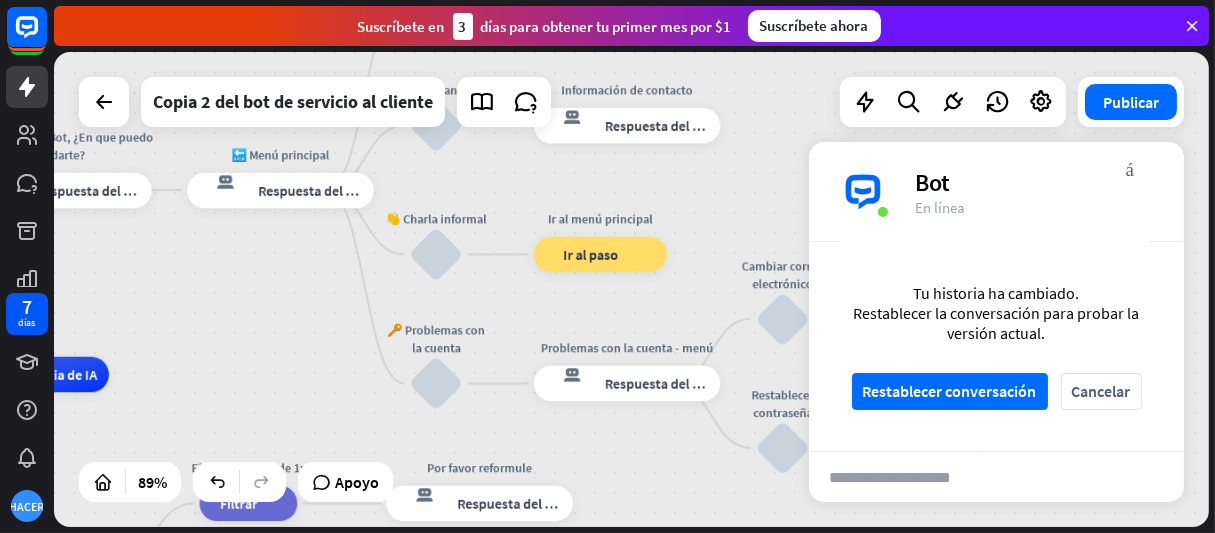 click on "Restablecer conversación" at bounding box center [950, 391] 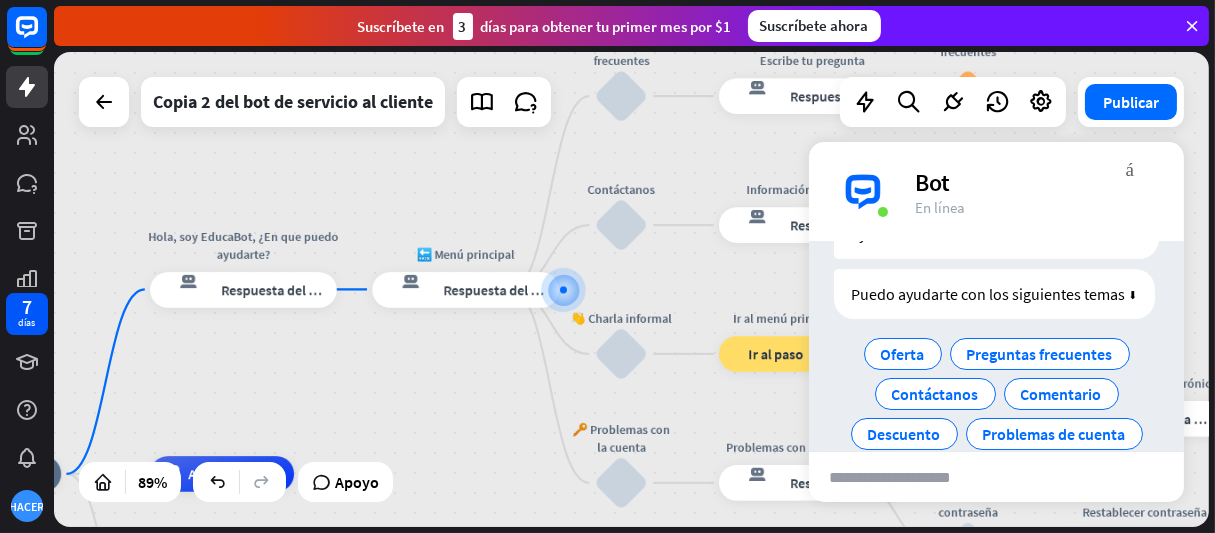 scroll, scrollTop: 163, scrollLeft: 0, axis: vertical 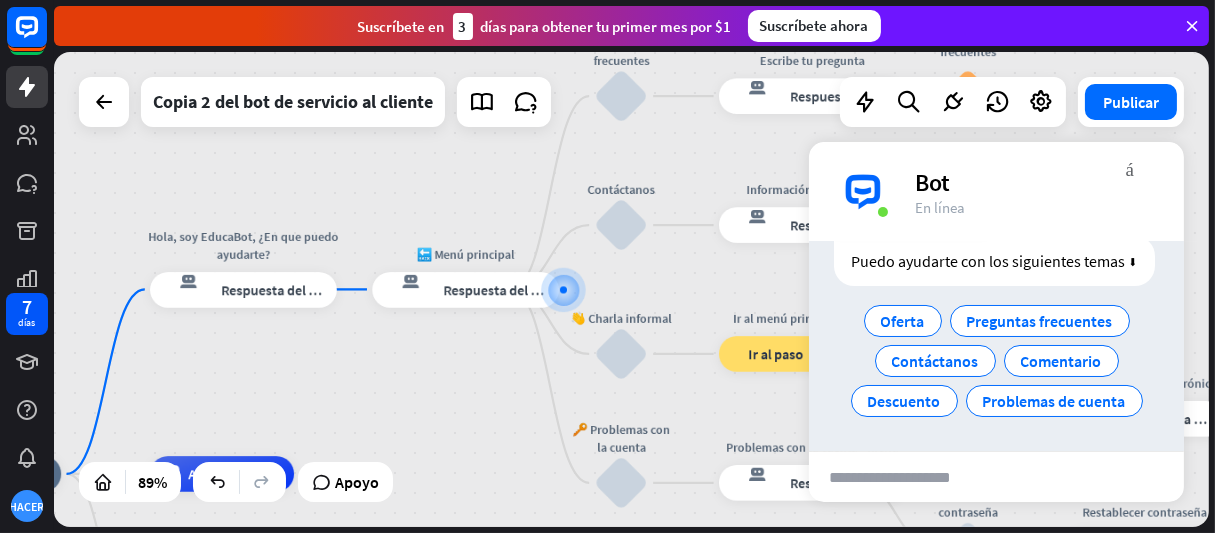 drag, startPoint x: 892, startPoint y: 323, endPoint x: 936, endPoint y: 319, distance: 44.181442 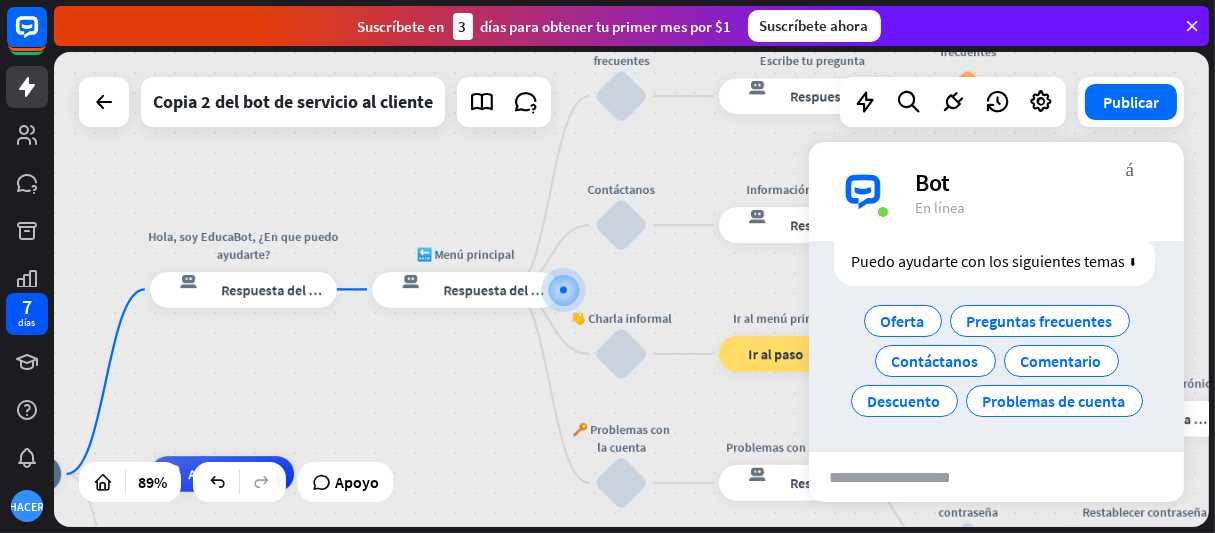 drag, startPoint x: 936, startPoint y: 319, endPoint x: 430, endPoint y: 378, distance: 509.4281 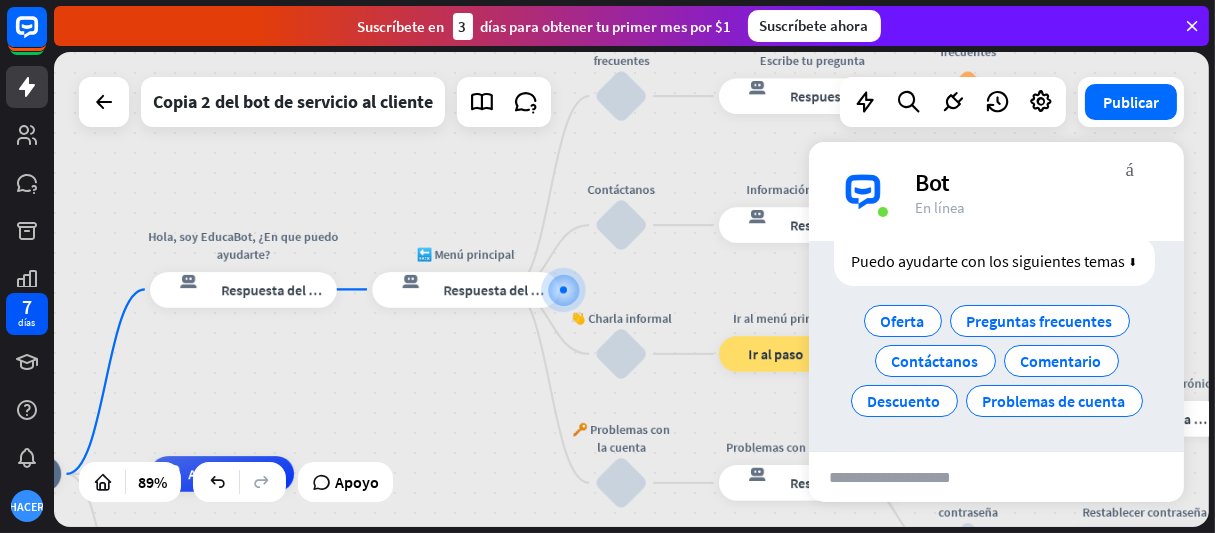 click on "EducaTic Soporte   inicio_2   Punto de inicio                 Hola, soy EducaBot, ¿En que puedo ayudarte?   respuesta del bot de bloqueo   Respuesta del bot                 🔙 Menú principal   respuesta del bot de bloqueo   Respuesta del bot                     Preguntas frecuentes   bloquear_entrada_de_usuario                 Escribe tu pregunta   respuesta del bot de bloqueo   Respuesta del bot                 Preguntas frecuentes   Preguntas frecuentes sobre bloques                 Contáctanos   bloquear_entrada_de_usuario                 Información de contacto   respuesta del bot de bloqueo   Respuesta del bot                 👋 Charla informal   bloquear_entrada_de_usuario                 Ir al menú principal   bloque_ir a   Ir al paso                 🔑 Problemas con la cuenta   bloquear_entrada_de_usuario                 Problemas con la cuenta - menú   respuesta del bot de bloqueo   Respuesta del bot                 Cambiar correo electrónico   bloquear_entrada_de_usuario" at bounding box center [631, 289] 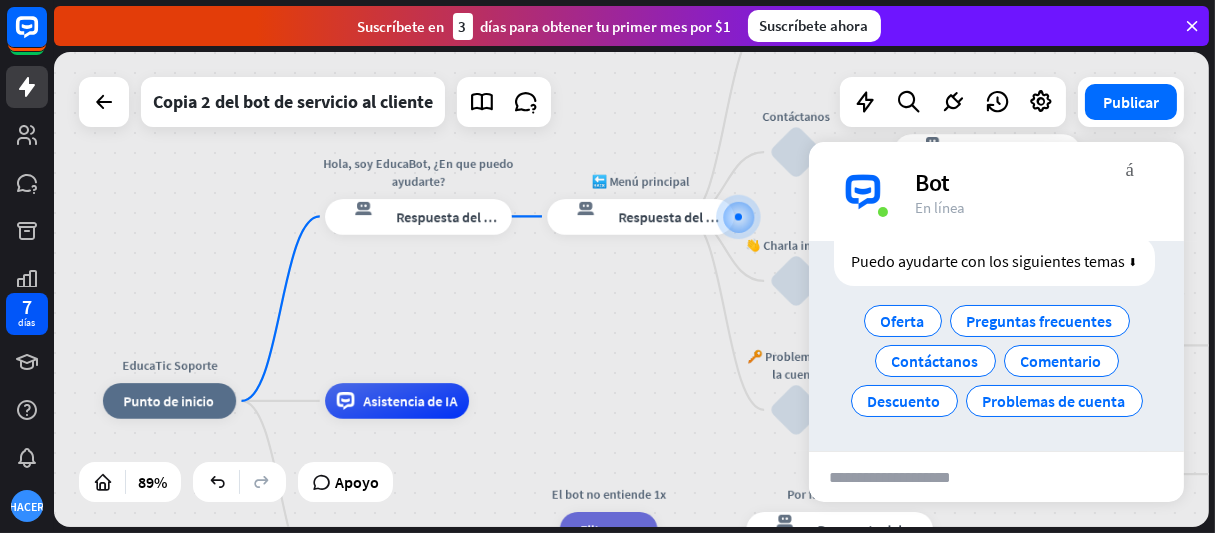 drag, startPoint x: 425, startPoint y: 378, endPoint x: 602, endPoint y: 303, distance: 192.23424 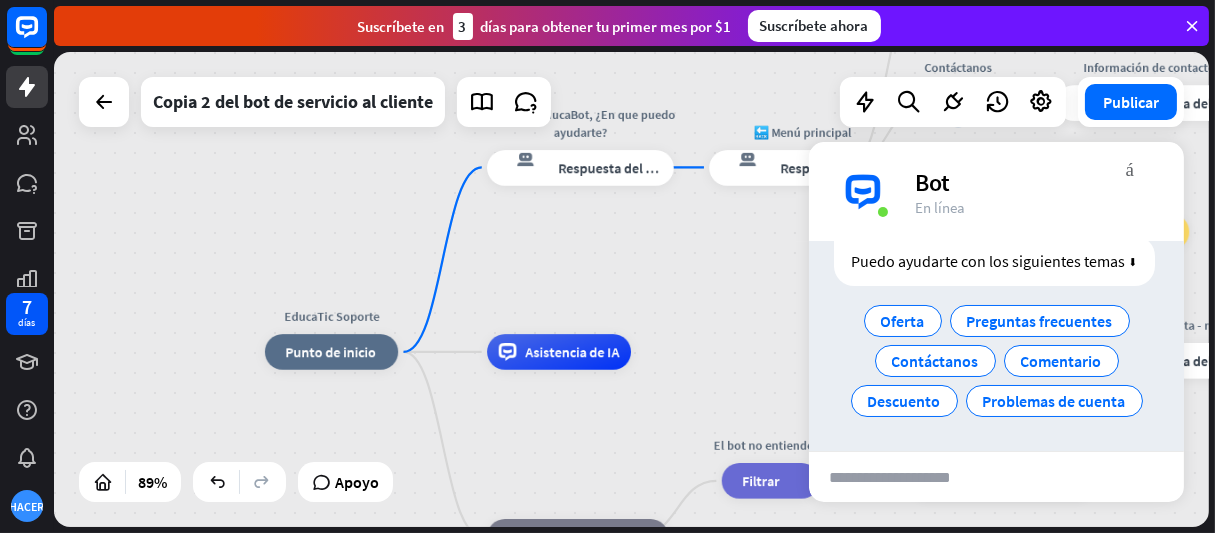 drag, startPoint x: 469, startPoint y: 309, endPoint x: 631, endPoint y: 260, distance: 169.24834 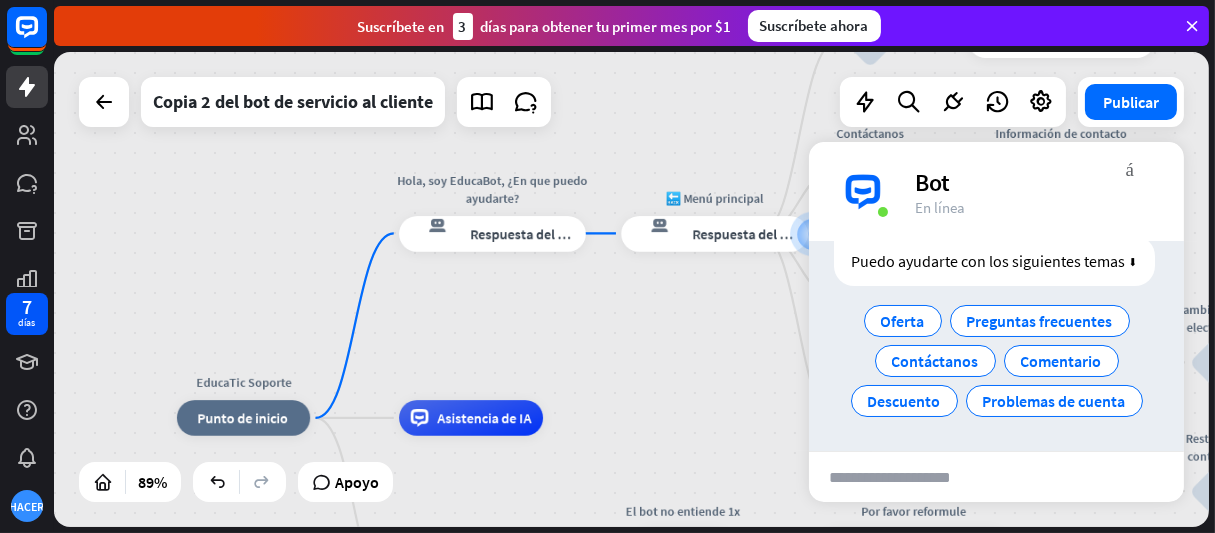 drag, startPoint x: 555, startPoint y: 418, endPoint x: 472, endPoint y: 463, distance: 94.41398 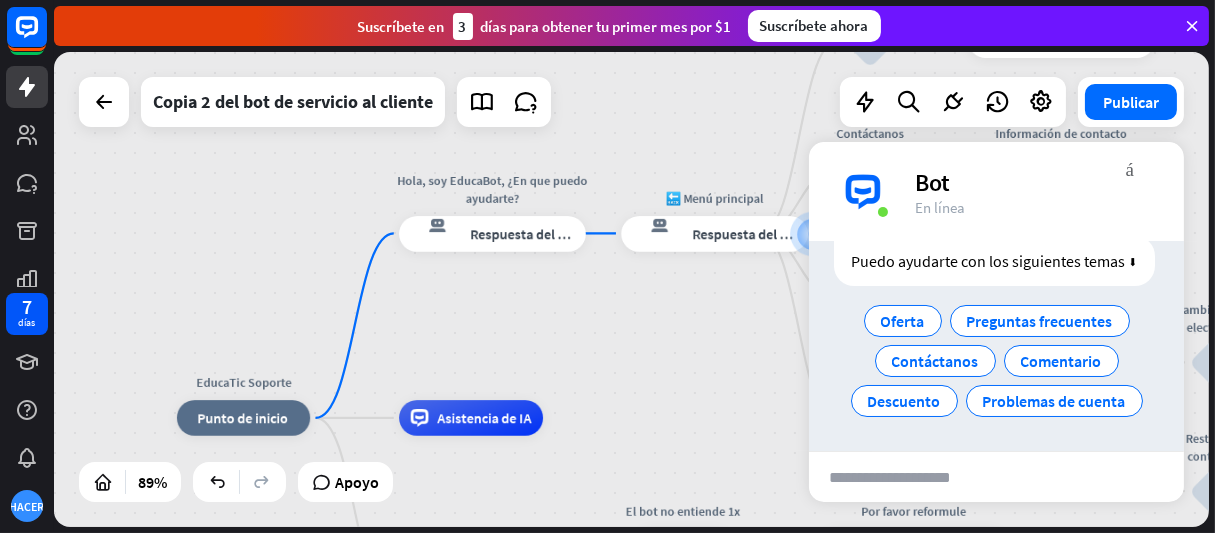 click on "EducaTic Soporte   inicio_2   Punto de inicio                 Hola, soy EducaBot, ¿En que puedo ayudarte?   respuesta del bot de bloqueo   Respuesta del bot                 🔙 Menú principal   respuesta del bot de bloqueo   Respuesta del bot                     Preguntas frecuentes   bloquear_entrada_de_usuario                 Escribe tu pregunta   respuesta del bot de bloqueo   Respuesta del bot                 Preguntas frecuentes   Preguntas frecuentes sobre bloques                 Contáctanos   bloquear_entrada_de_usuario                 Información de contacto   respuesta del bot de bloqueo   Respuesta del bot                 👋 Charla informal   bloquear_entrada_de_usuario                 Ir al menú principal   bloque_ir a   Ir al paso                 🔑 Problemas con la cuenta   bloquear_entrada_de_usuario                 Problemas con la cuenta - menú   respuesta del bot de bloqueo   Respuesta del bot                 Cambiar correo electrónico   bloquear_entrada_de_usuario" at bounding box center (690, 629) 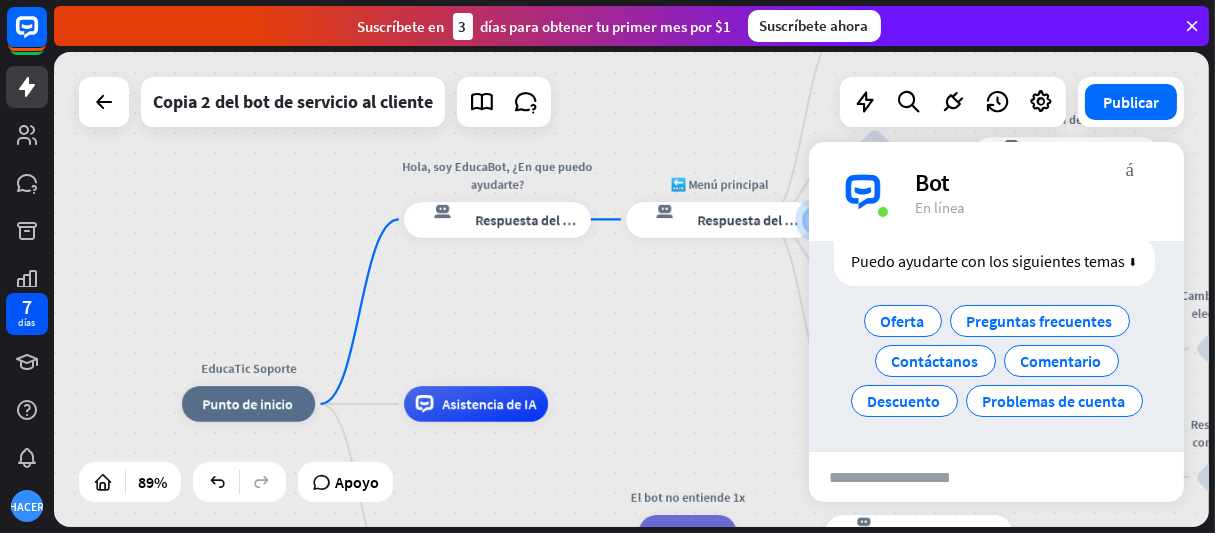 click on "EducaTic Soporte   inicio_2   Punto de inicio                 Hola, soy EducaBot, ¿En que puedo ayudarte?   respuesta del bot de bloqueo   Respuesta del bot                 🔙 Menú principal   respuesta del bot de bloqueo   Respuesta del bot                     Preguntas frecuentes   bloquear_entrada_de_usuario                 Escribe tu pregunta   respuesta del bot de bloqueo   Respuesta del bot                 Preguntas frecuentes   Preguntas frecuentes sobre bloques                 Contáctanos   bloquear_entrada_de_usuario                 Información de contacto   respuesta del bot de bloqueo   Respuesta del bot                 👋 Charla informal   bloquear_entrada_de_usuario                 Ir al menú principal   bloque_ir a   Ir al paso                 🔑 Problemas con la cuenta   bloquear_entrada_de_usuario                 Problemas con la cuenta - menú   respuesta del bot de bloqueo   Respuesta del bot                 Cambiar correo electrónico   bloquear_entrada_de_usuario" at bounding box center [631, 289] 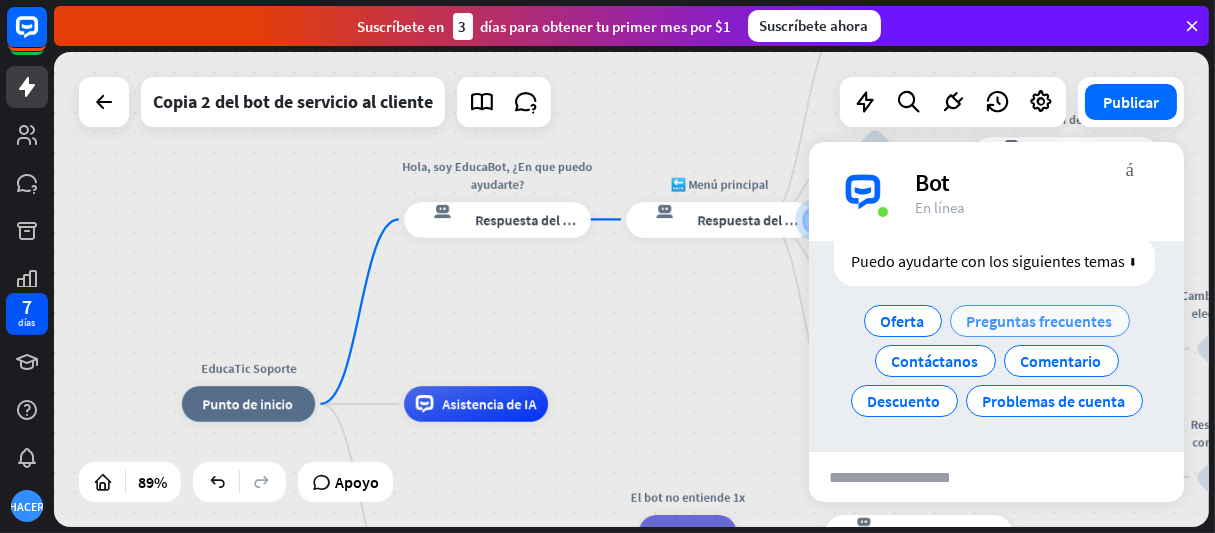 click on "Preguntas frecuentes" at bounding box center (1040, 321) 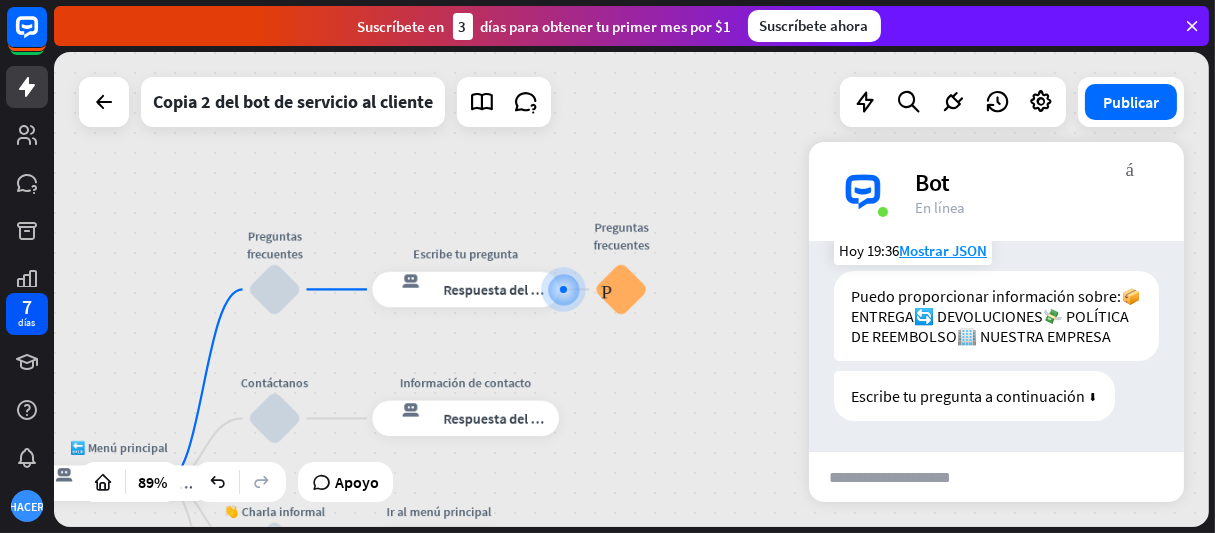 scroll, scrollTop: 364, scrollLeft: 0, axis: vertical 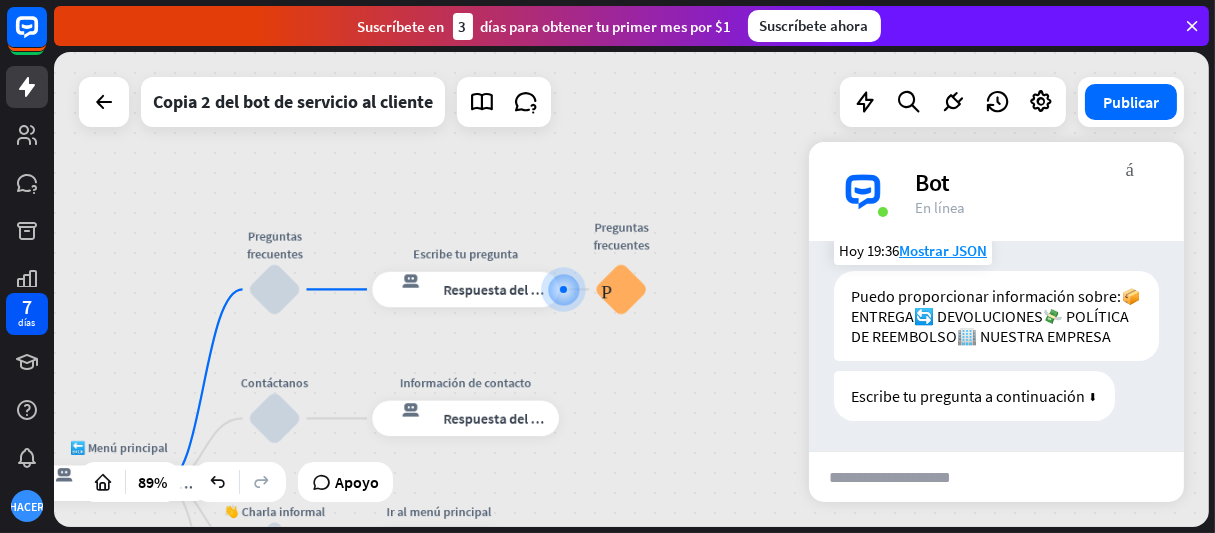 click on "Puedo proporcionar información sobre:" at bounding box center [986, 296] 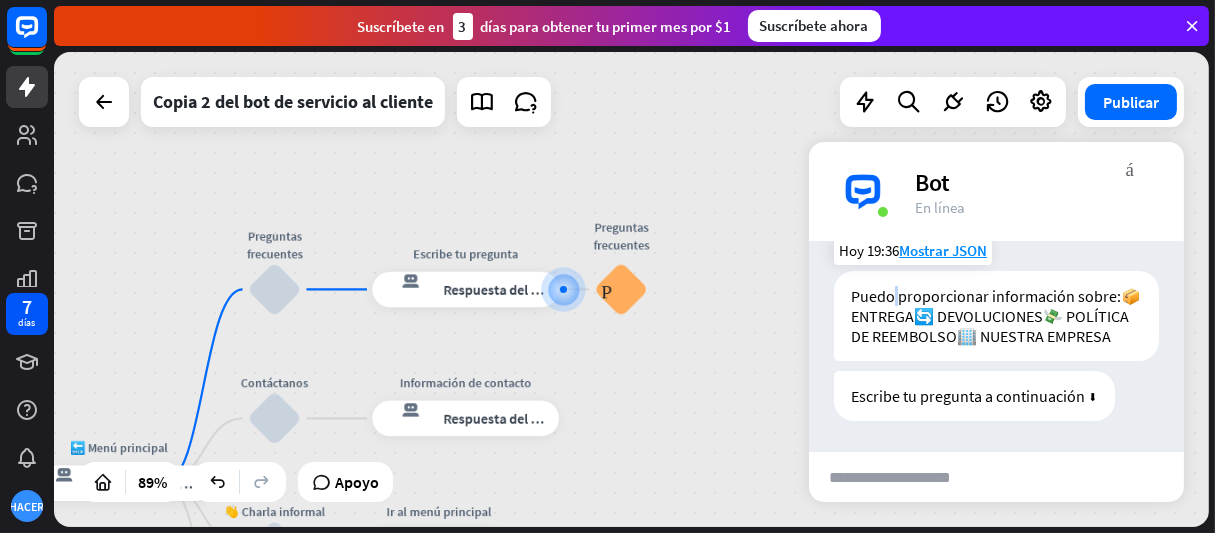 click on "Puedo proporcionar información sobre:" at bounding box center [986, 296] 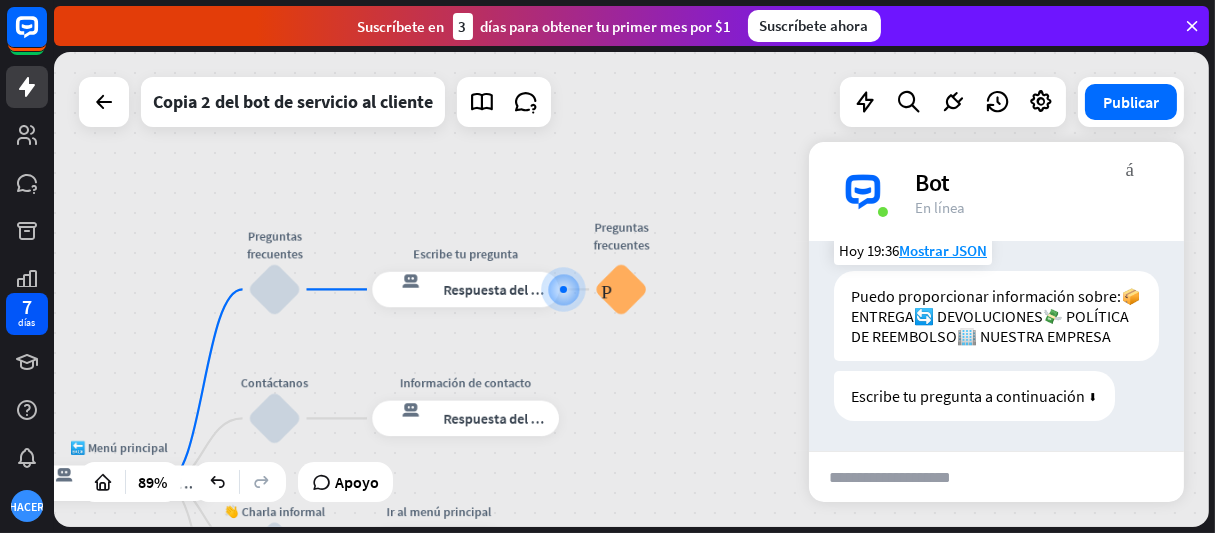 click on "🔄 DEVOLUCIONES" at bounding box center (978, 316) 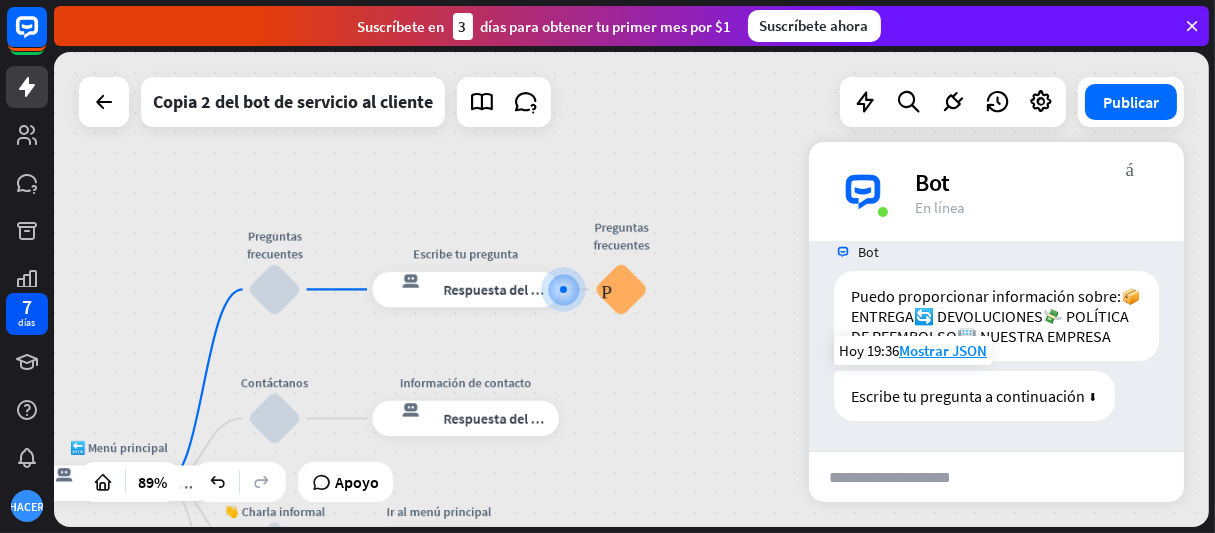 click on "Escribe tu pregunta a continuación ⬇" at bounding box center [974, 396] 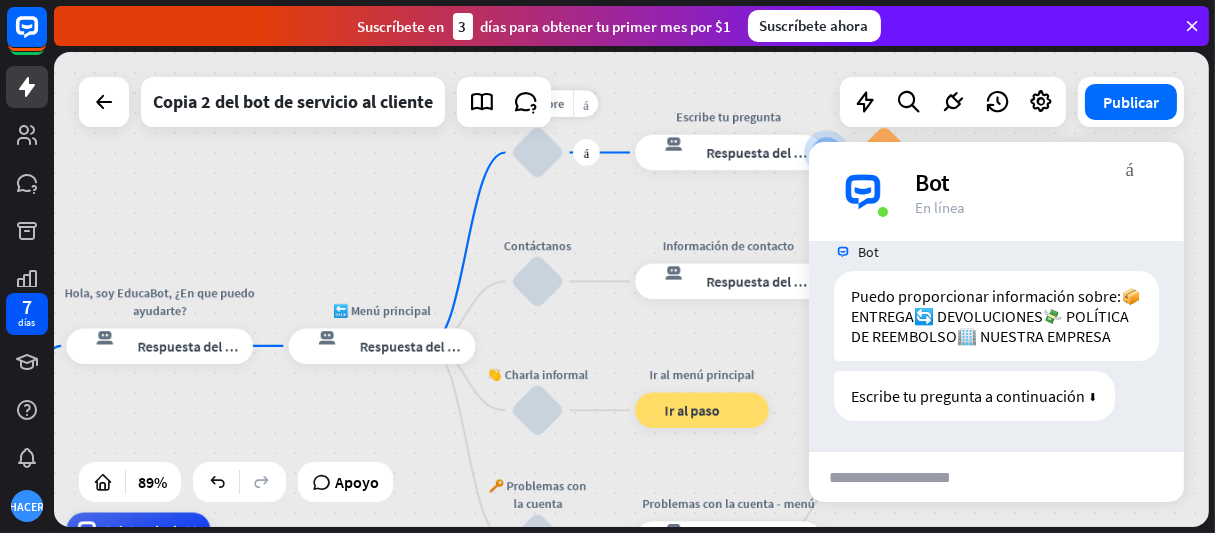 drag, startPoint x: 314, startPoint y: 325, endPoint x: 579, endPoint y: 186, distance: 299.24237 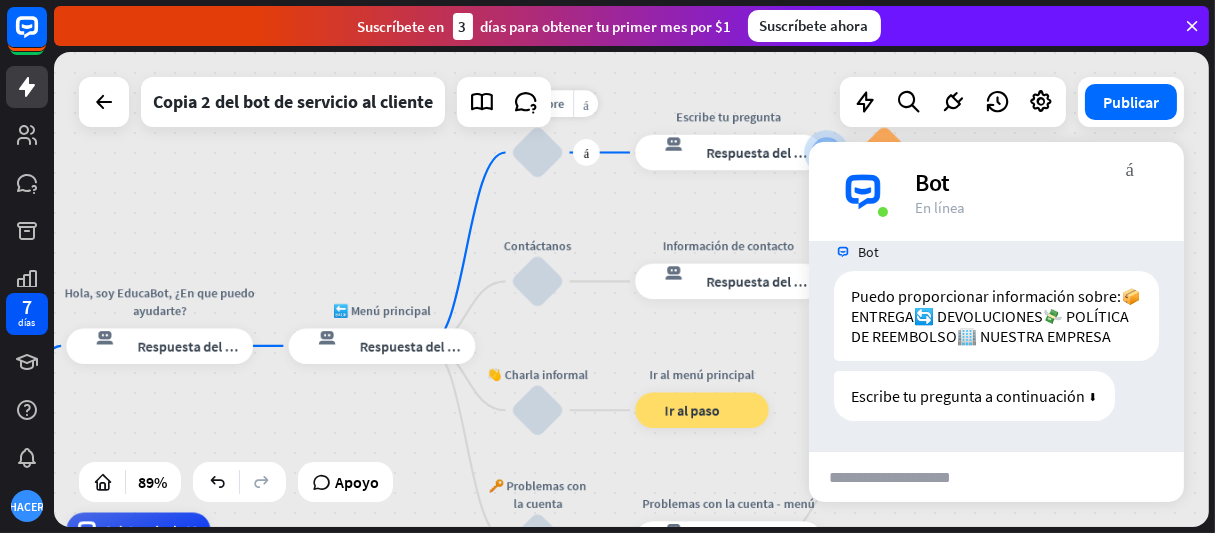click on "Editar nombre   más_horiz         más   Preguntas frecuentes   bloquear_entrada_de_usuario" at bounding box center [537, 152] 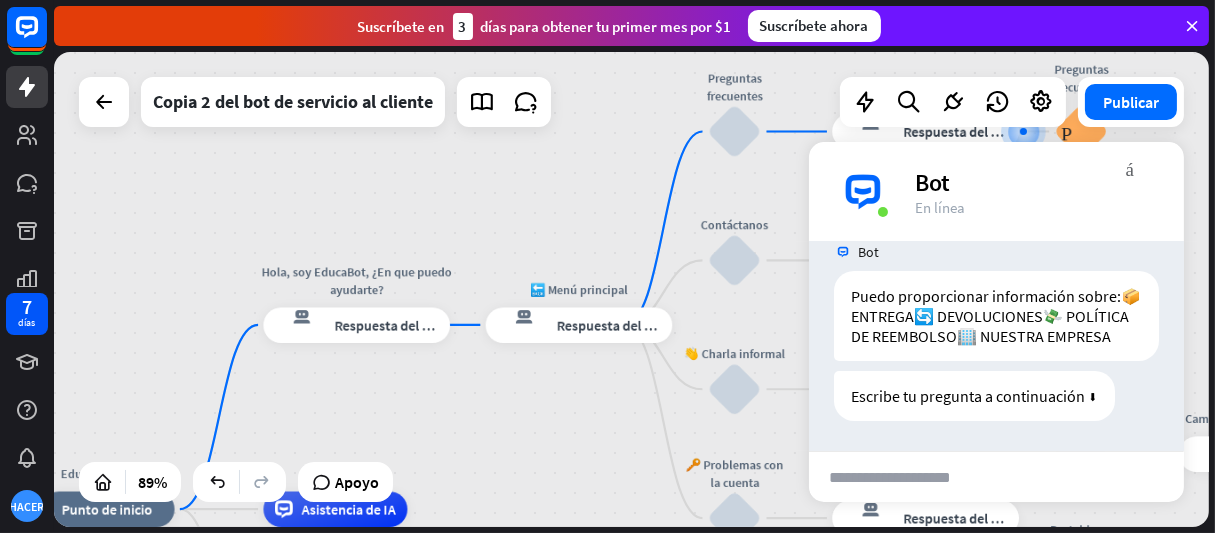 drag, startPoint x: 336, startPoint y: 238, endPoint x: 541, endPoint y: 216, distance: 206.17711 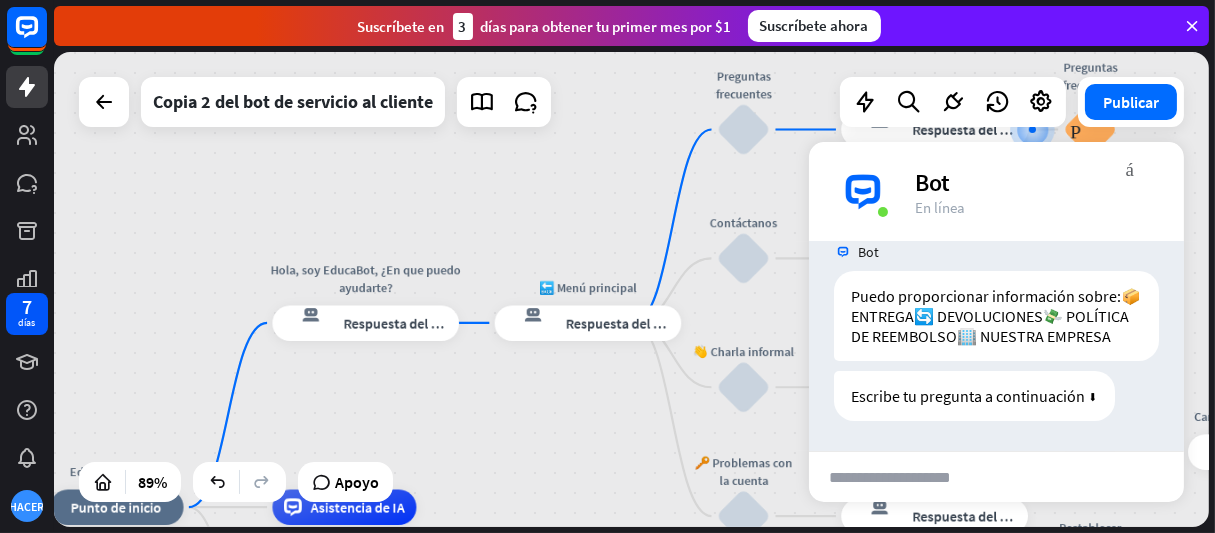 click on "EducaTic Soporte   inicio_2   Punto de inicio                 Hola, soy EducaBot, ¿En que puedo ayudarte?   respuesta del bot de bloqueo   Respuesta del bot                 🔙 Menú principal   respuesta del bot de bloqueo   Respuesta del bot                 Preguntas frecuentes   bloquear_entrada_de_usuario                 Escribe tu pregunta   respuesta del bot de bloqueo   Respuesta del bot                     Preguntas frecuentes   Preguntas frecuentes sobre bloques                 Contáctanos   bloquear_entrada_de_usuario                 Información de contacto   respuesta del bot de bloqueo   Respuesta del bot                 👋 Charla informal   bloquear_entrada_de_usuario                 Ir al menú principal   bloque_ir a   Ir al paso                 🔑 Problemas con la cuenta   bloquear_entrada_de_usuario                 Problemas con la cuenta - menú   respuesta del bot de bloqueo   Respuesta del bot                 Cambiar correo electrónico   bloquear_entrada_de_usuario" at bounding box center (631, 289) 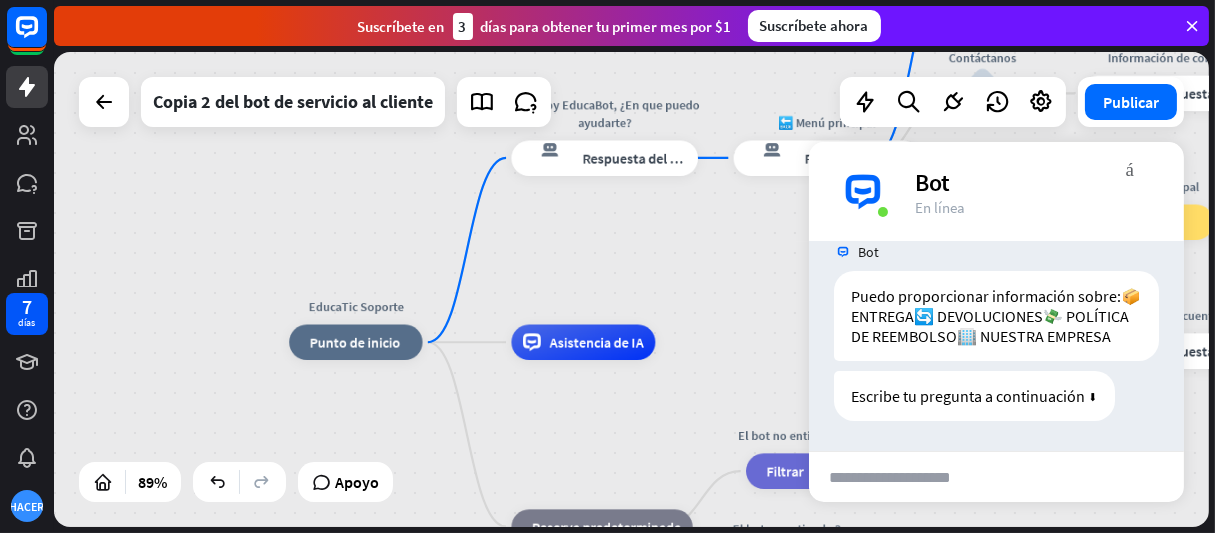 drag, startPoint x: 448, startPoint y: 403, endPoint x: 680, endPoint y: 242, distance: 282.39157 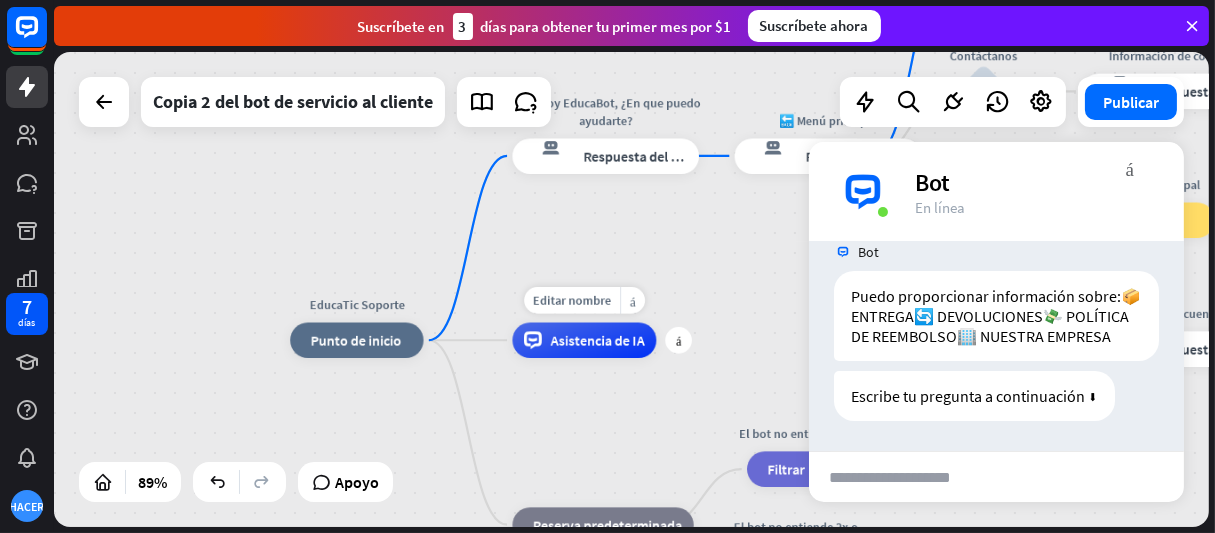 click on "Asistencia de IA" at bounding box center [584, 341] 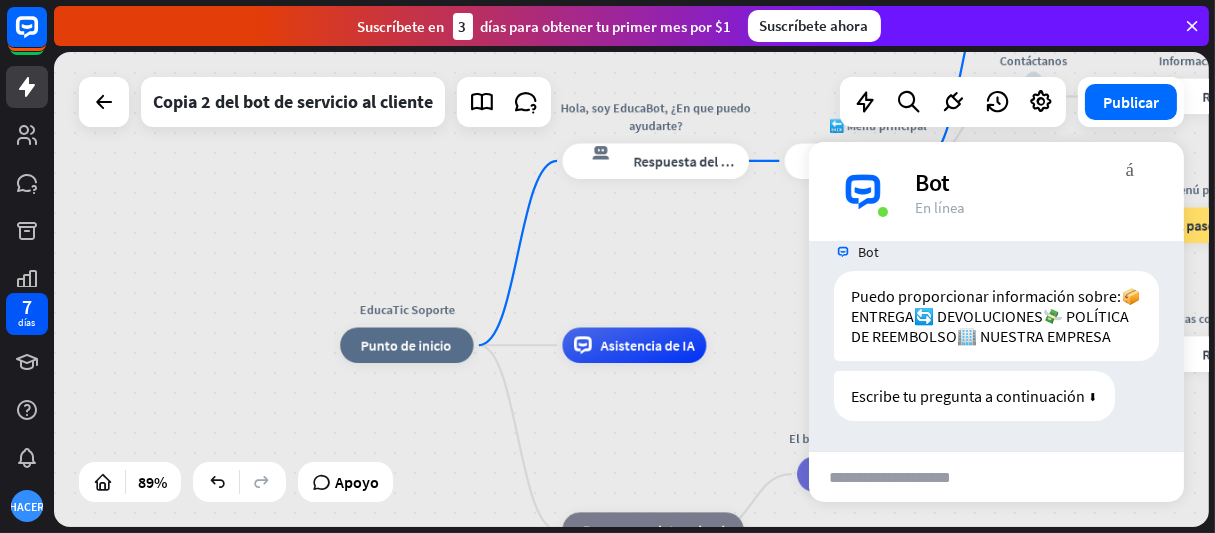 drag, startPoint x: 546, startPoint y: 413, endPoint x: 808, endPoint y: 387, distance: 263.28693 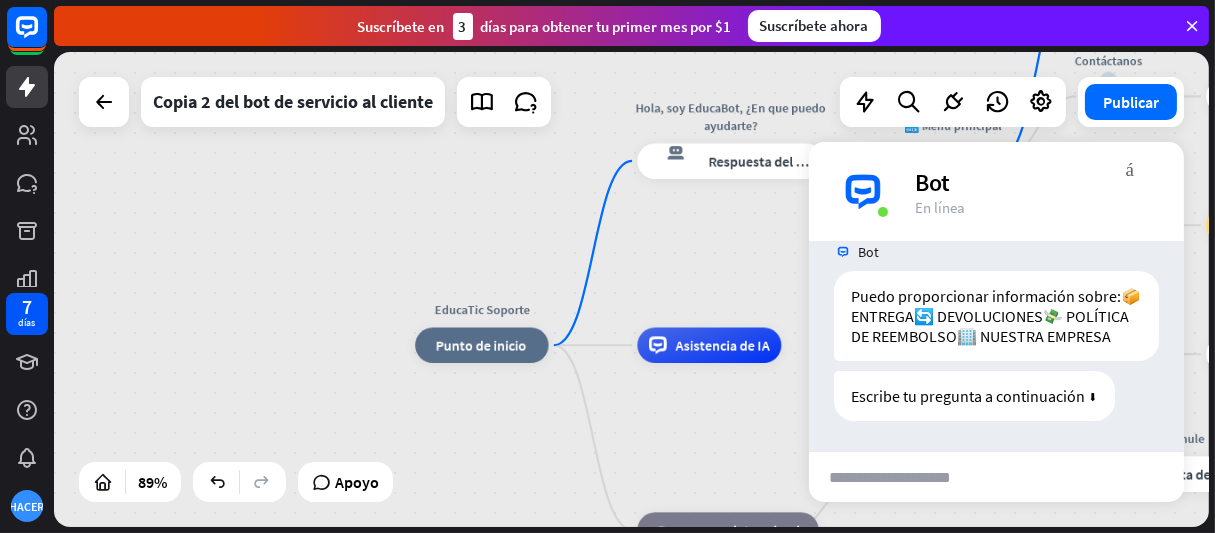 drag, startPoint x: 930, startPoint y: 337, endPoint x: 960, endPoint y: 585, distance: 249.80792 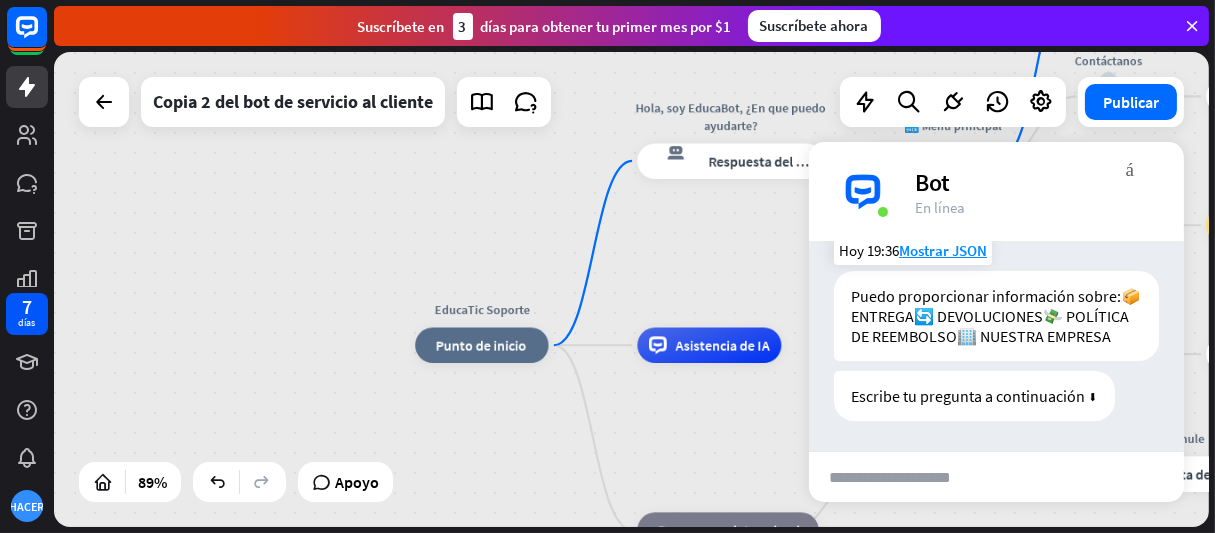 click on "Puedo proporcionar información sobre:
📦 ENTREGA
🔄 DEVOLUCIONES
💸 POLÍTICA DE REEMBOLSO
🏢 NUESTRA EMPRESA" at bounding box center [996, 316] 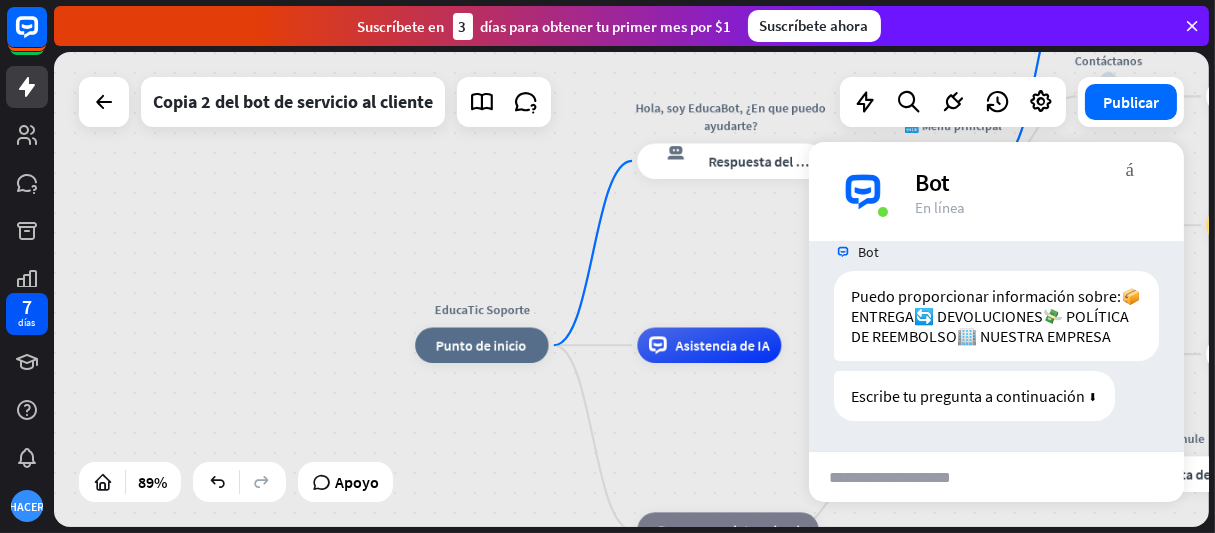 scroll, scrollTop: 142, scrollLeft: 0, axis: vertical 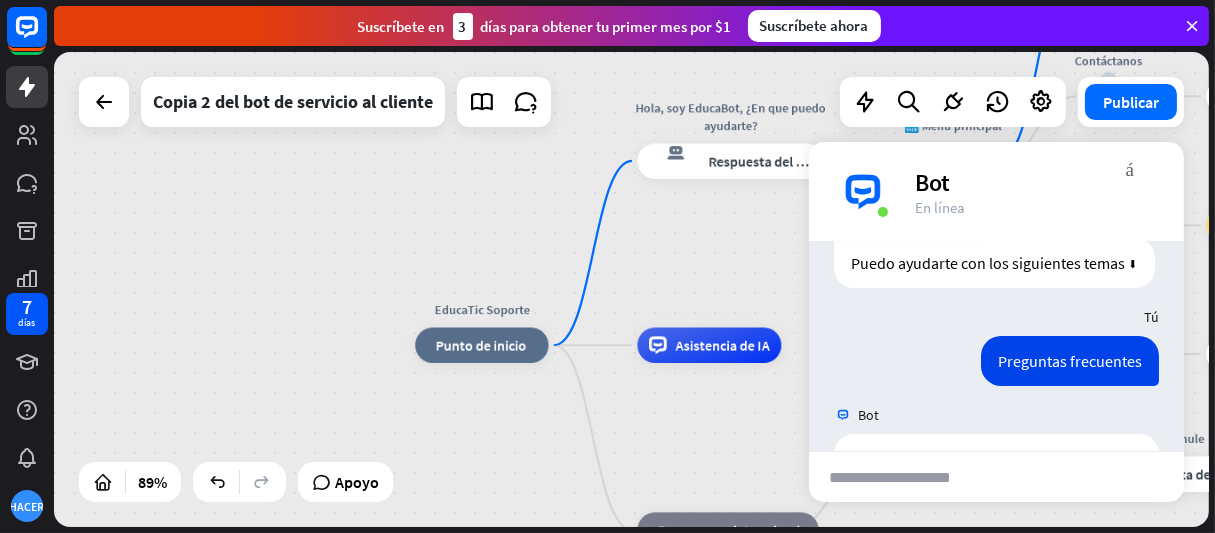 click on "Hoy 19:36" at bounding box center [996, 366] 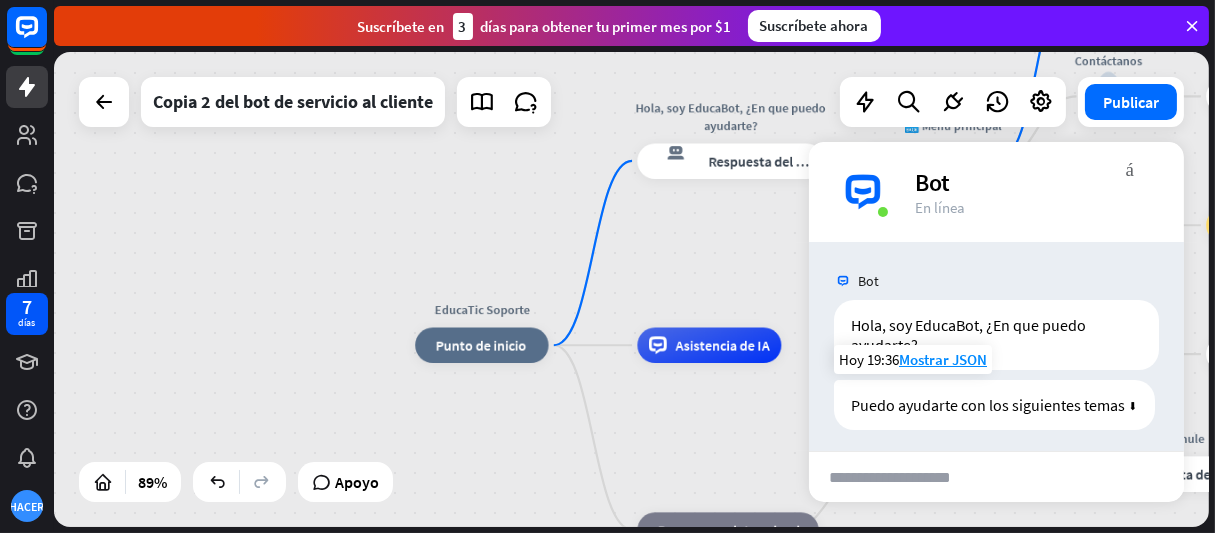 scroll, scrollTop: 0, scrollLeft: 0, axis: both 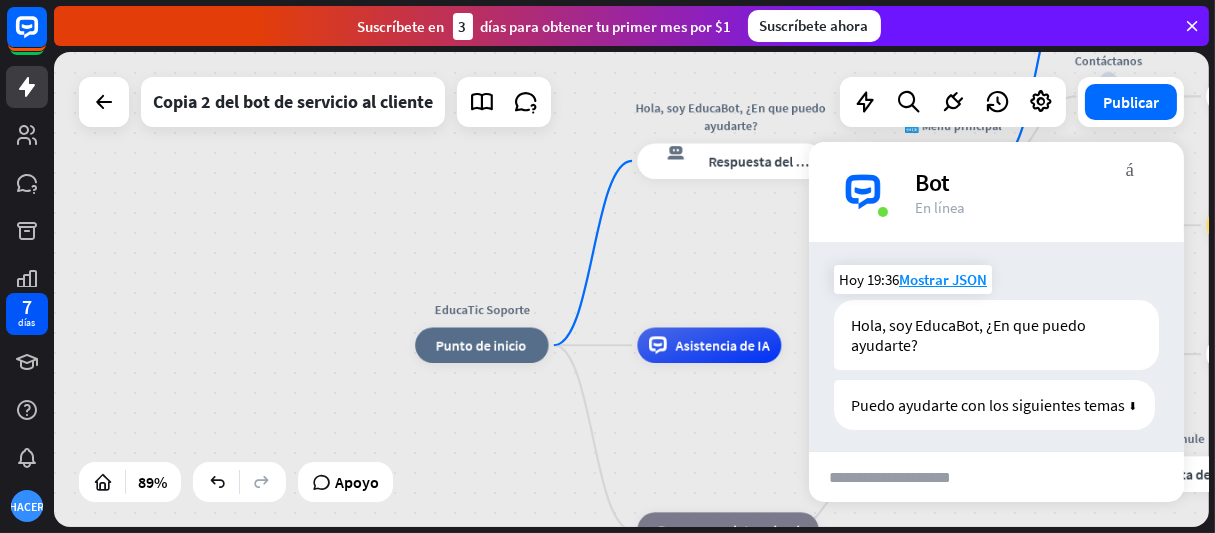 click on "Hola, soy EducaBot, ¿En que puedo ayudarte?" at bounding box center [970, 335] 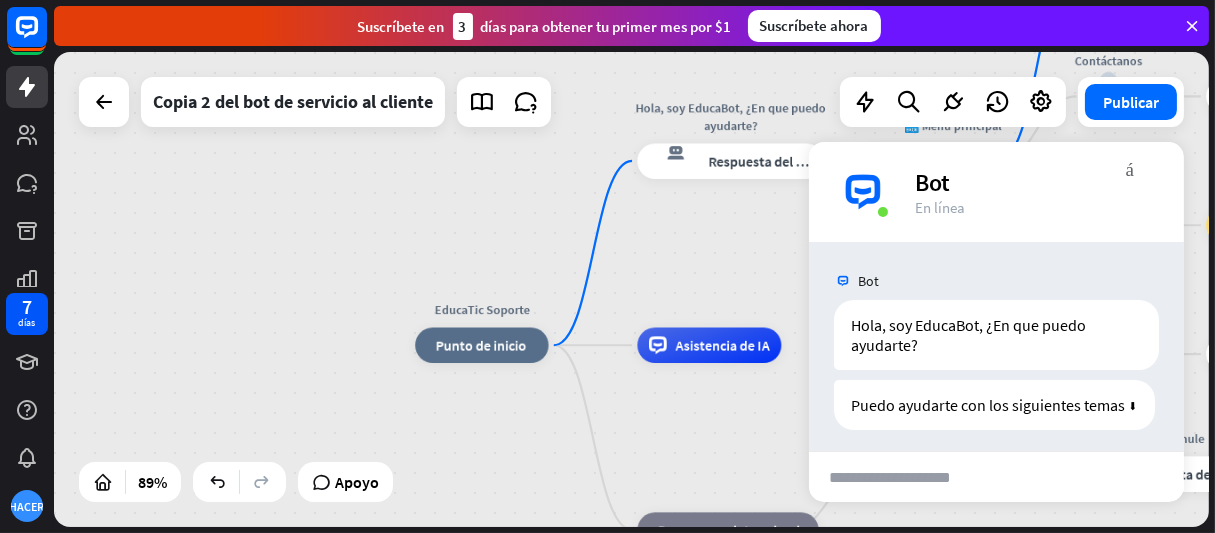 click at bounding box center [907, 477] 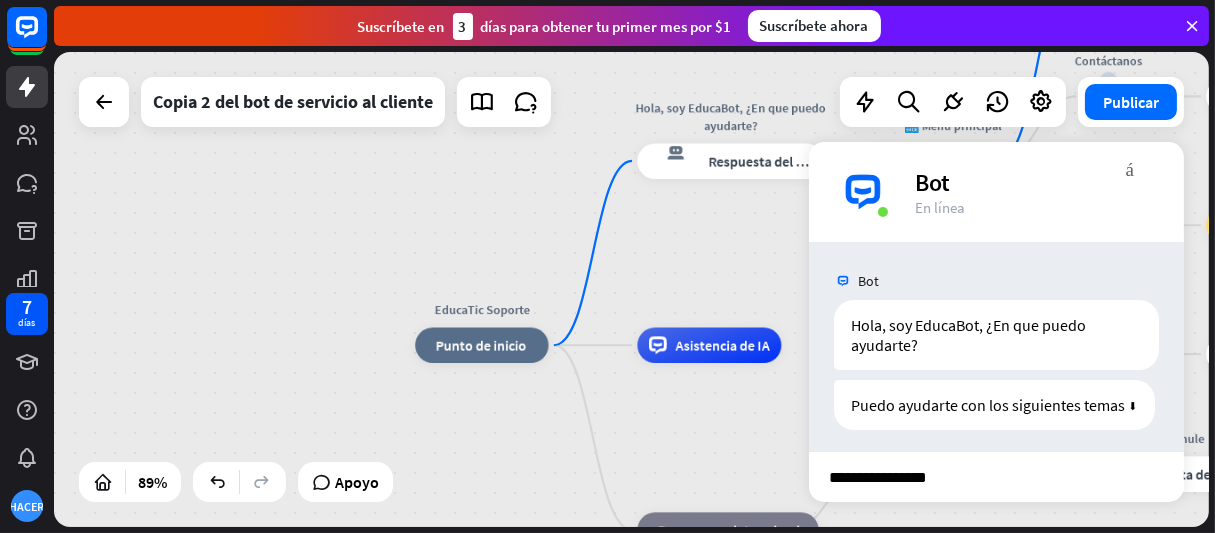 type on "**********" 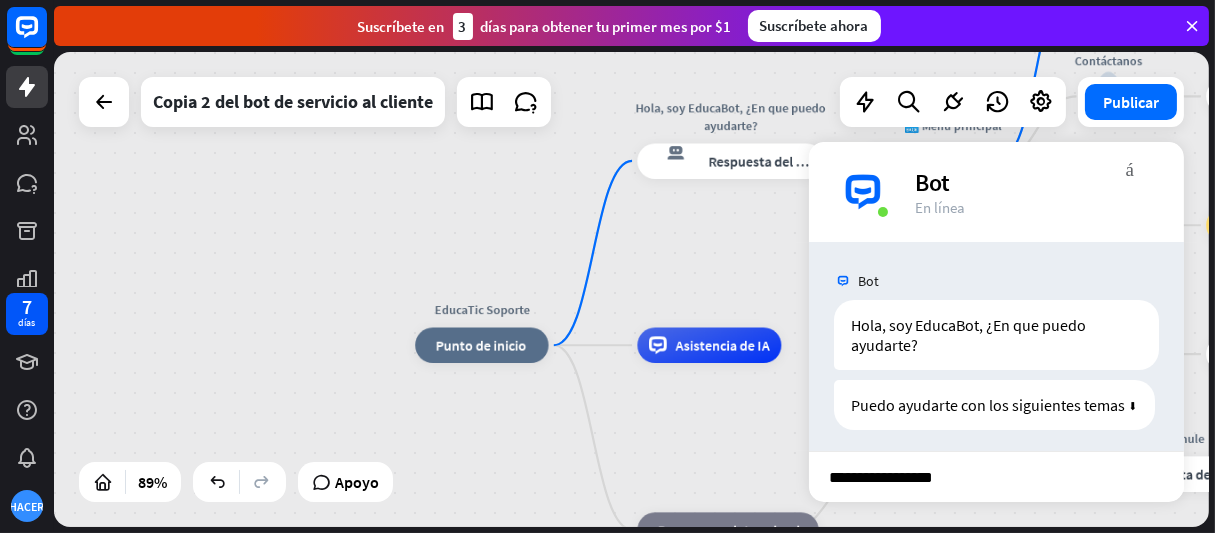type 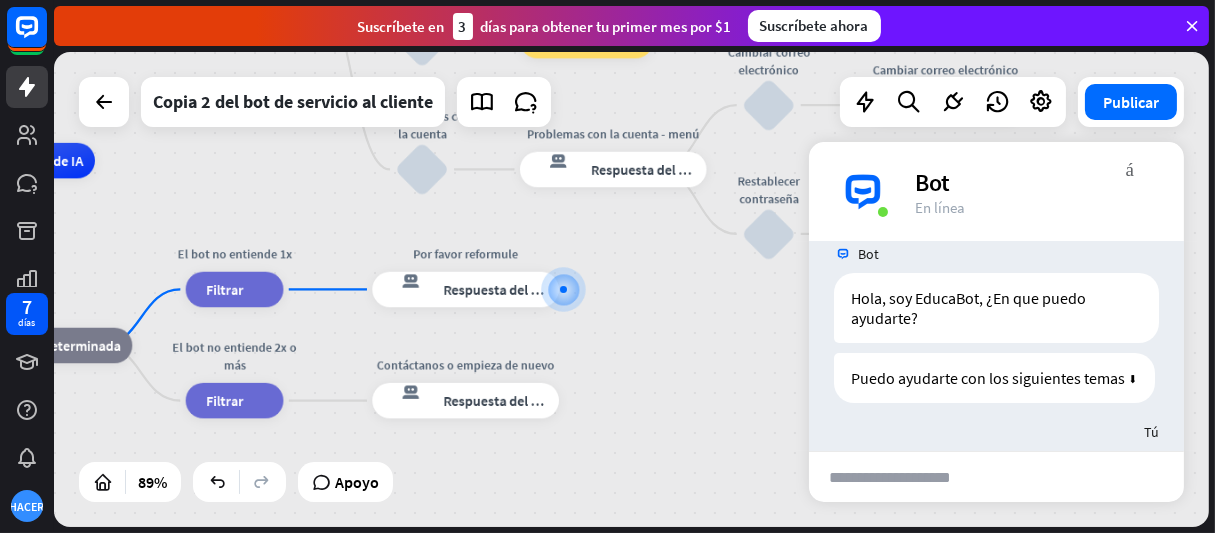 scroll, scrollTop: 0, scrollLeft: 0, axis: both 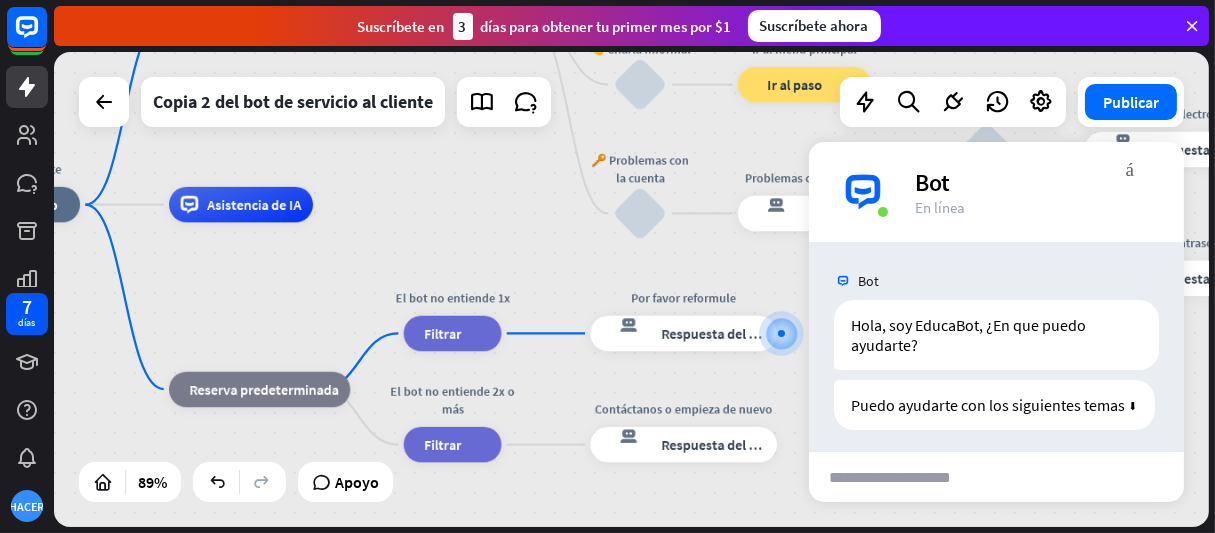 drag, startPoint x: 310, startPoint y: 212, endPoint x: 527, endPoint y: 265, distance: 223.3786 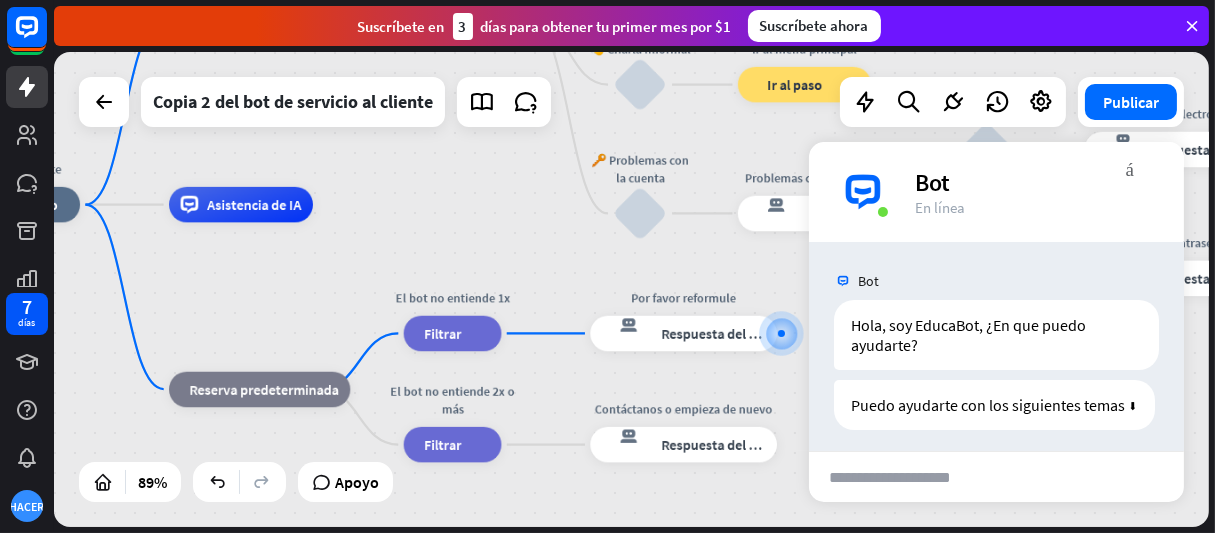 click on "EducaTic Soporte   inicio_2   Punto de inicio                 Hola, soy EducaBot, ¿En que puedo ayudarte?   respuesta del bot de bloqueo   Respuesta del bot                 🔙 Menú principal   respuesta del bot de bloqueo   Respuesta del bot                 Preguntas frecuentes   bloquear_entrada_de_usuario                 Escribe tu pregunta   respuesta del bot de bloqueo   Respuesta del bot                 Preguntas frecuentes   Preguntas frecuentes sobre bloques                 Contáctanos   bloquear_entrada_de_usuario                 Información de contacto   respuesta del bot de bloqueo   Respuesta del bot                 👋 Charla informal   bloquear_entrada_de_usuario                 Ir al menú principal   bloque_ir a   Ir al paso                 🔑 Problemas con la cuenta   bloquear_entrada_de_usuario                 Problemas con la cuenta - menú   respuesta del bot de bloqueo   Respuesta del bot                 Cambiar correo electrónico   bloquear_entrada_de_usuario" at bounding box center [460, 416] 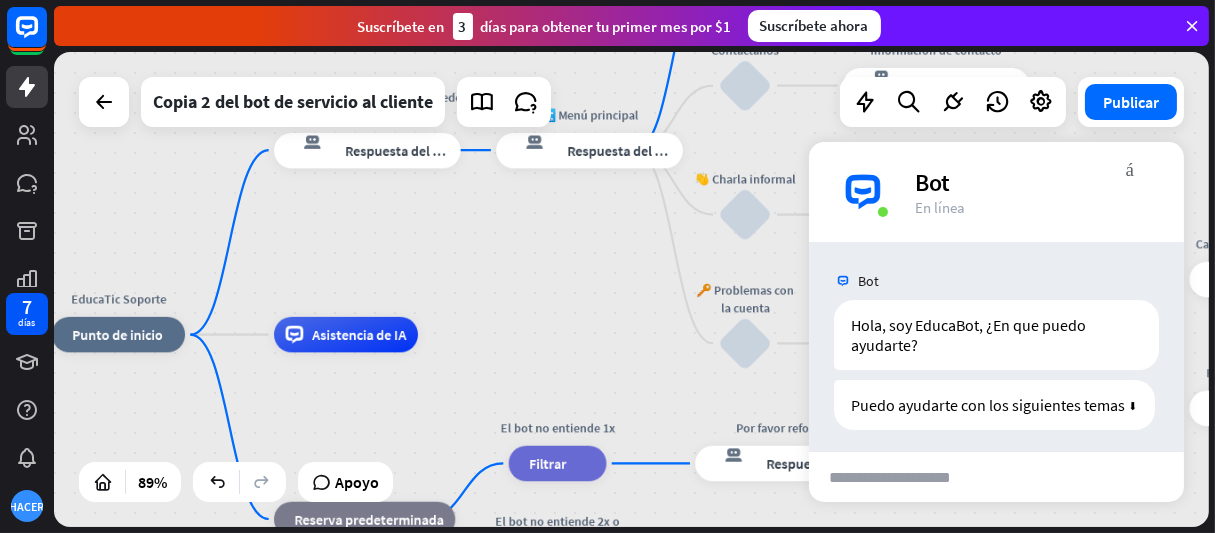 drag, startPoint x: 167, startPoint y: 293, endPoint x: 271, endPoint y: 422, distance: 165.70154 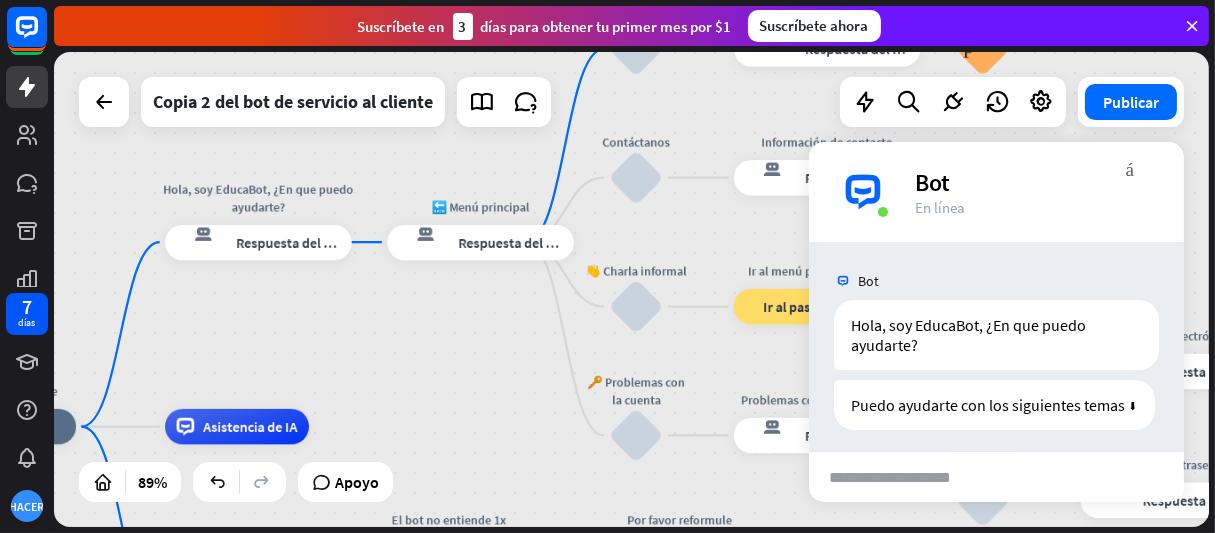 drag, startPoint x: 561, startPoint y: 278, endPoint x: 438, endPoint y: 388, distance: 165.01212 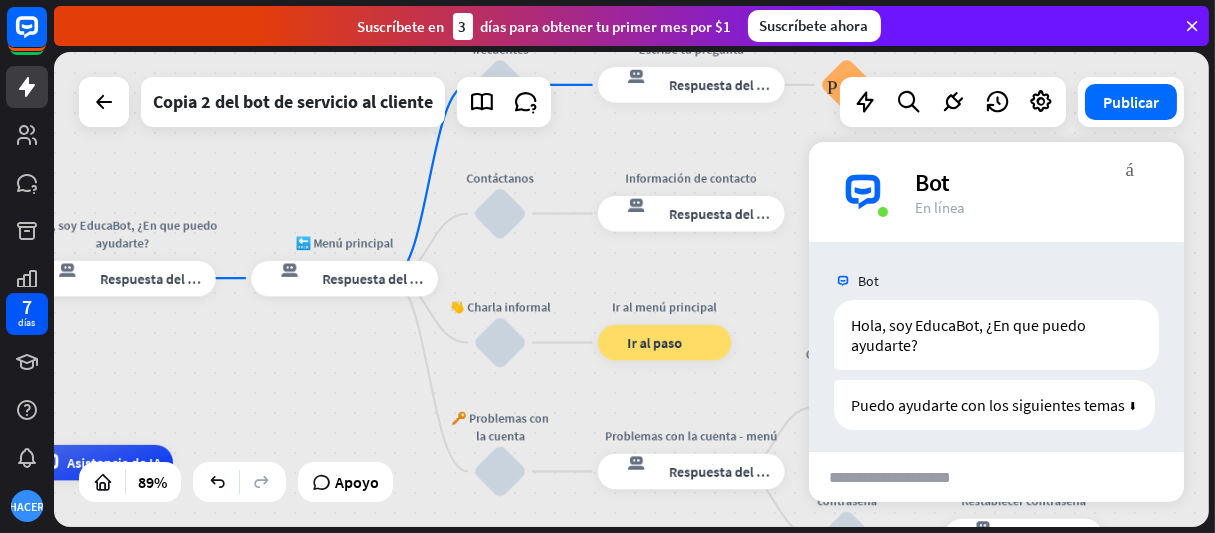 drag, startPoint x: 510, startPoint y: 330, endPoint x: 386, endPoint y: 348, distance: 125.299644 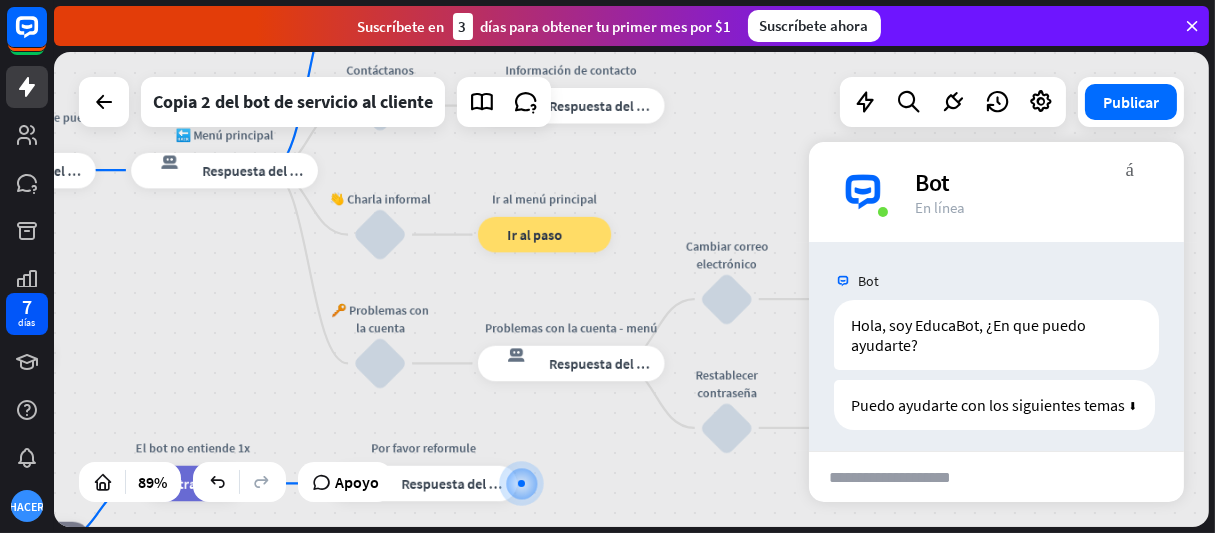drag, startPoint x: 334, startPoint y: 370, endPoint x: 213, endPoint y: 262, distance: 162.18816 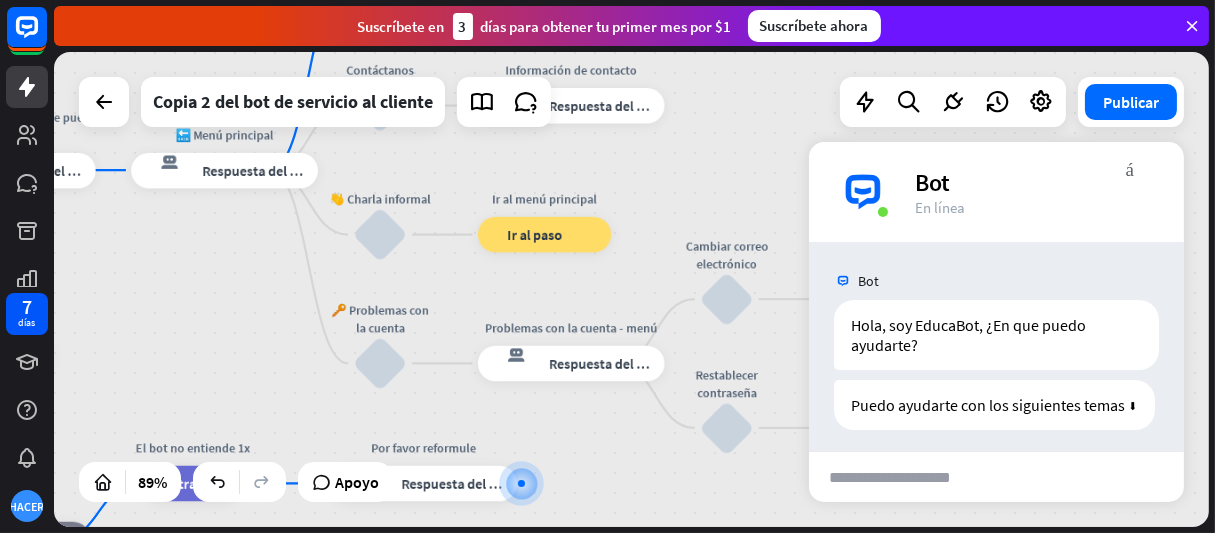 click on "EducaTic Soporte   inicio_2   Punto de inicio                 Hola, soy EducaBot, ¿En que puedo ayudarte?   respuesta del bot de bloqueo   Respuesta del bot                 🔙 Menú principal   respuesta del bot de bloqueo   Respuesta del bot                 Preguntas frecuentes   bloquear_entrada_de_usuario                 Escribe tu pregunta   respuesta del bot de bloqueo   Respuesta del bot                 Preguntas frecuentes   Preguntas frecuentes sobre bloques                 Contáctanos   bloquear_entrada_de_usuario                 Información de contacto   respuesta del bot de bloqueo   Respuesta del bot                 👋 Charla informal   bloquear_entrada_de_usuario                 Ir al menú principal   bloque_ir a   Ir al paso                 🔑 Problemas con la cuenta   bloquear_entrada_de_usuario                 Problemas con la cuenta - menú   respuesta del bot de bloqueo   Respuesta del bot                 Cambiar correo electrónico   bloquear_entrada_de_usuario" at bounding box center (631, 289) 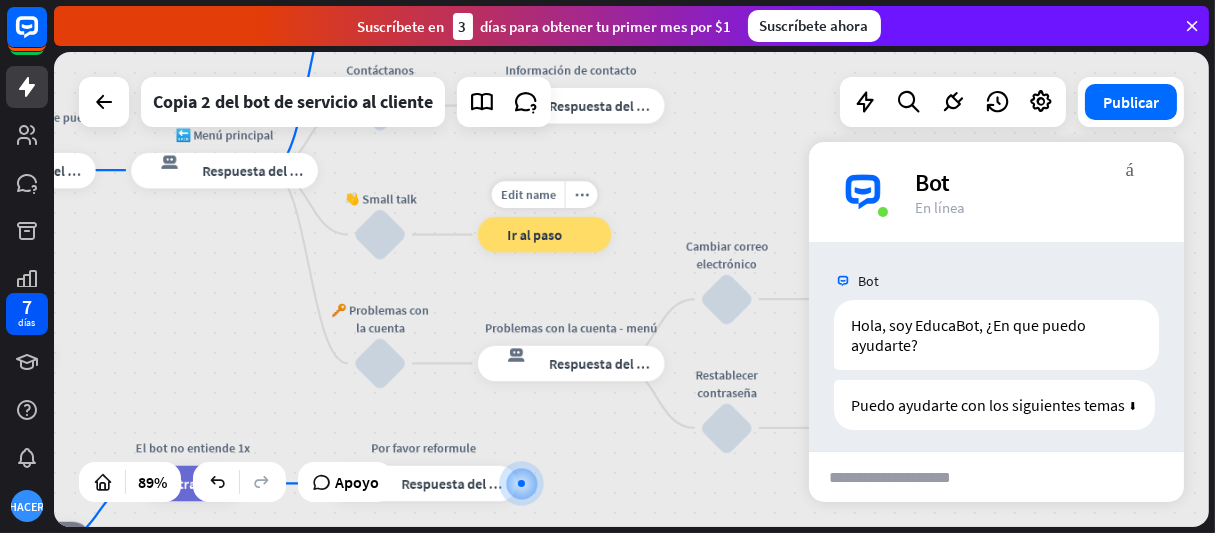 click on "bloque_ir a   Ir al paso" at bounding box center [544, 235] 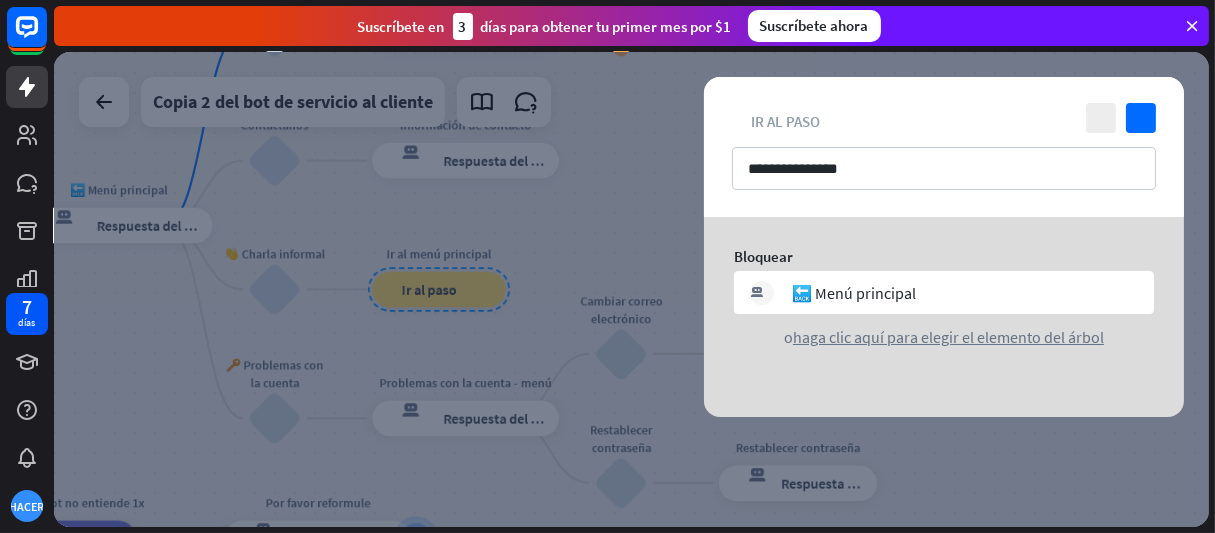 click at bounding box center [631, 289] 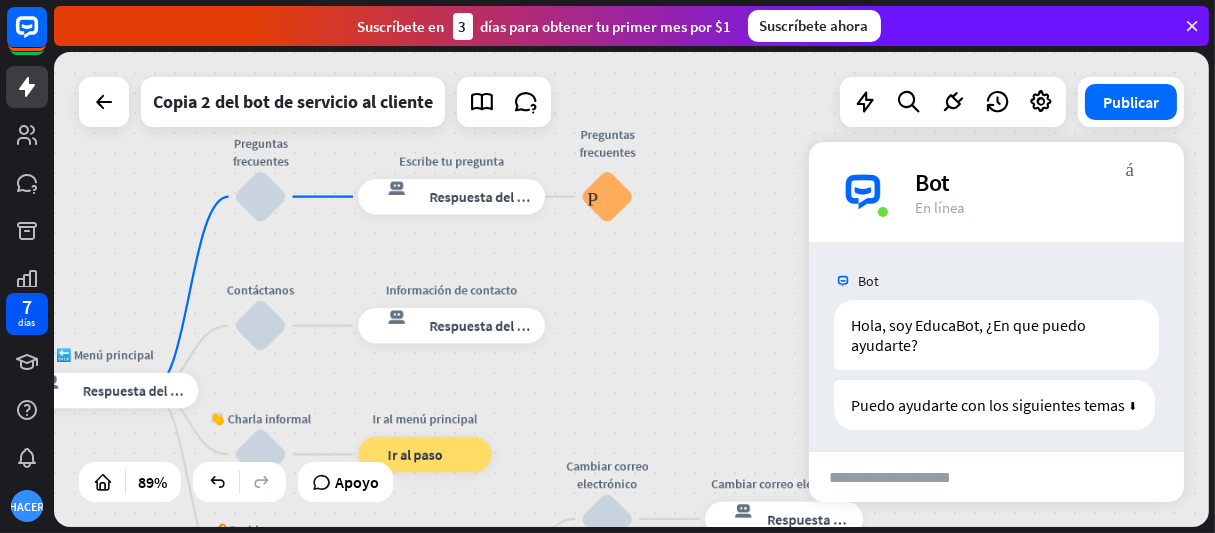 drag, startPoint x: 534, startPoint y: 218, endPoint x: 520, endPoint y: 384, distance: 166.58931 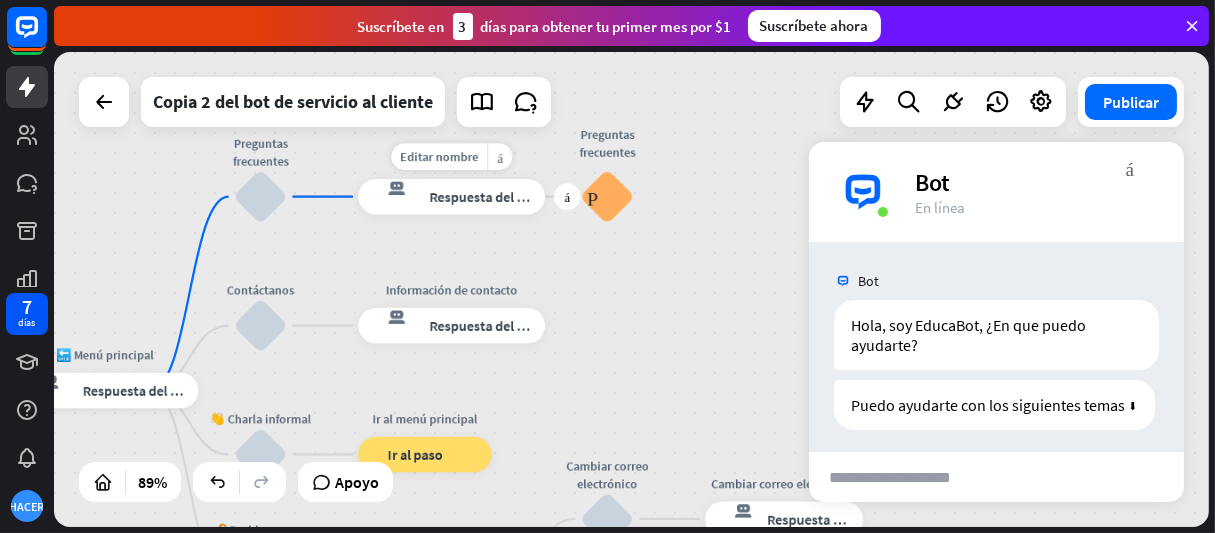 click on "Respuesta del bot" at bounding box center [484, 197] 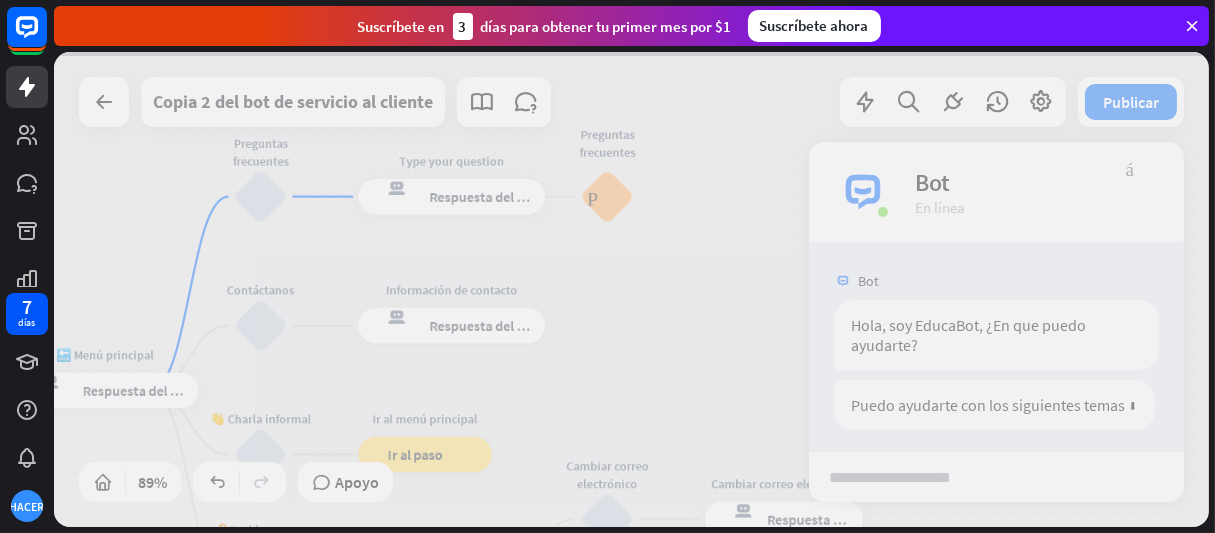 click at bounding box center (631, 289) 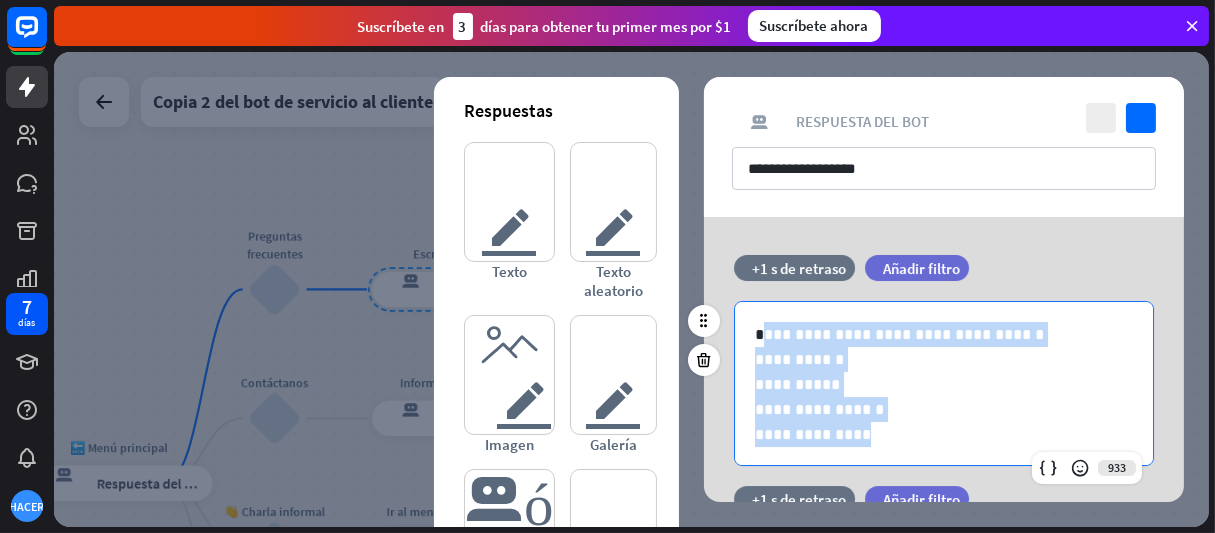 scroll, scrollTop: 1, scrollLeft: 0, axis: vertical 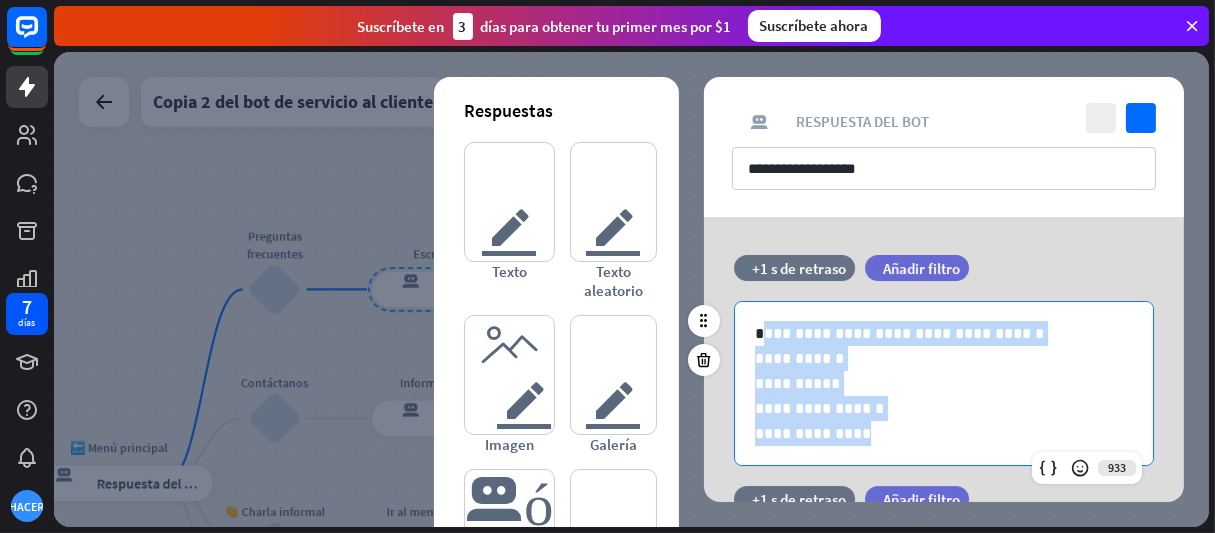 drag, startPoint x: 758, startPoint y: 325, endPoint x: 944, endPoint y: 455, distance: 226.9273 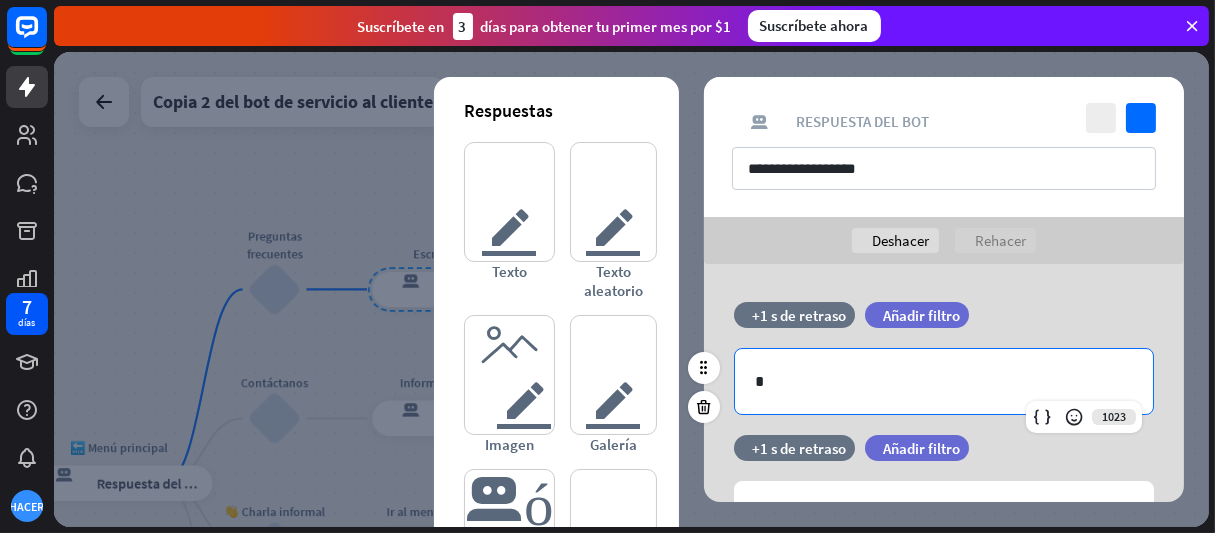 type 